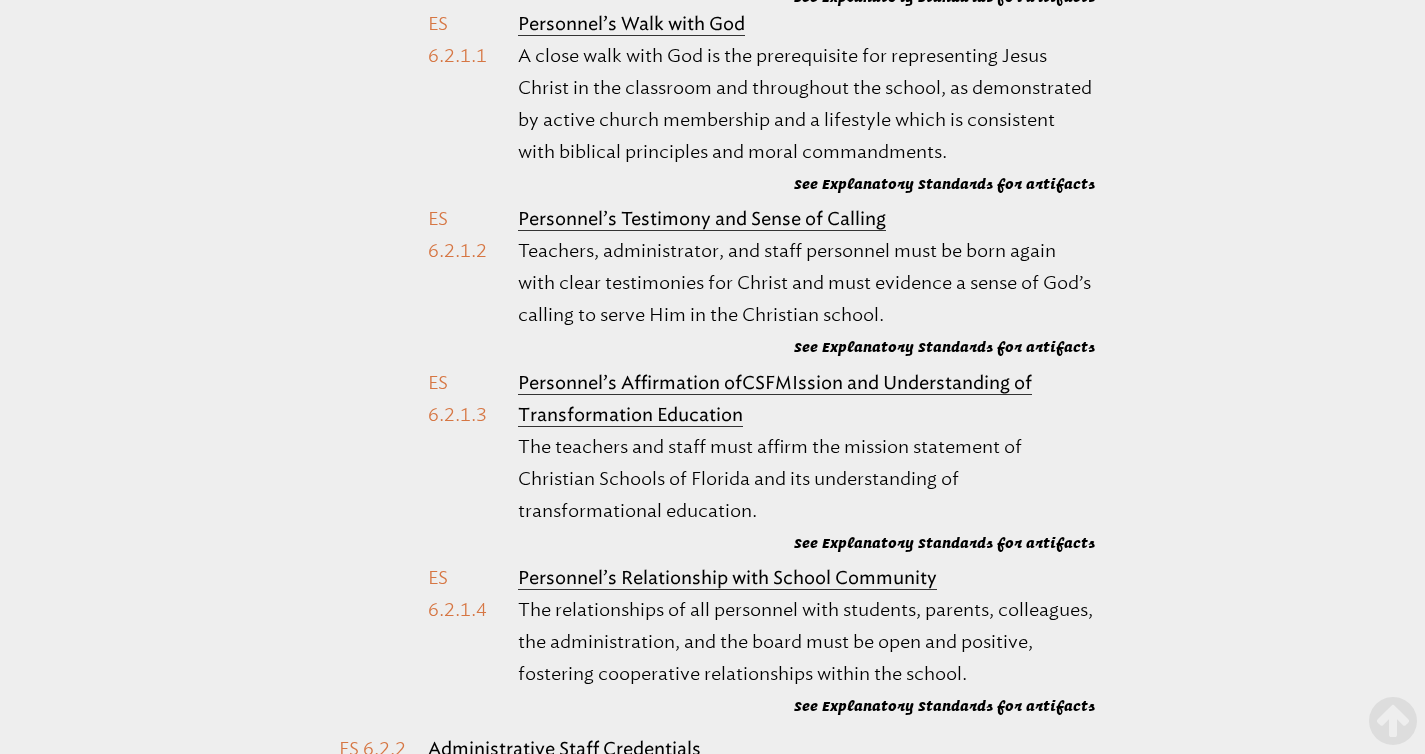scroll, scrollTop: 42614, scrollLeft: 0, axis: vertical 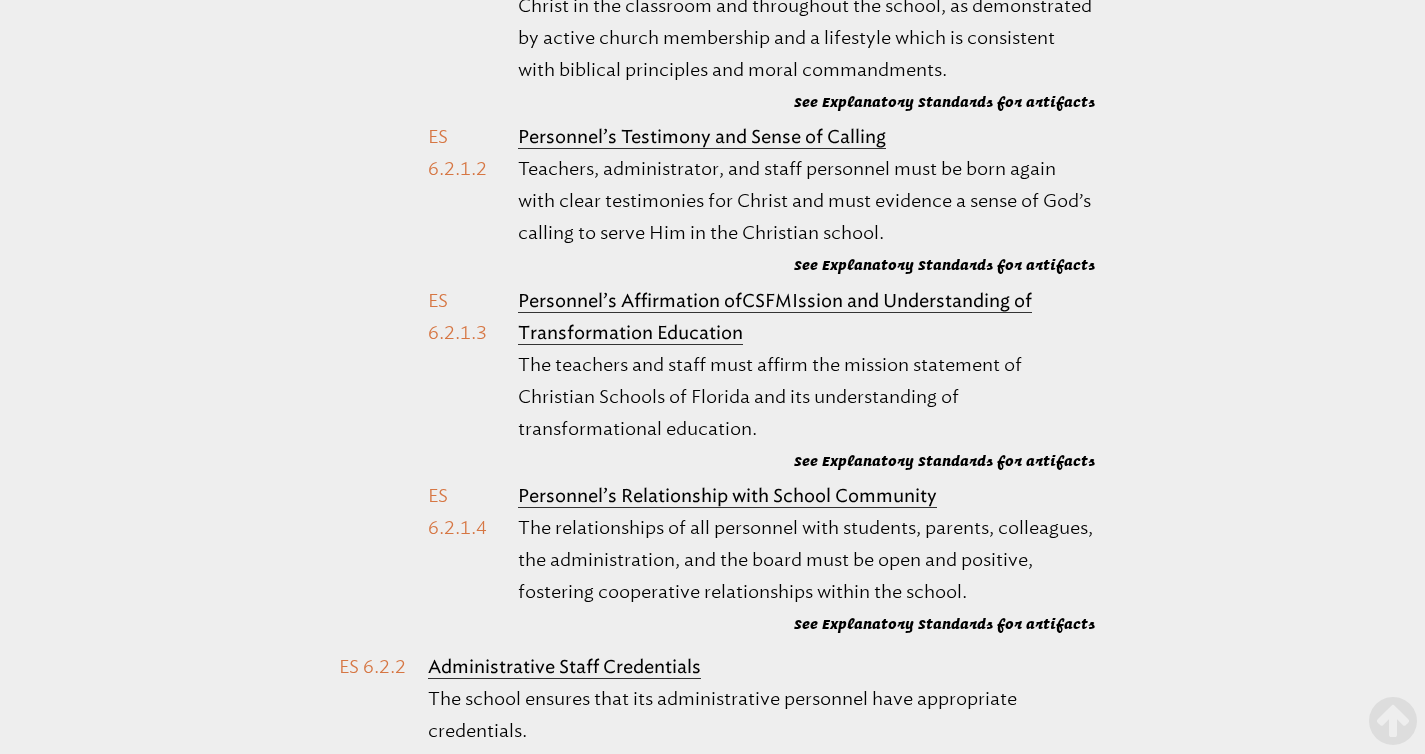 drag, startPoint x: 733, startPoint y: 81, endPoint x: 432, endPoint y: 88, distance: 301.0814 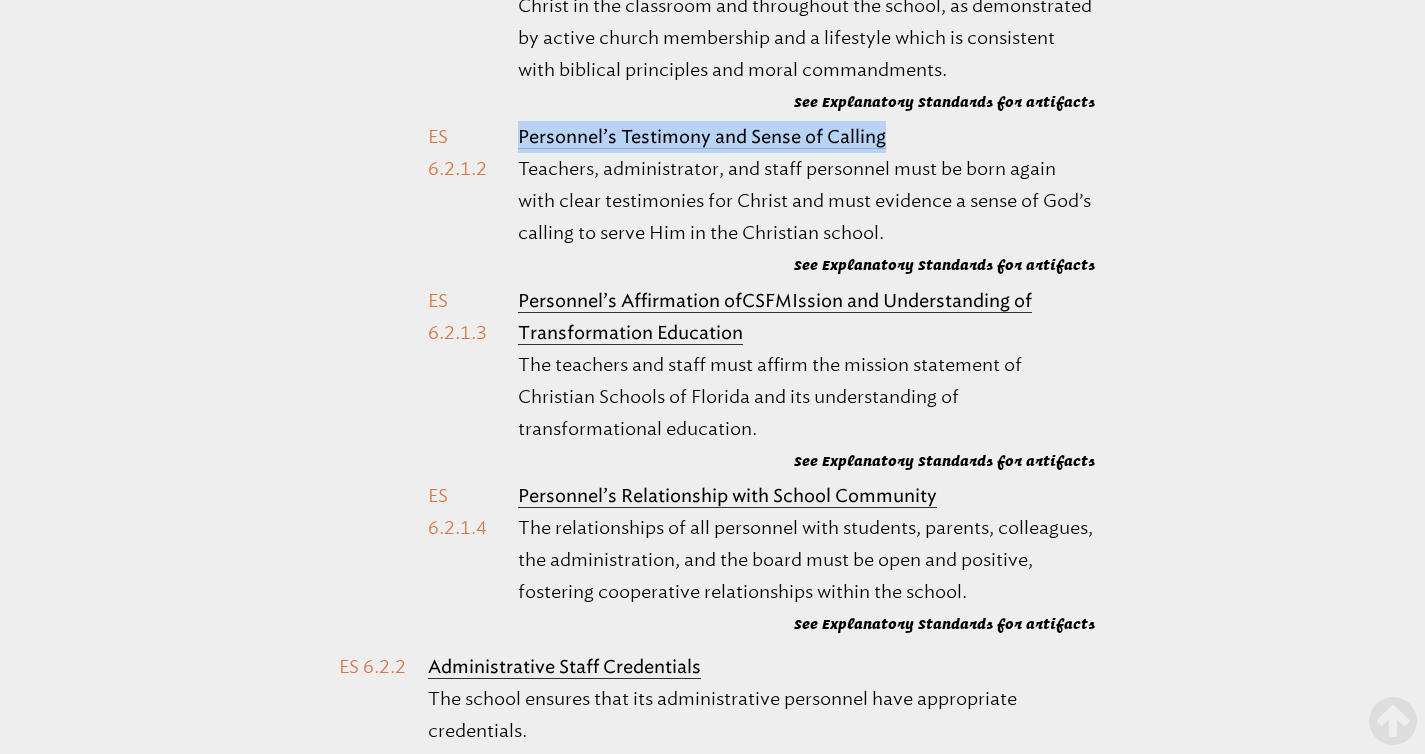 drag, startPoint x: 868, startPoint y: 425, endPoint x: 513, endPoint y: 446, distance: 355.62057 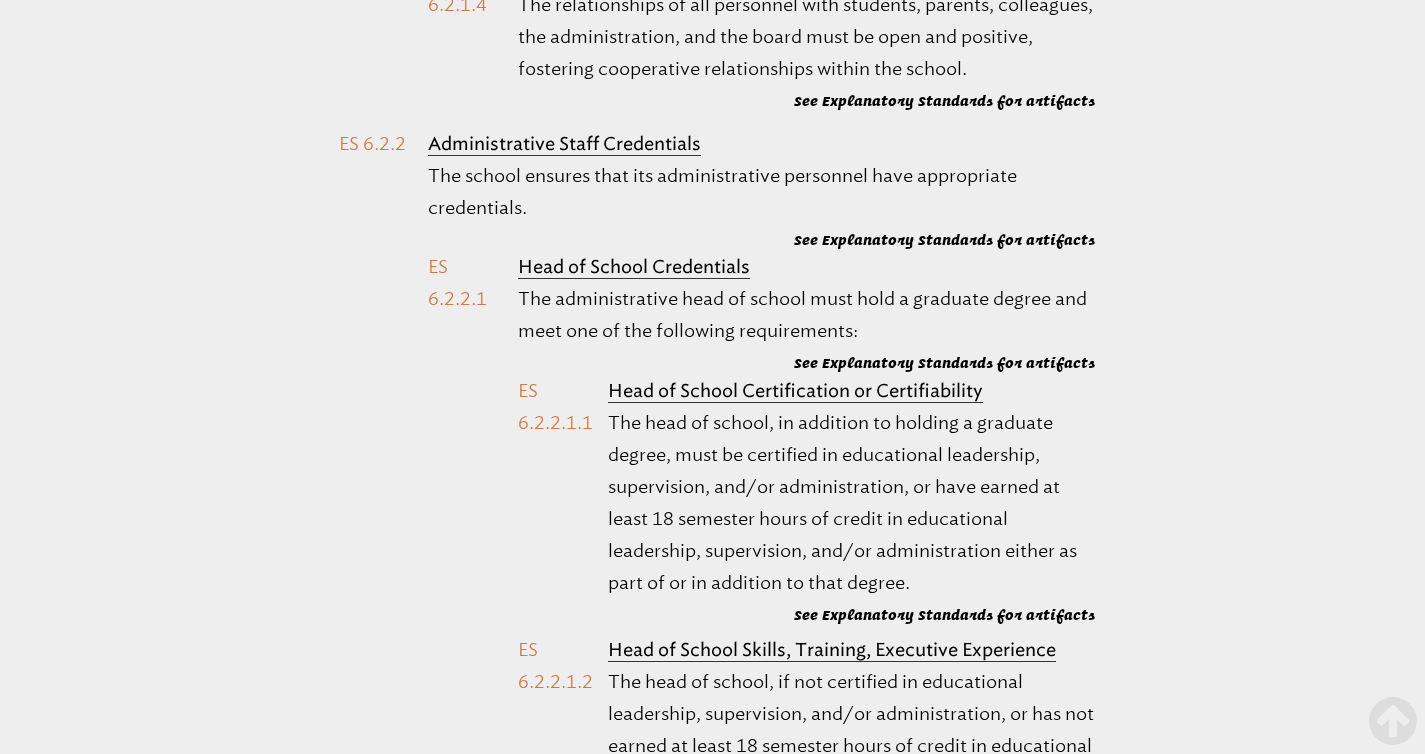 scroll, scrollTop: 43138, scrollLeft: 0, axis: vertical 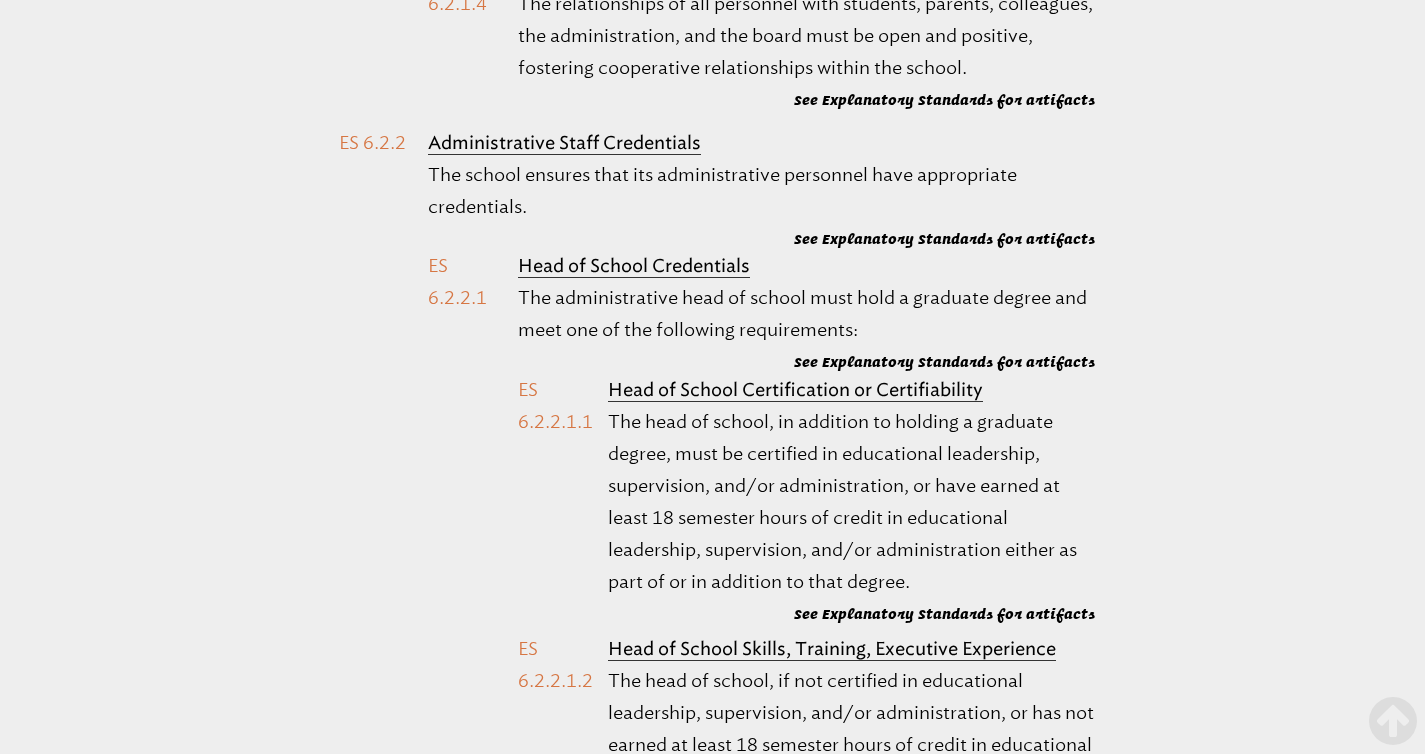 drag, startPoint x: 945, startPoint y: 274, endPoint x: 521, endPoint y: 267, distance: 424.05777 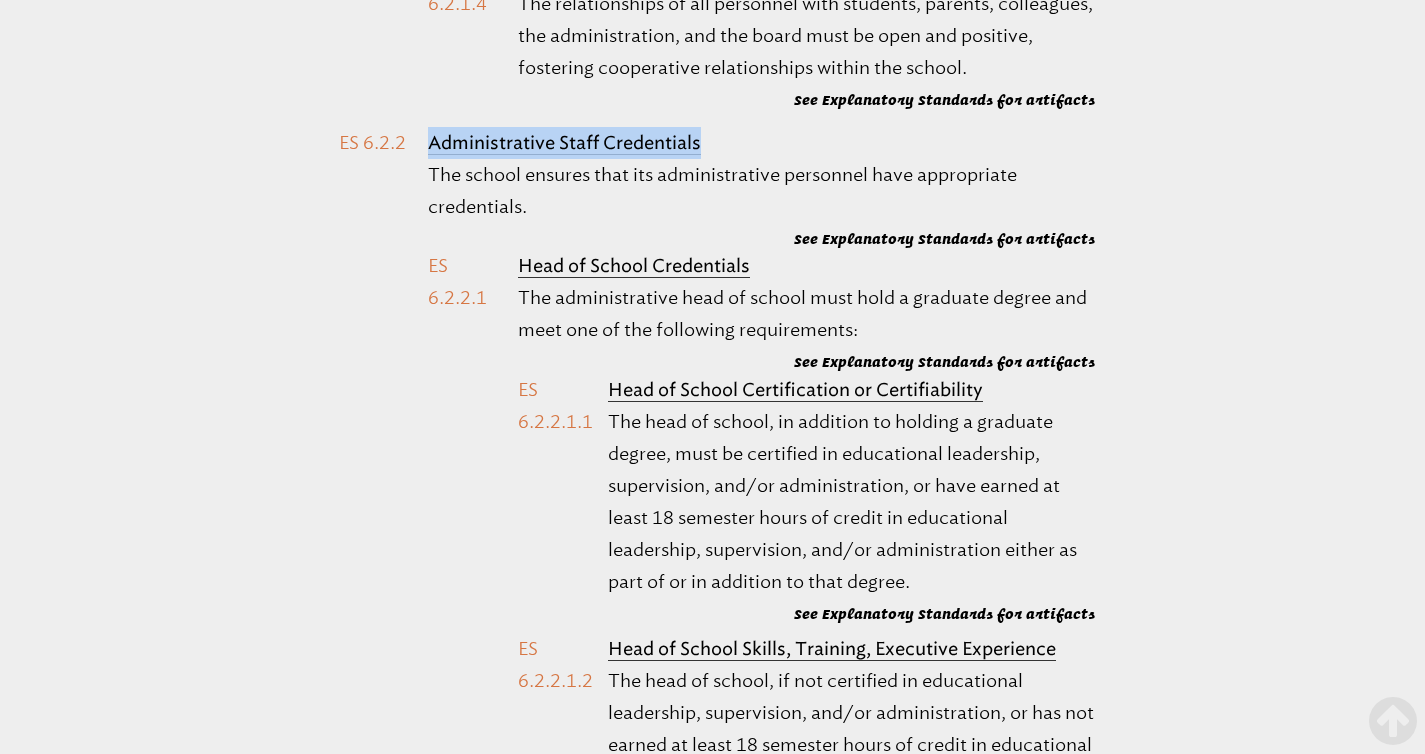 drag, startPoint x: 737, startPoint y: 434, endPoint x: 424, endPoint y: 445, distance: 313.19324 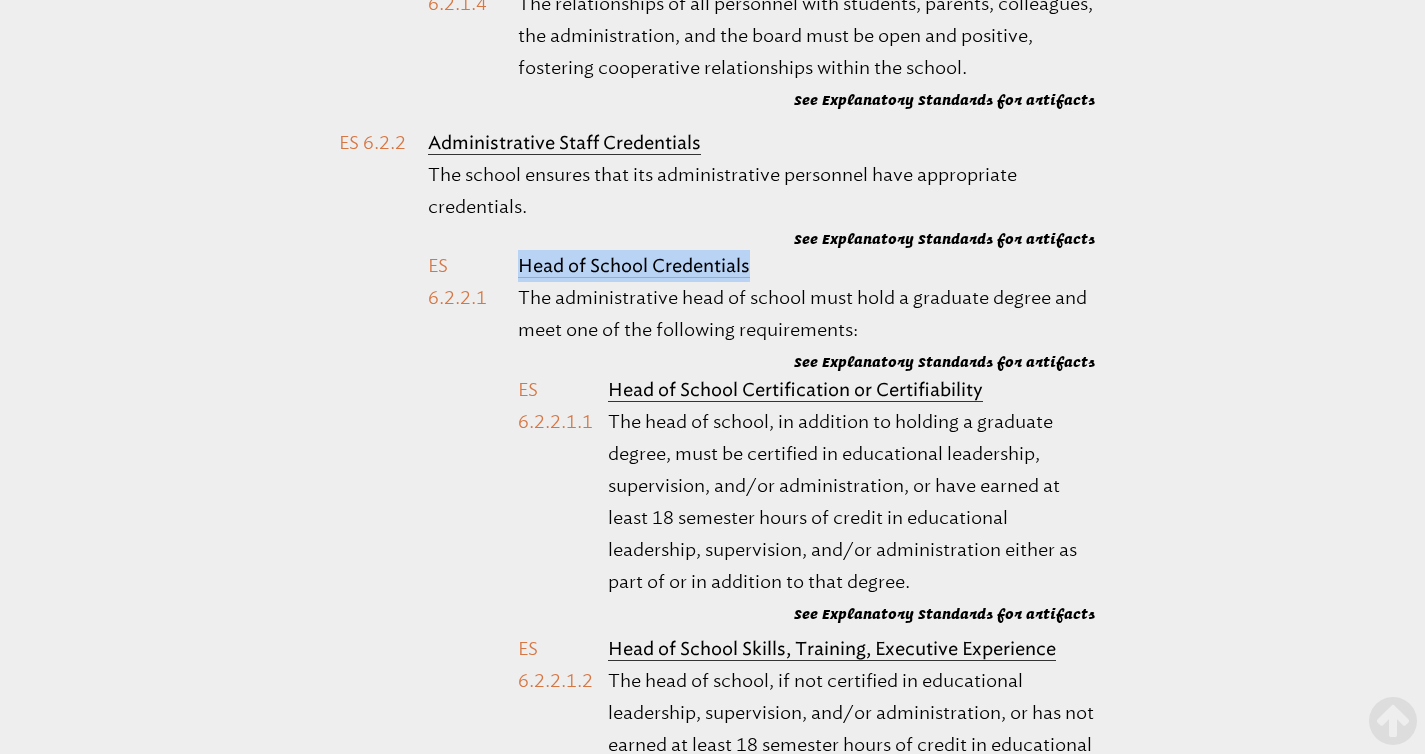 drag, startPoint x: 763, startPoint y: 565, endPoint x: 507, endPoint y: 567, distance: 256.0078 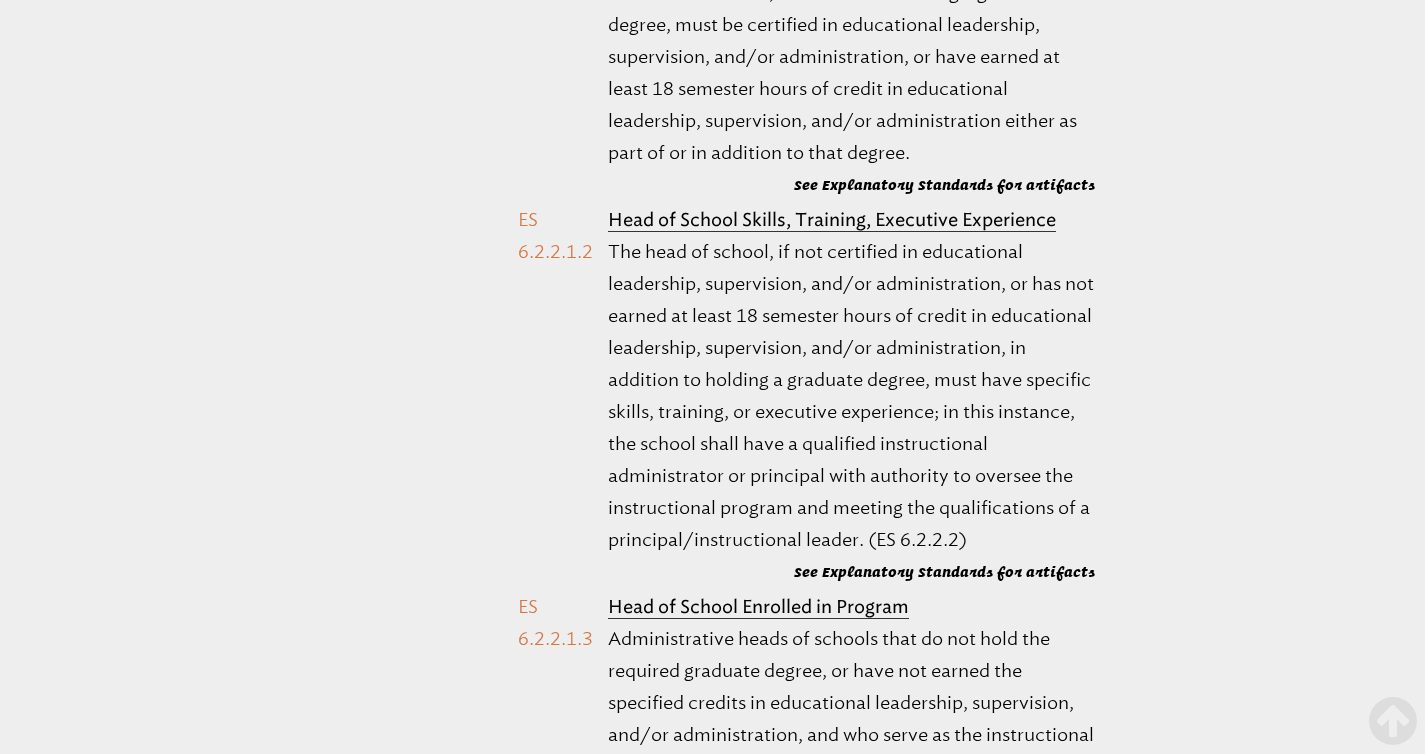 scroll, scrollTop: 43677, scrollLeft: 0, axis: vertical 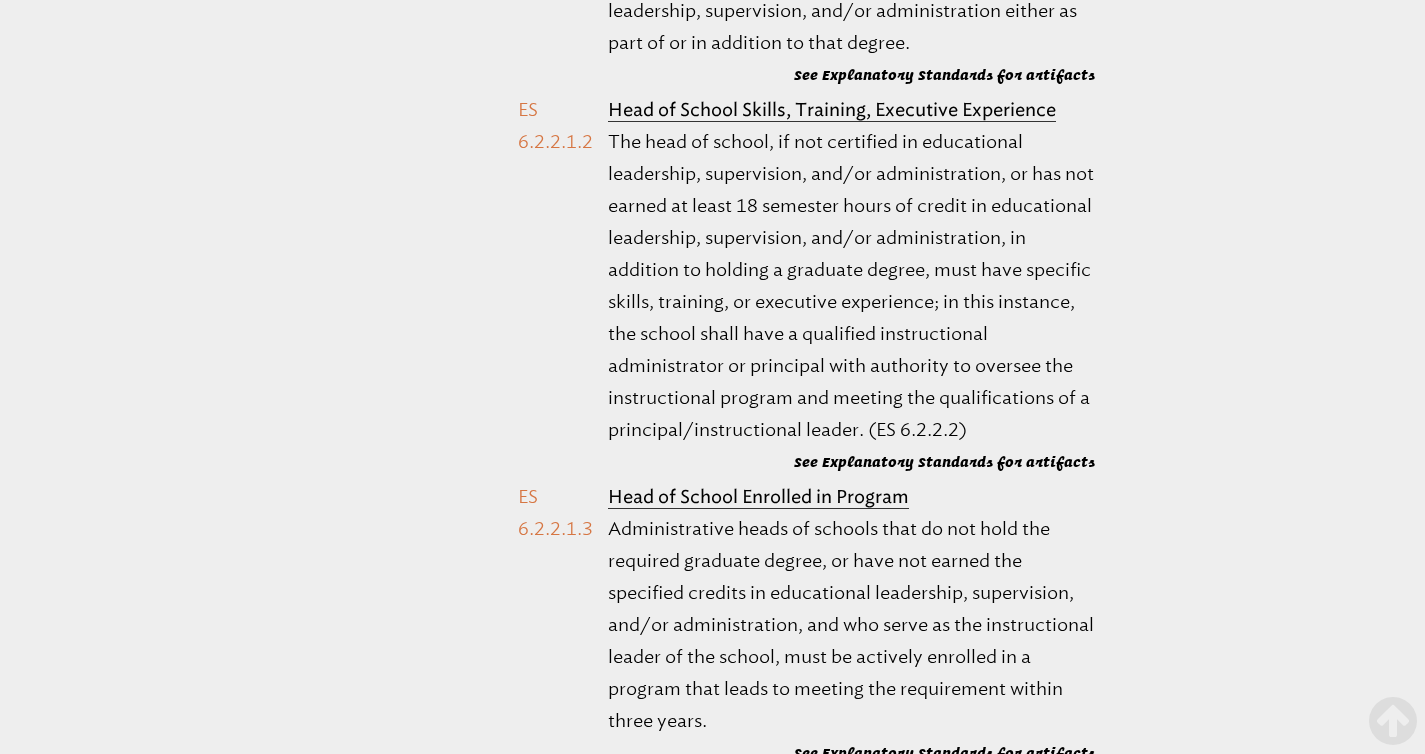 drag, startPoint x: 996, startPoint y: 148, endPoint x: 610, endPoint y: 156, distance: 386.0829 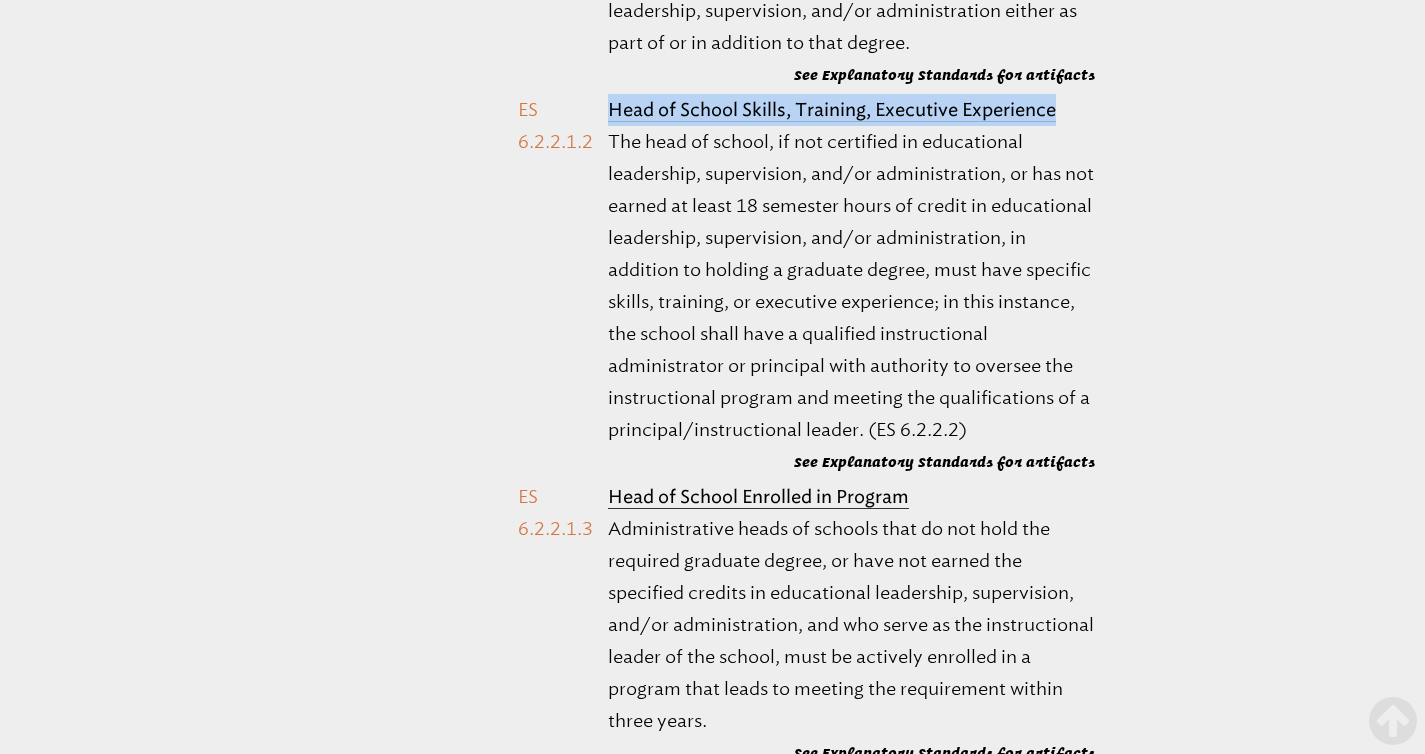 drag, startPoint x: 1070, startPoint y: 405, endPoint x: 609, endPoint y: 400, distance: 461.0271 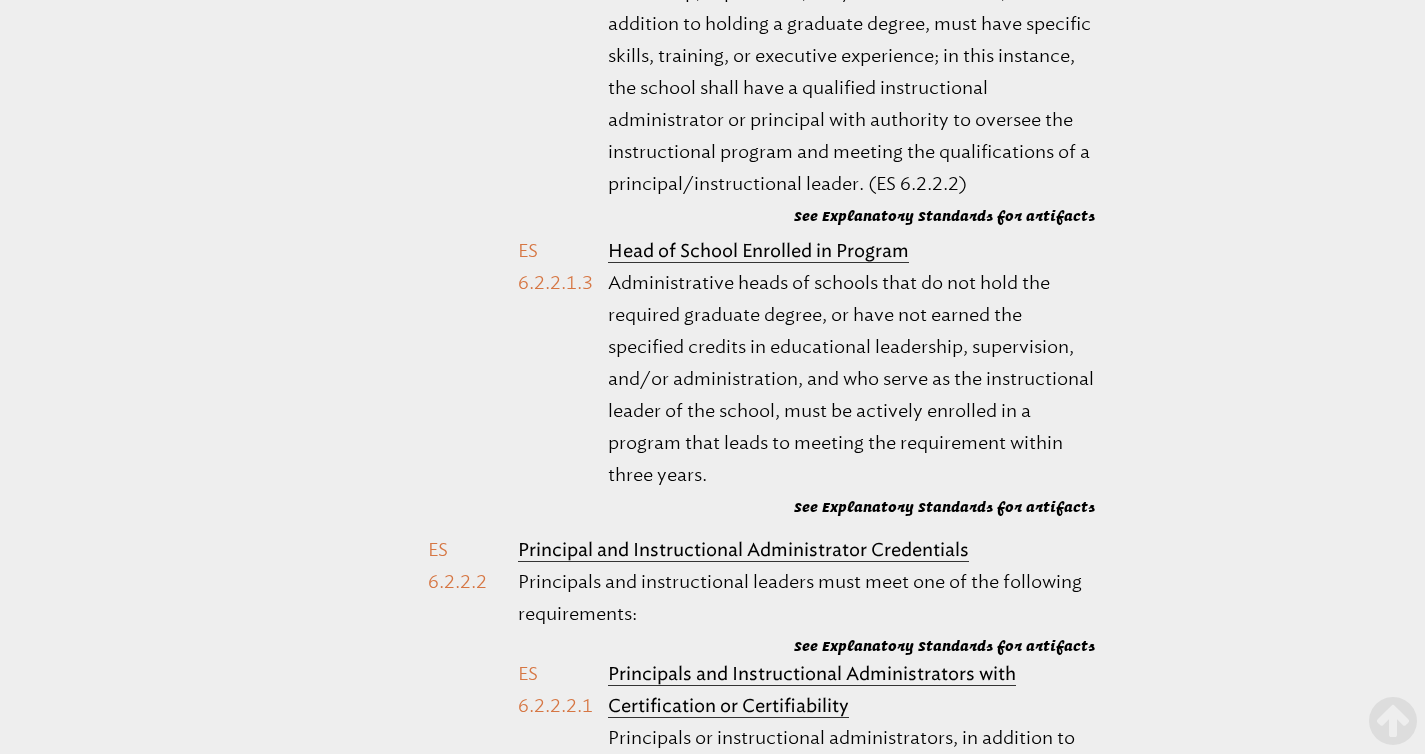 scroll, scrollTop: 44018, scrollLeft: 0, axis: vertical 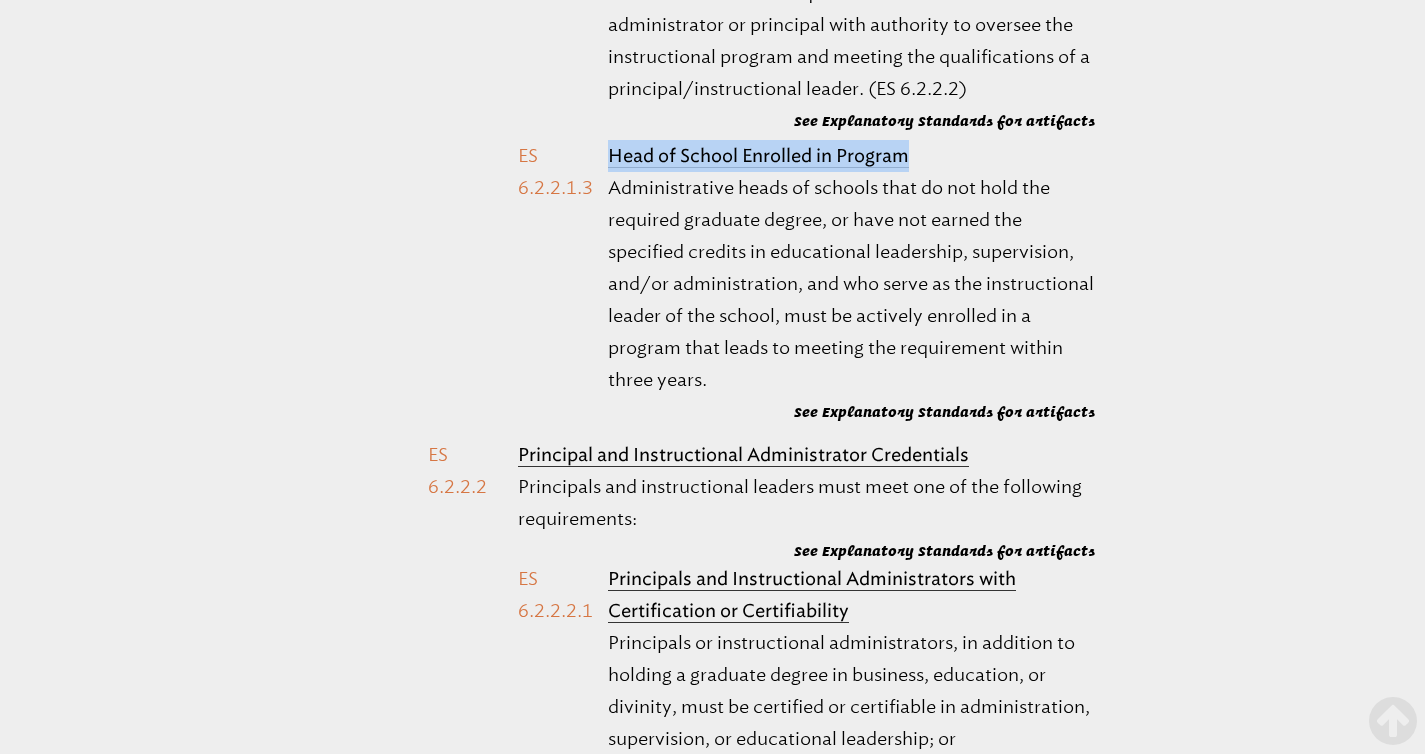 drag, startPoint x: 895, startPoint y: 480, endPoint x: 610, endPoint y: 486, distance: 285.06314 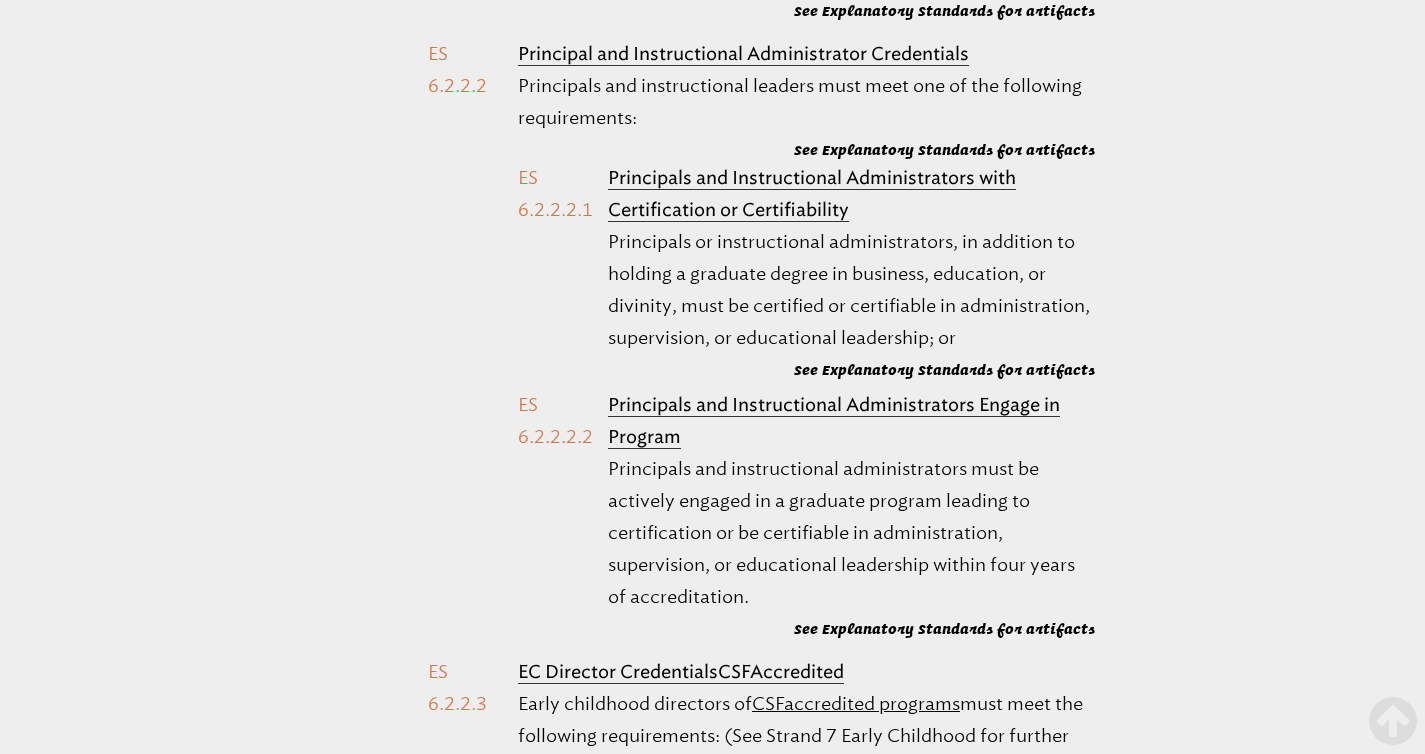 scroll, scrollTop: 44435, scrollLeft: 0, axis: vertical 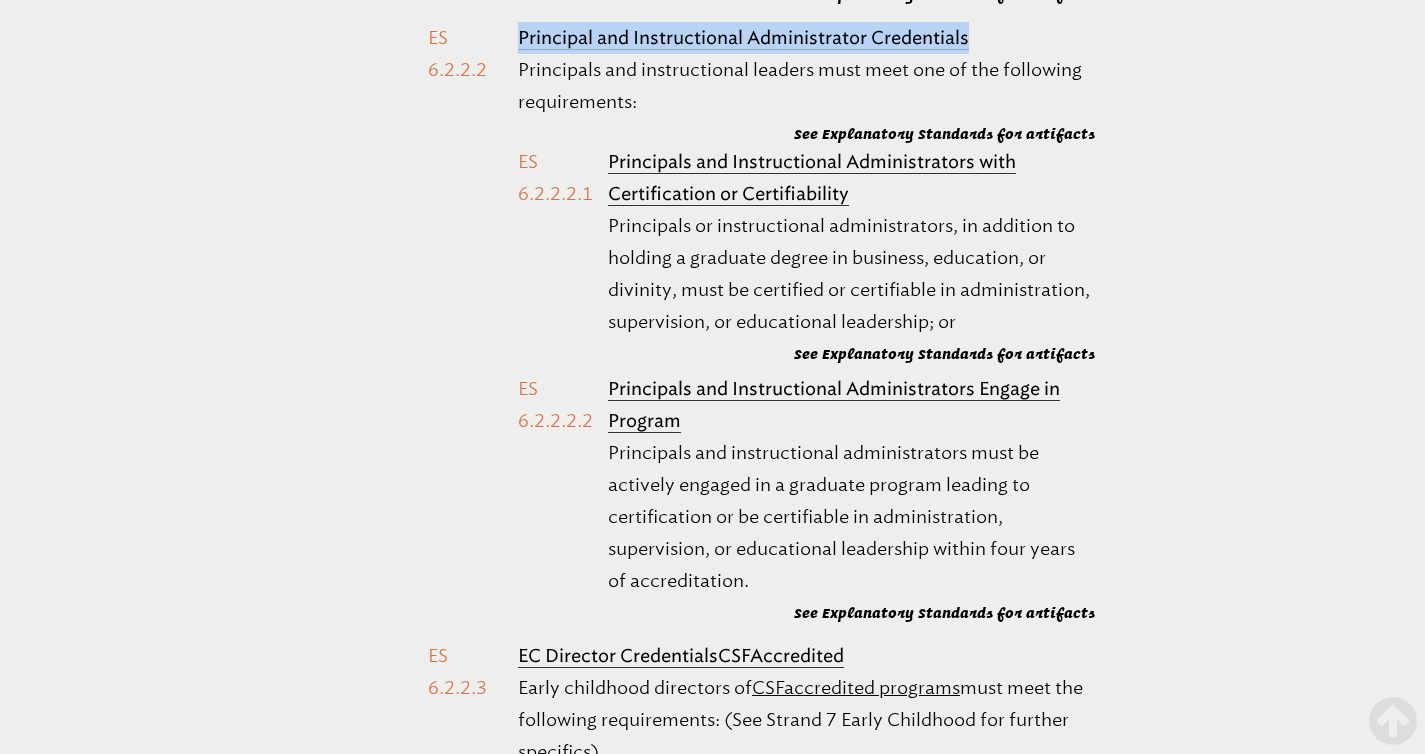 drag, startPoint x: 1007, startPoint y: 365, endPoint x: 515, endPoint y: 377, distance: 492.14633 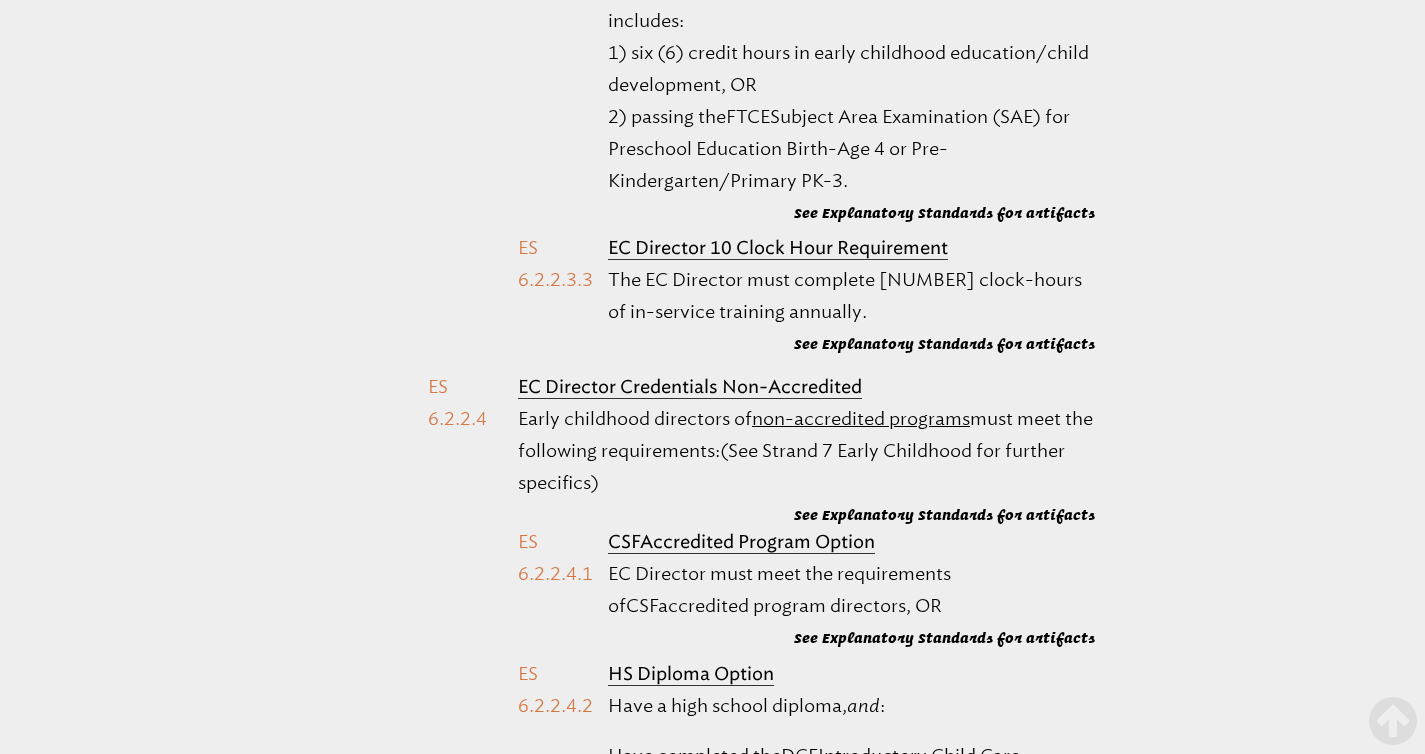 scroll, scrollTop: 45419, scrollLeft: 0, axis: vertical 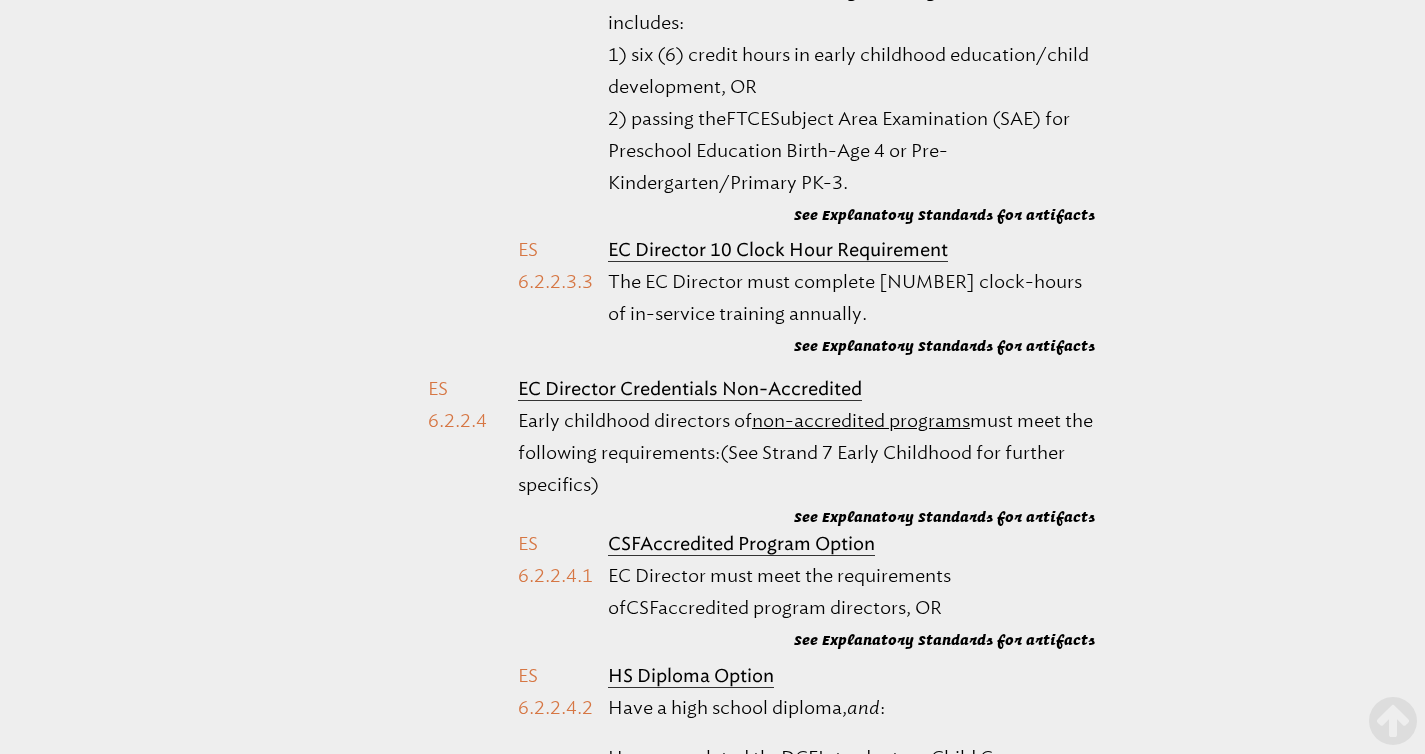 drag, startPoint x: 884, startPoint y: 24, endPoint x: 522, endPoint y: 28, distance: 362.0221 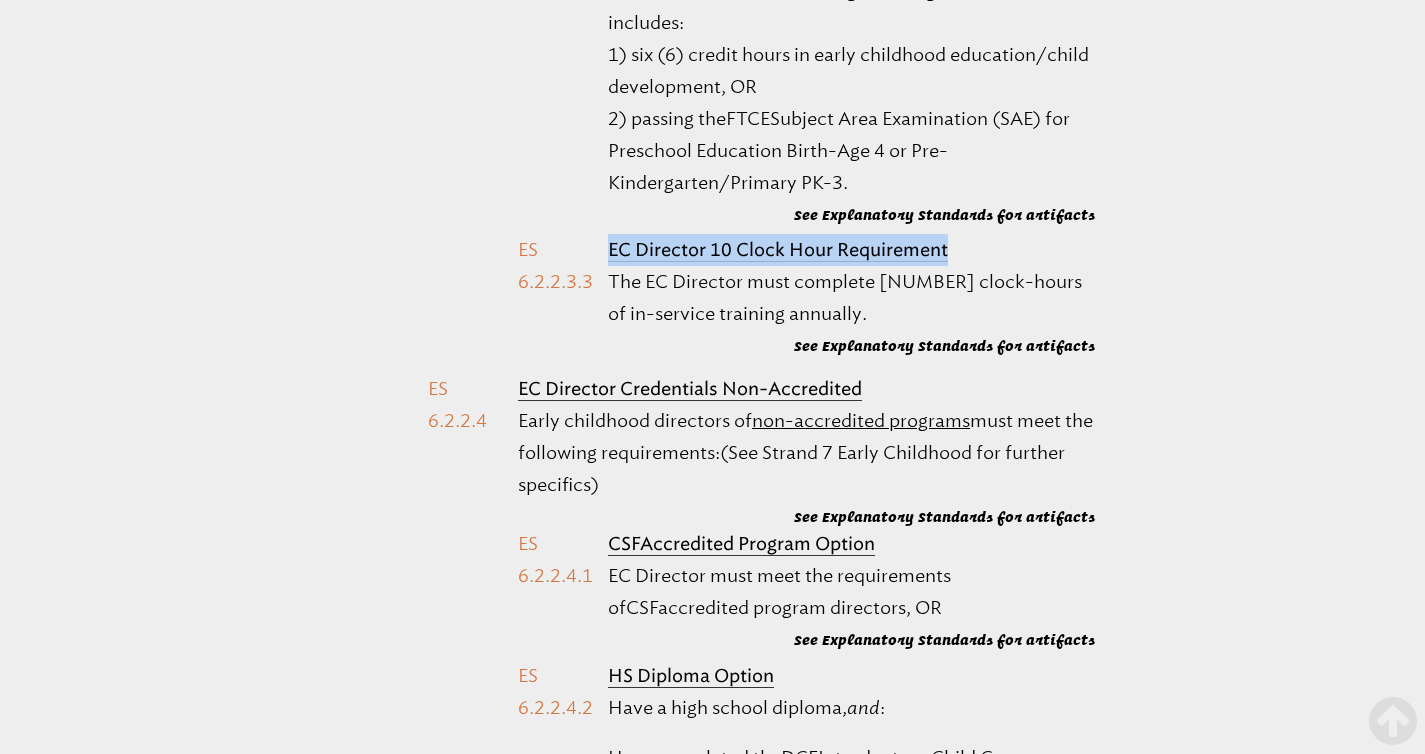 drag, startPoint x: 962, startPoint y: 605, endPoint x: 605, endPoint y: 598, distance: 357.06863 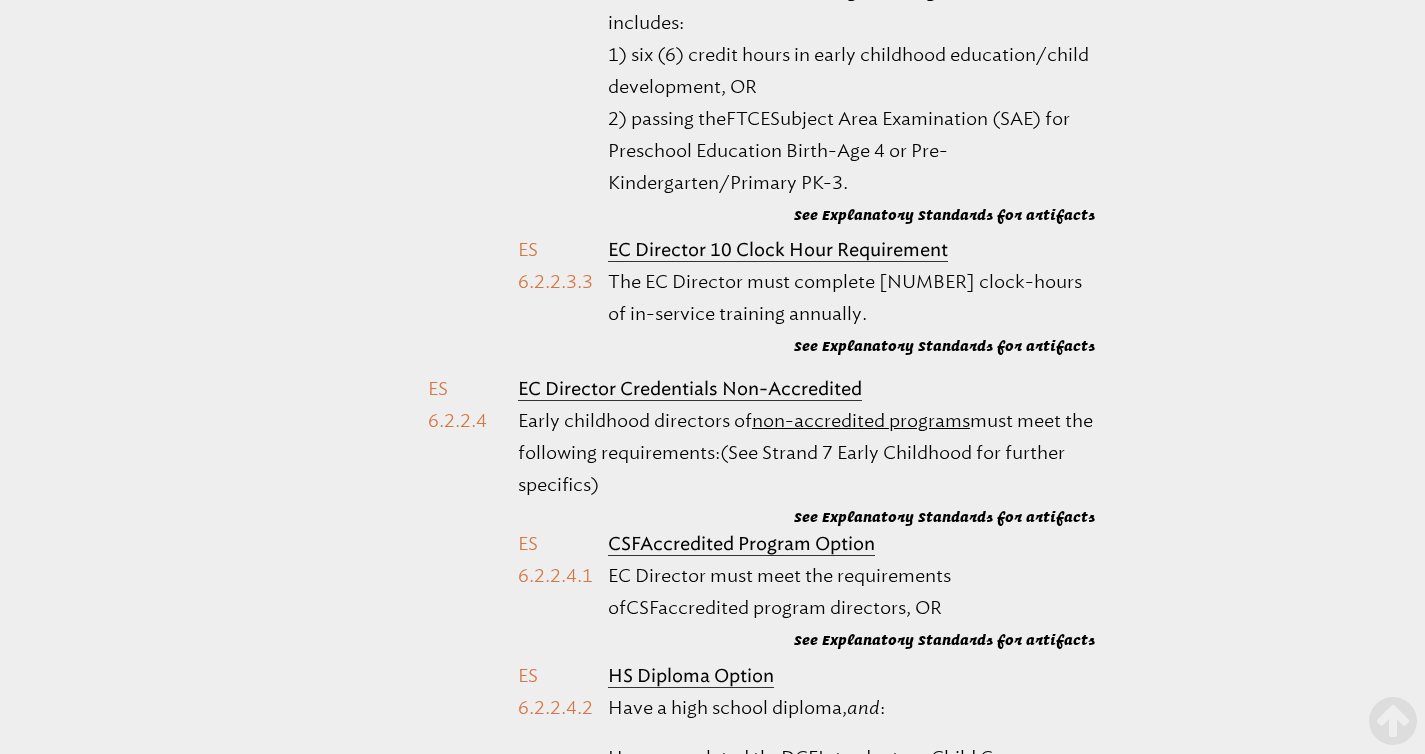click on "See Explanatory Standards for artifacts" at bounding box center (944, -200) 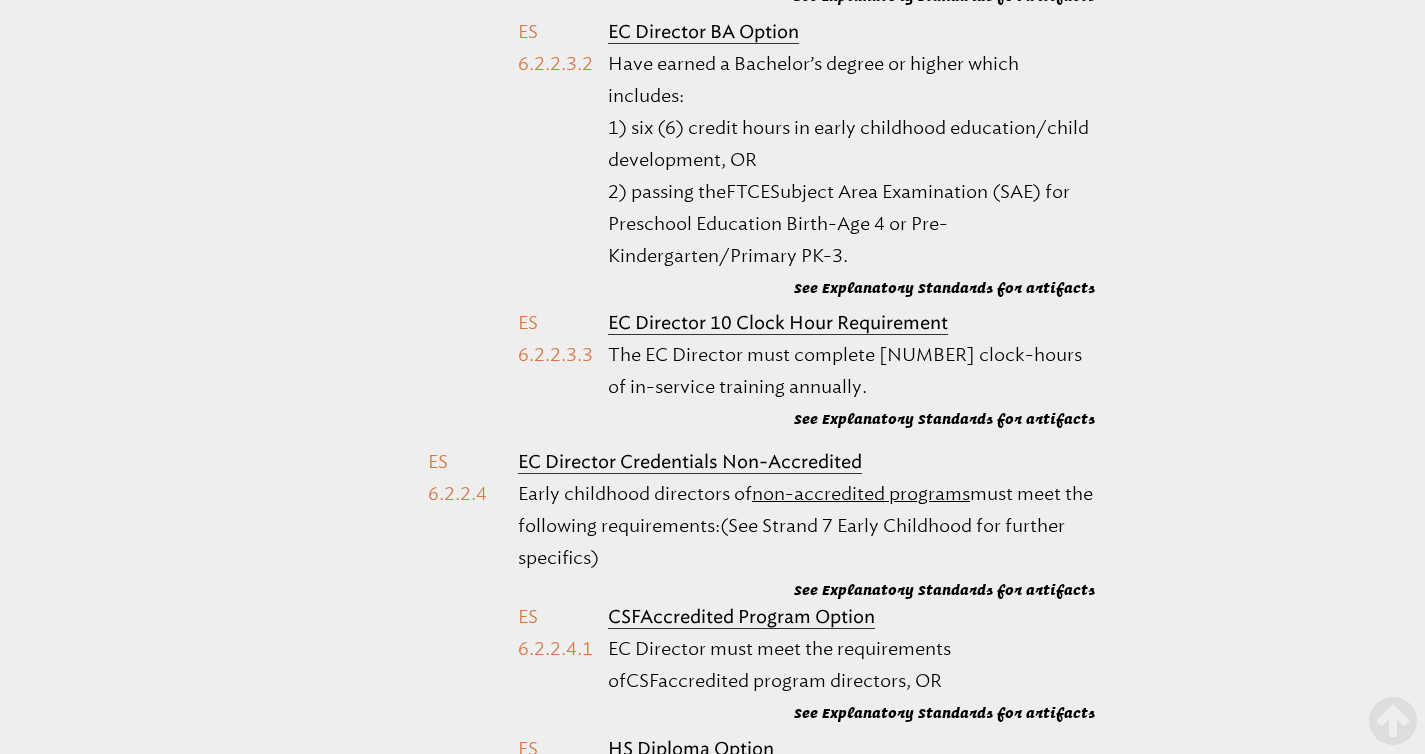 scroll, scrollTop: 45254, scrollLeft: 0, axis: vertical 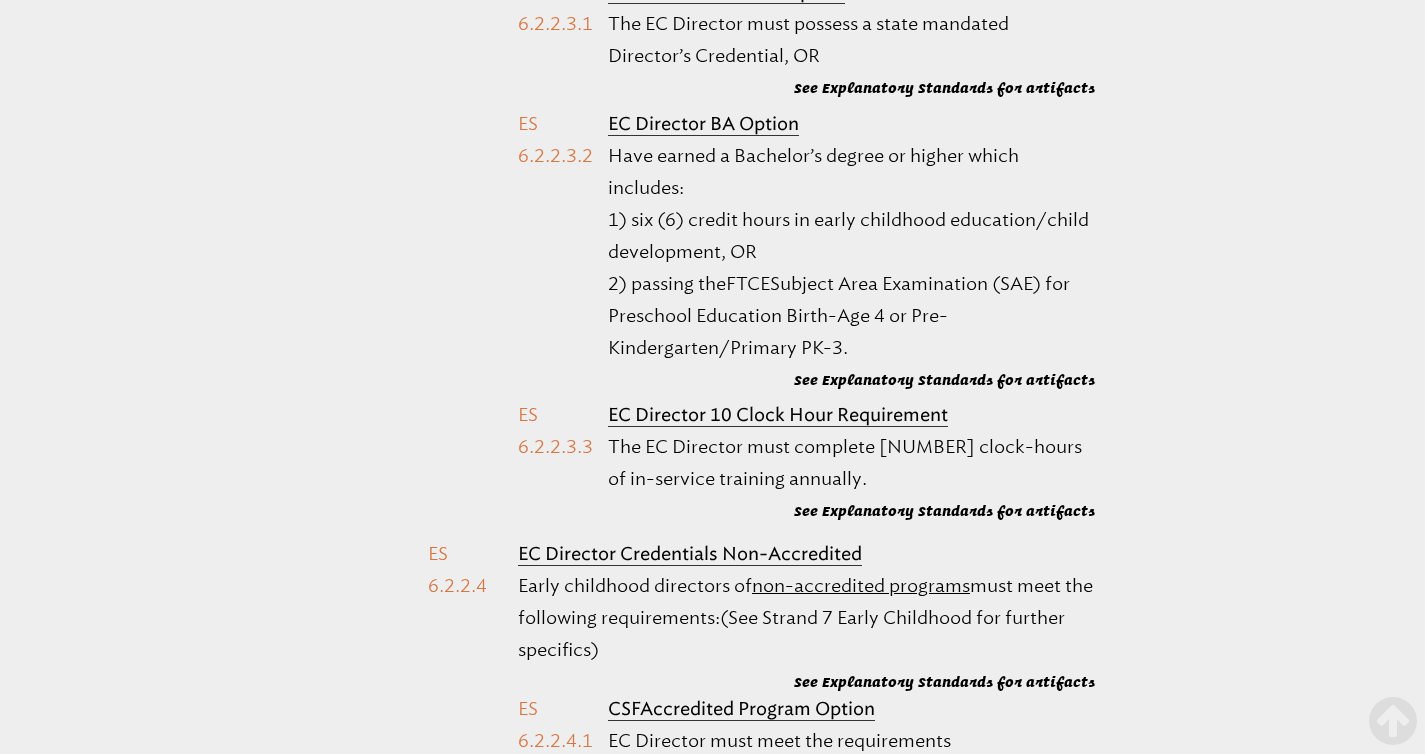 click on "See Explanatory Standards for artifacts" at bounding box center [944, -206] 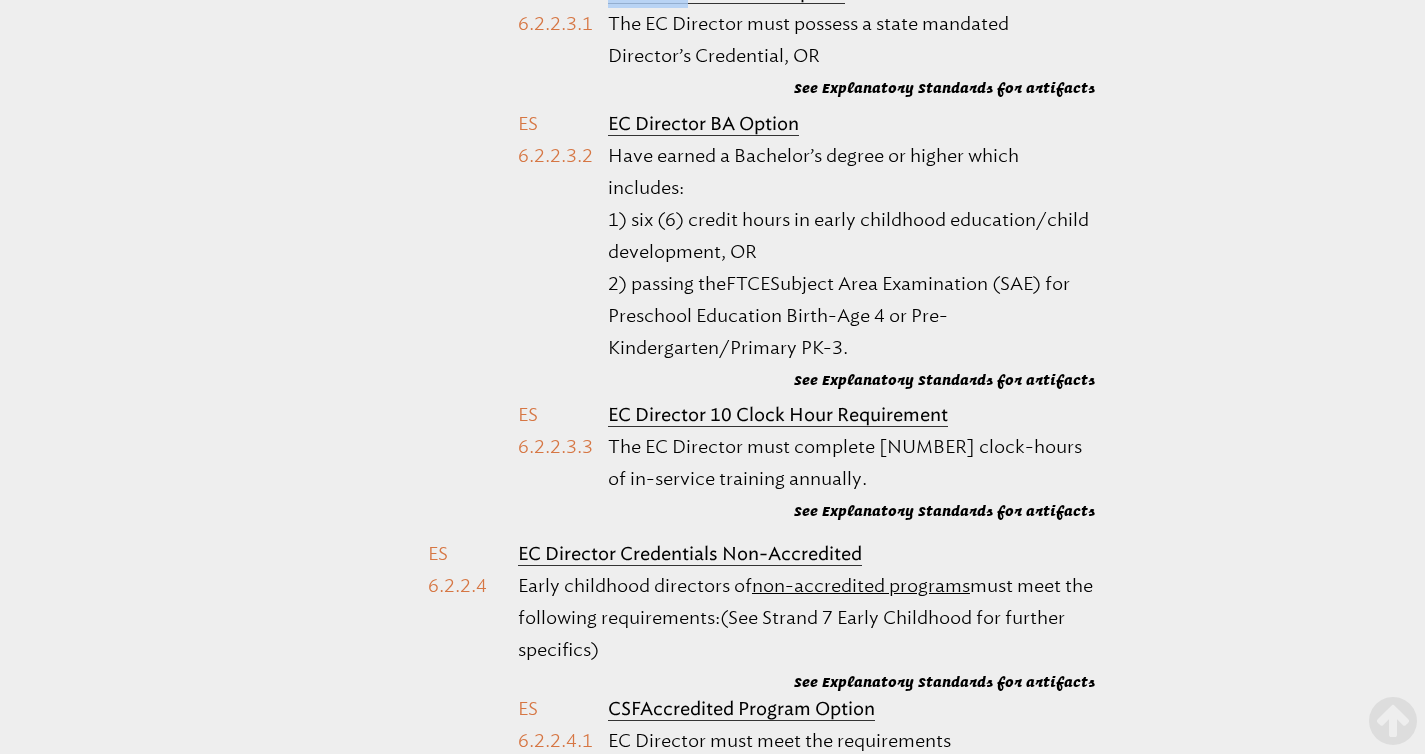 drag, startPoint x: 549, startPoint y: 373, endPoint x: 538, endPoint y: 364, distance: 14.21267 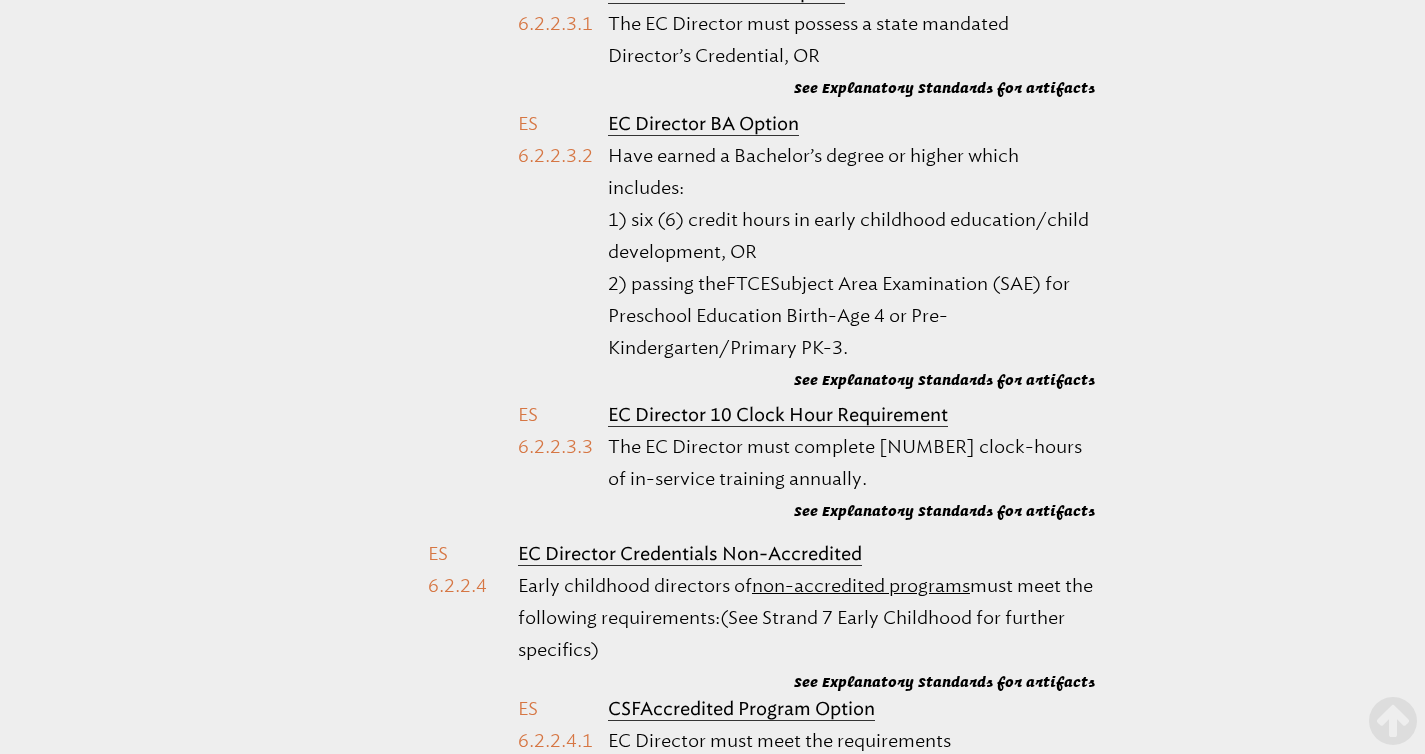 click on "Directors Credential Option
The EC Director must possess a state mandated Director’s Credential, OR
See Explanatory Standards for artifacts" at bounding box center (806, 37) 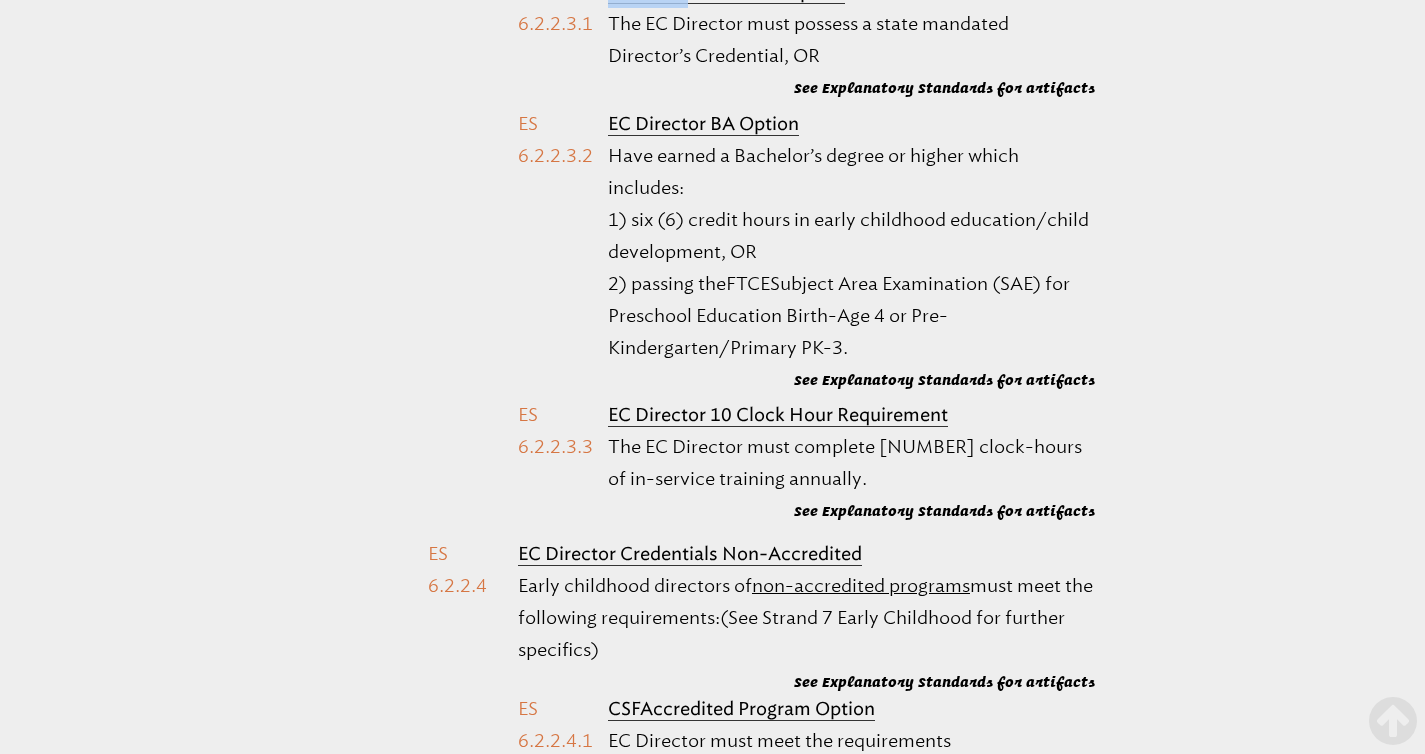 click on "Directors Credential Option
The EC Director must possess a state mandated Director’s Credential, OR
See Explanatory Standards for artifacts" at bounding box center (806, 37) 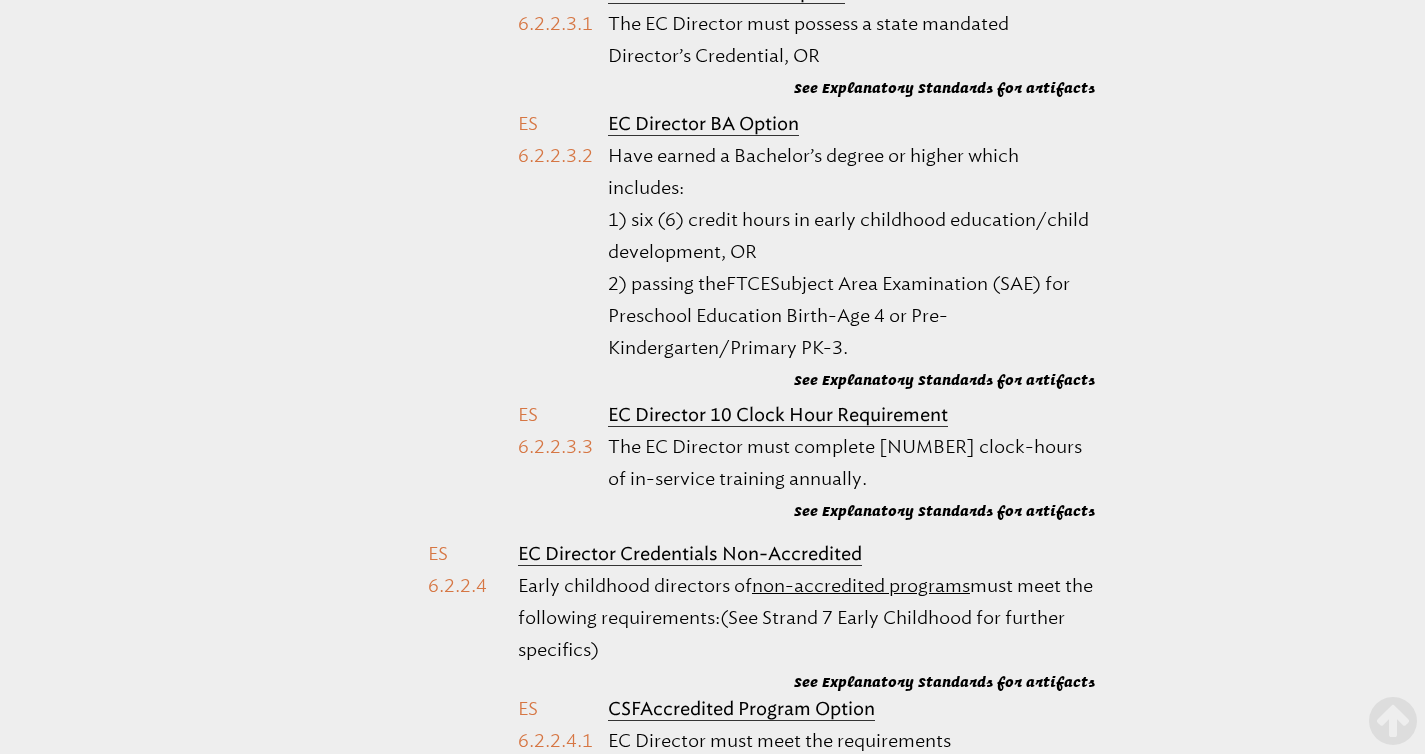 click on "EC Director Credentials  CSF  Accredited
Early childhood directors of  CSF  accredited programs  must meet the following requirements: (See Strand 7 Early Childhood for further specifics)
See Explanatory Standards for artifacts
Directors Credential Option
The EC Director must possess a state mandated Director’s Credential, OR
See Explanatory Standards for artifacts
EC Director BA Option
Have earned a Bachelor’s degree or higher which includes:
1) six (6) credit hours in early childhood education/child development, OR
2) passing the  FTCE  Subject Area Examination ( SAE ) for Preschool Education Birth-Age 4 or Pre-Kindergarten/Primary PK-3." at bounding box center (761, 175) 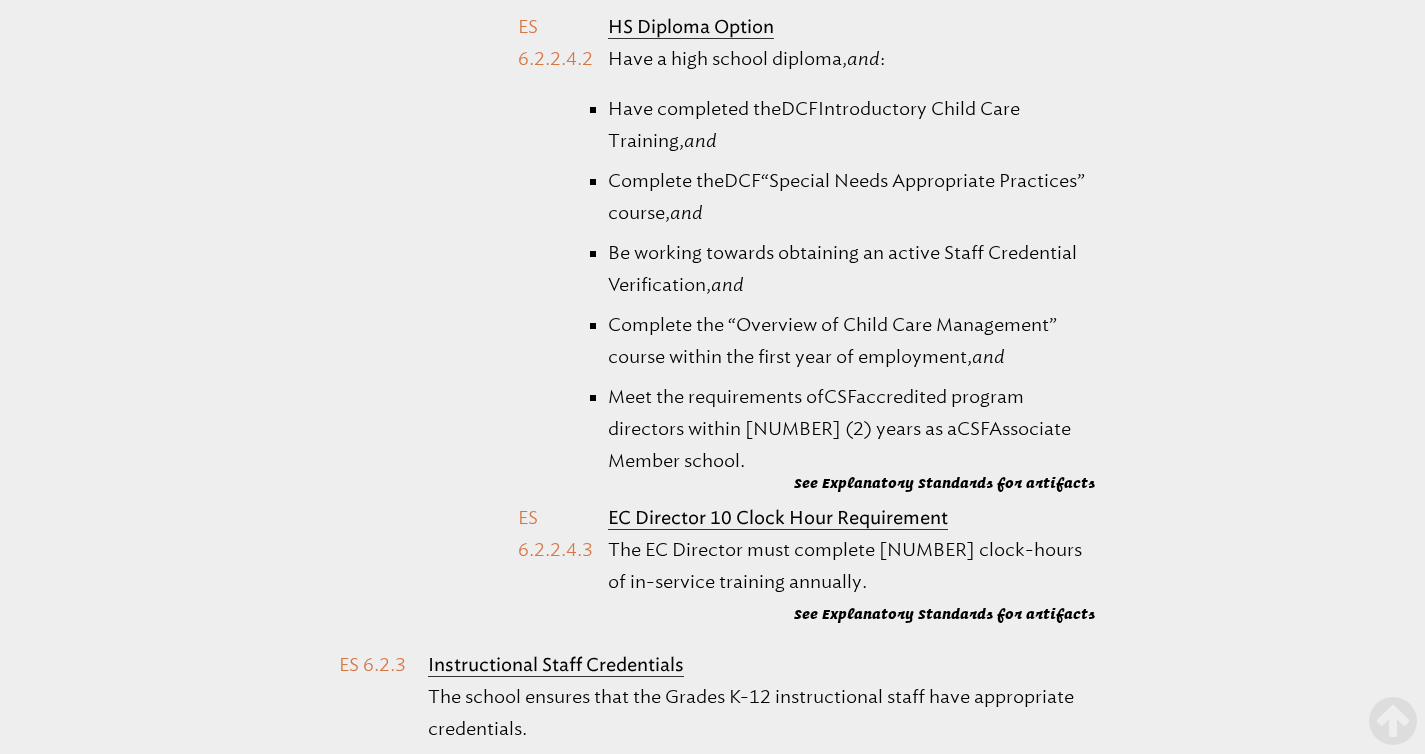 scroll, scrollTop: 46037, scrollLeft: 0, axis: vertical 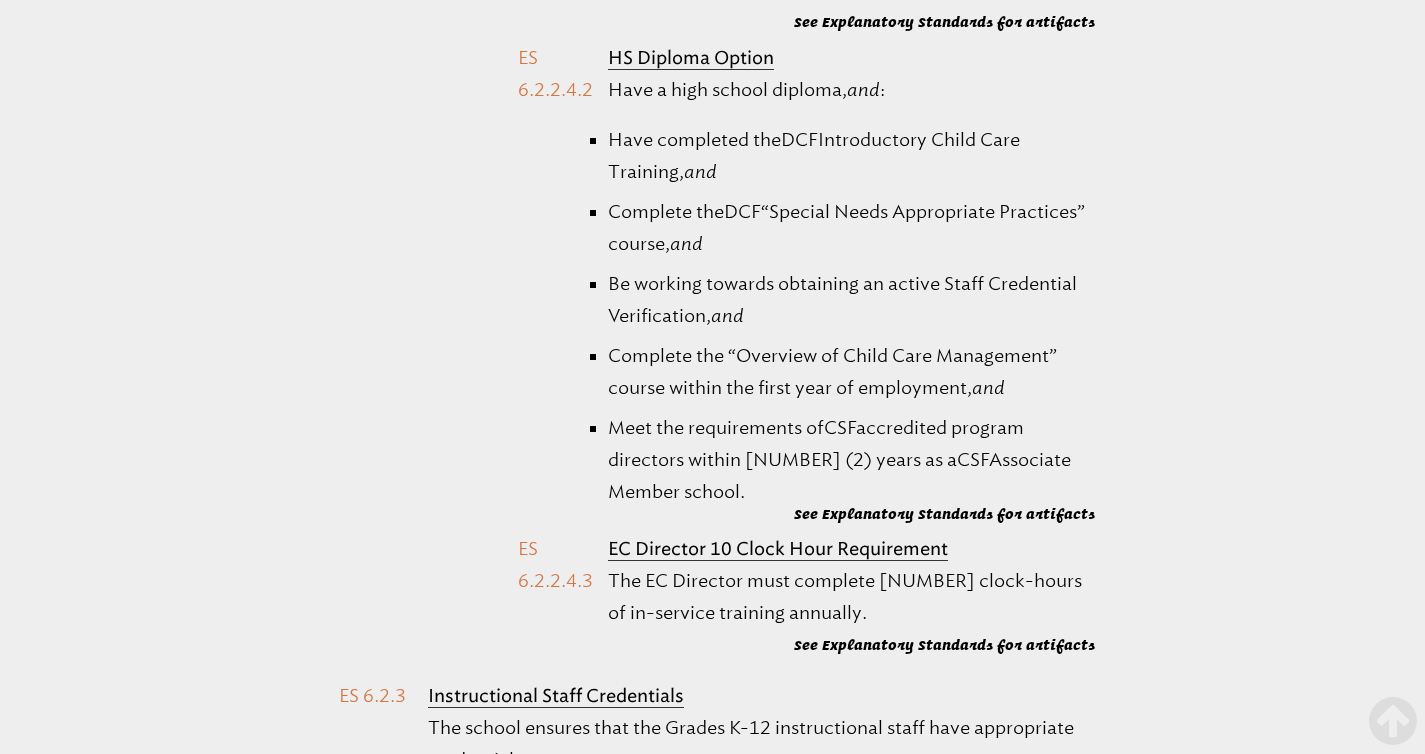 drag, startPoint x: 876, startPoint y: 121, endPoint x: 506, endPoint y: 131, distance: 370.1351 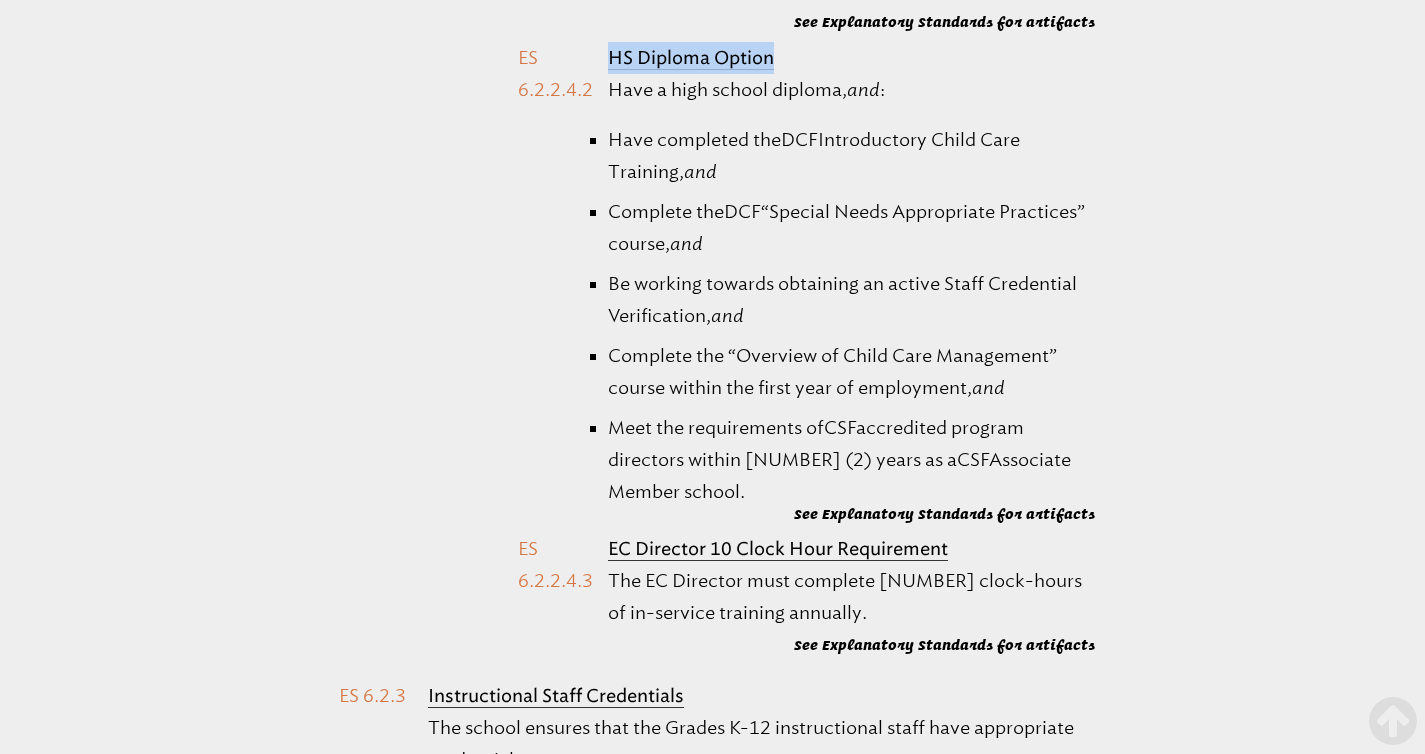 drag, startPoint x: 780, startPoint y: 410, endPoint x: 609, endPoint y: 402, distance: 171.18703 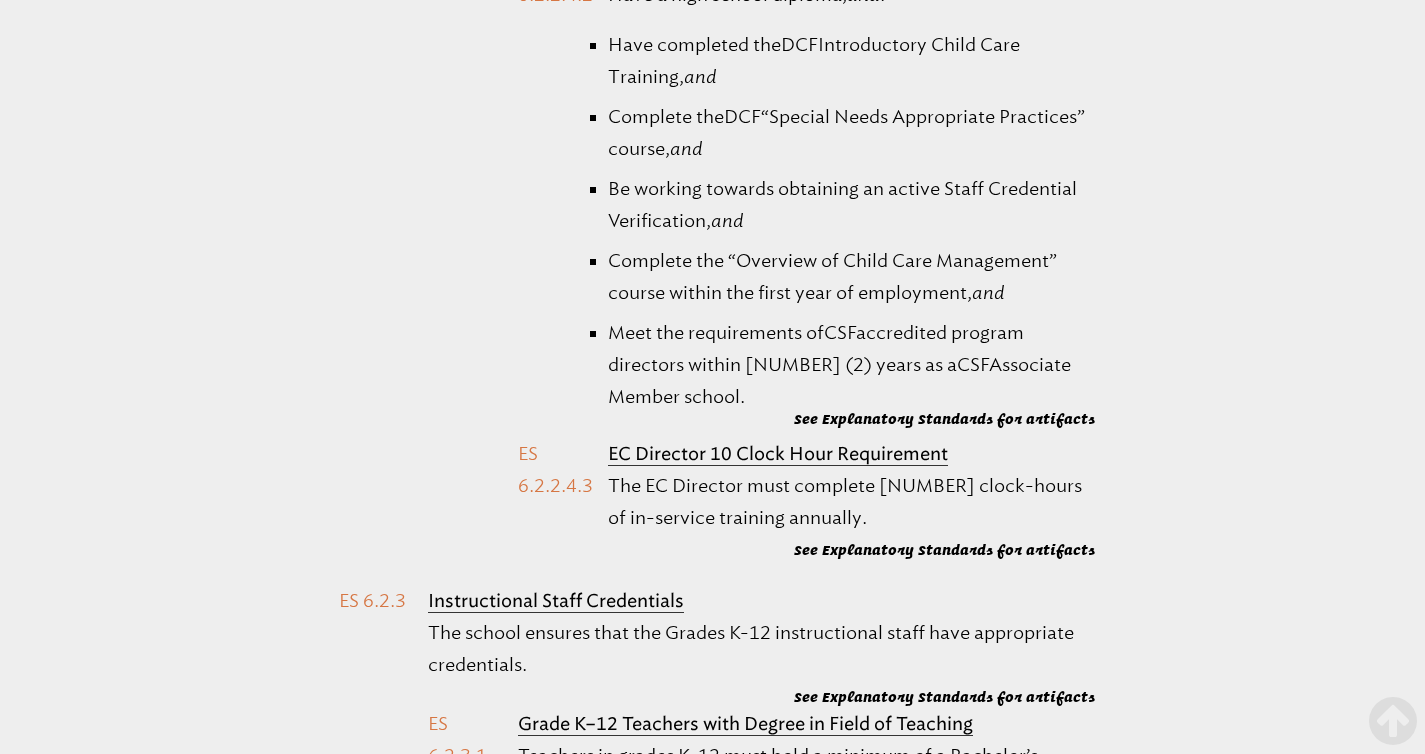 scroll, scrollTop: 46392, scrollLeft: 0, axis: vertical 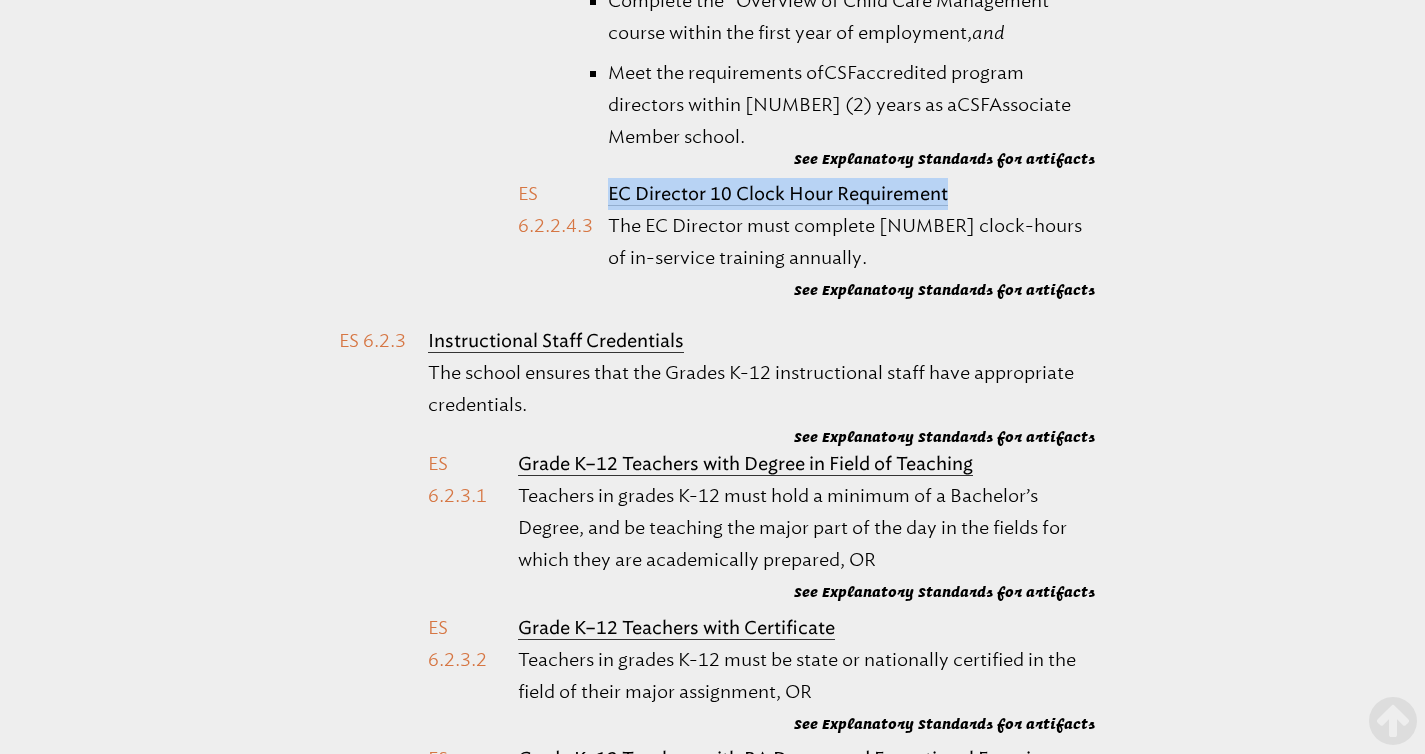 drag, startPoint x: 964, startPoint y: 545, endPoint x: 596, endPoint y: 546, distance: 368.00137 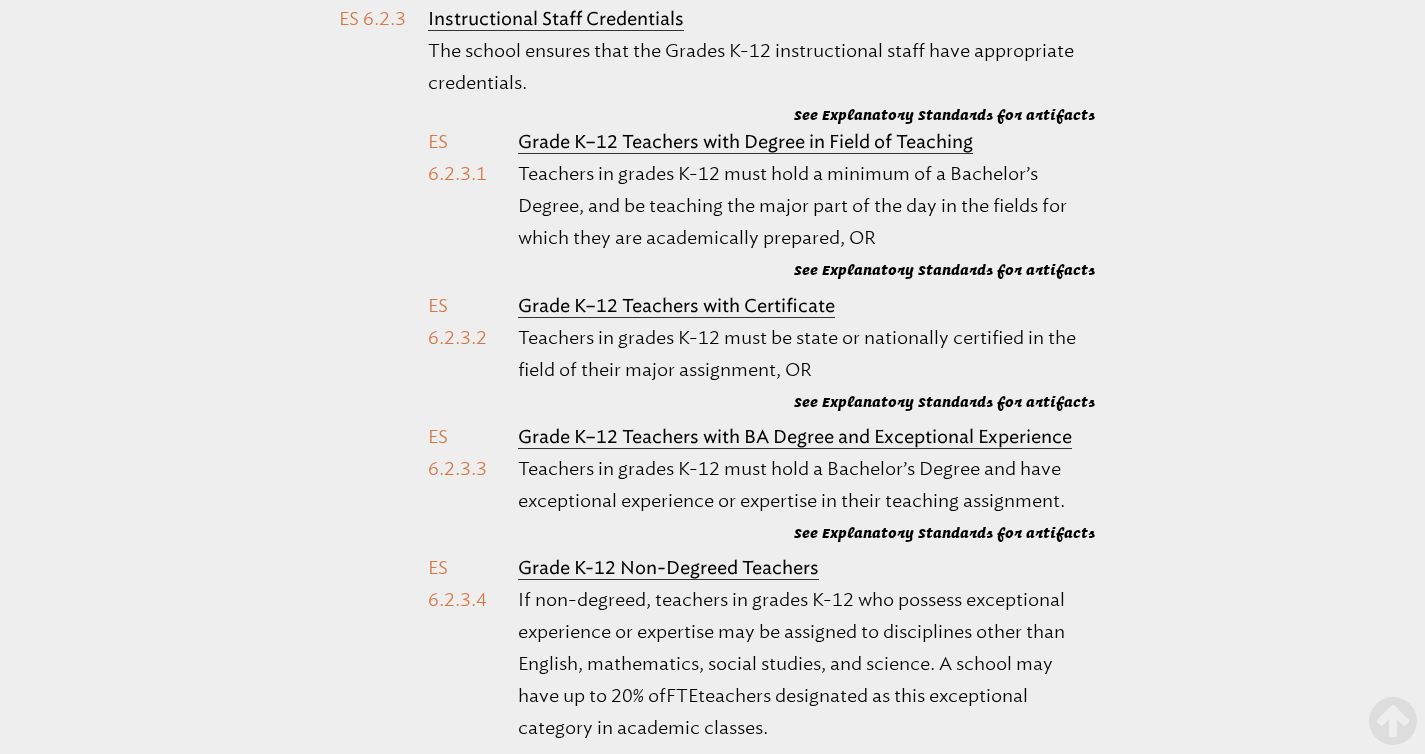 scroll, scrollTop: 46722, scrollLeft: 0, axis: vertical 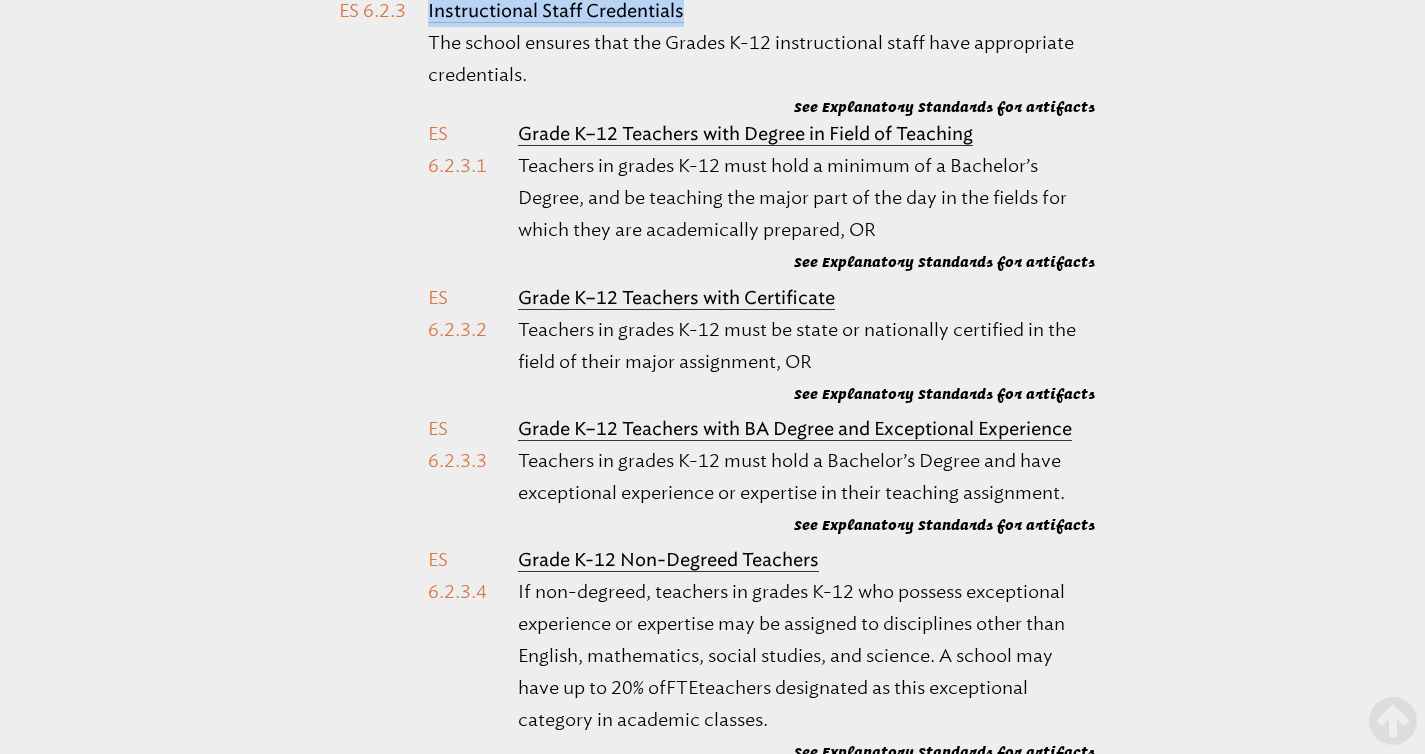 drag, startPoint x: 714, startPoint y: 357, endPoint x: 430, endPoint y: 363, distance: 284.0634 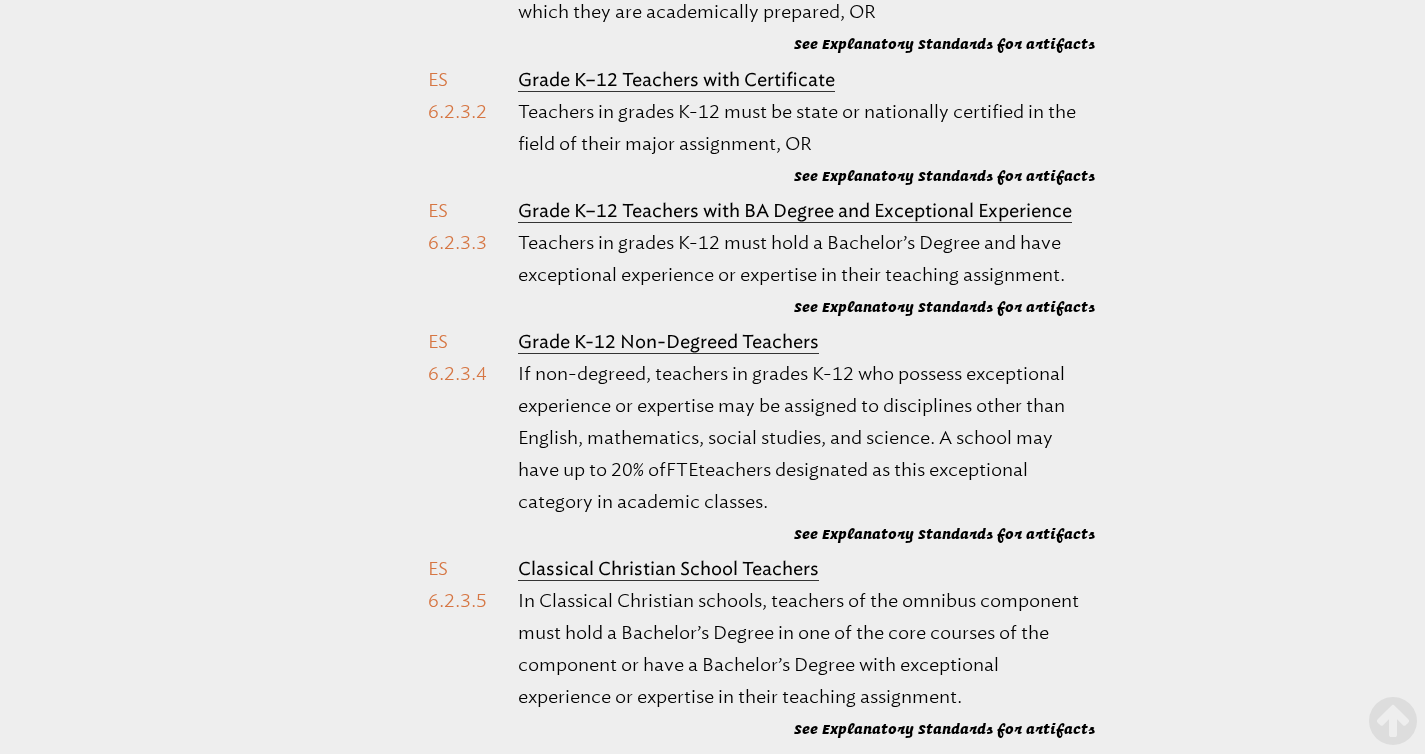 scroll, scrollTop: 46994, scrollLeft: 0, axis: vertical 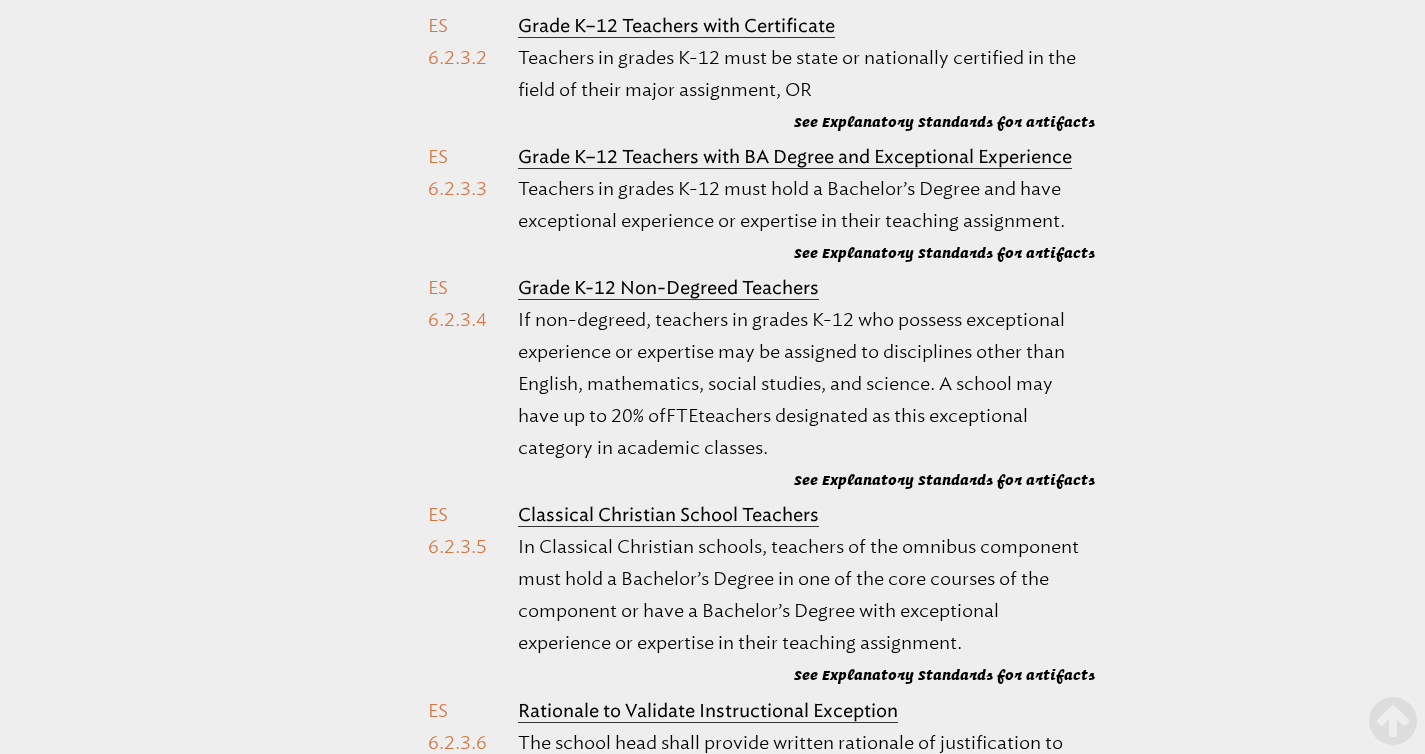 drag, startPoint x: 986, startPoint y: 219, endPoint x: 516, endPoint y: 204, distance: 470.2393 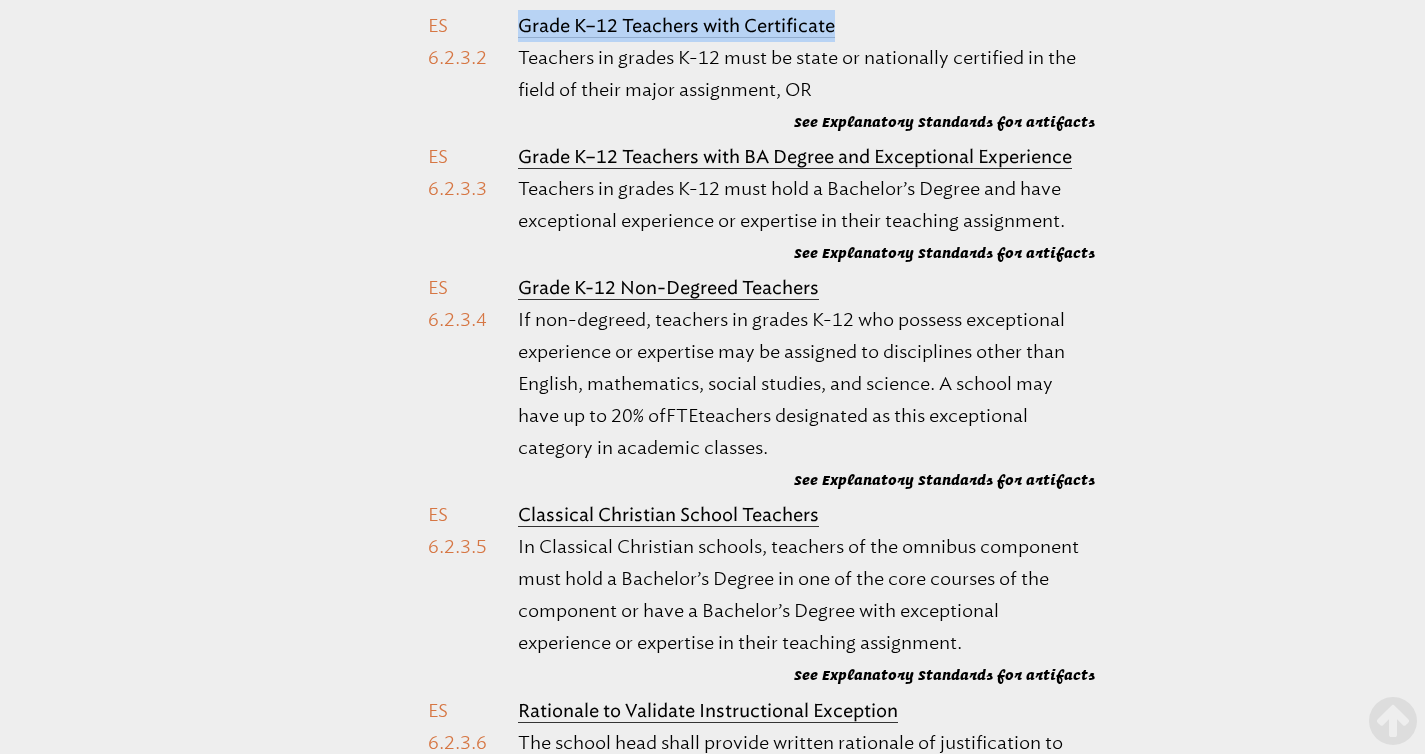 drag, startPoint x: 862, startPoint y: 374, endPoint x: 512, endPoint y: 382, distance: 350.09143 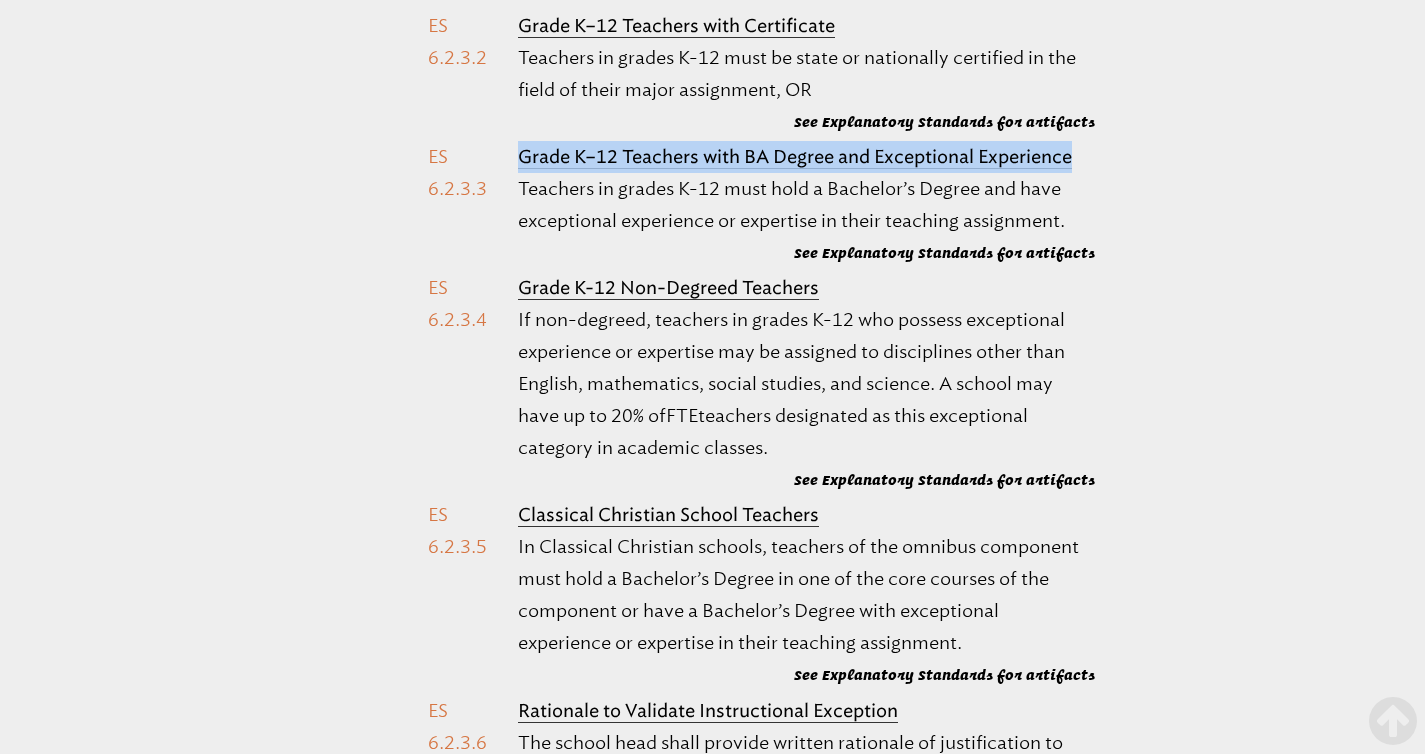 drag, startPoint x: 1086, startPoint y: 511, endPoint x: 514, endPoint y: 498, distance: 572.1477 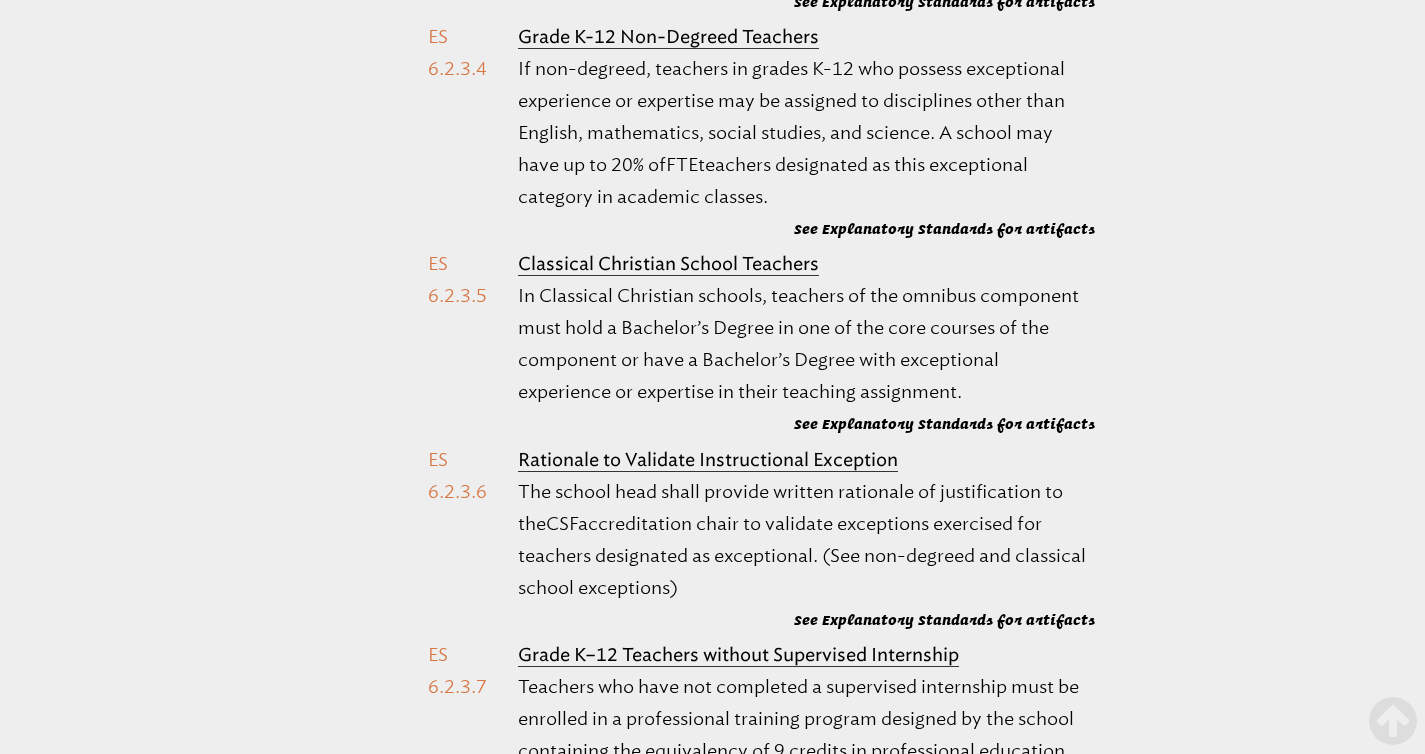 scroll, scrollTop: 47307, scrollLeft: 0, axis: vertical 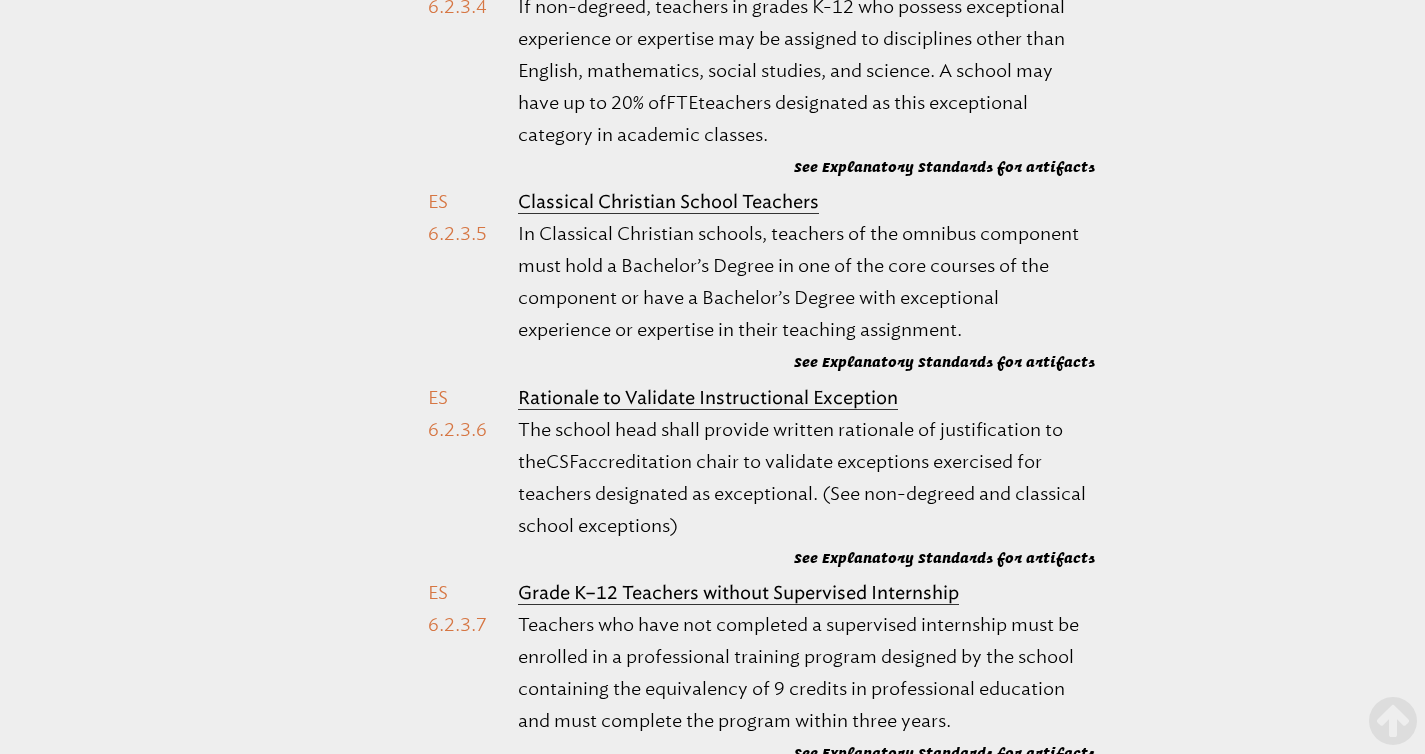 drag, startPoint x: 832, startPoint y: 320, endPoint x: 523, endPoint y: 308, distance: 309.2329 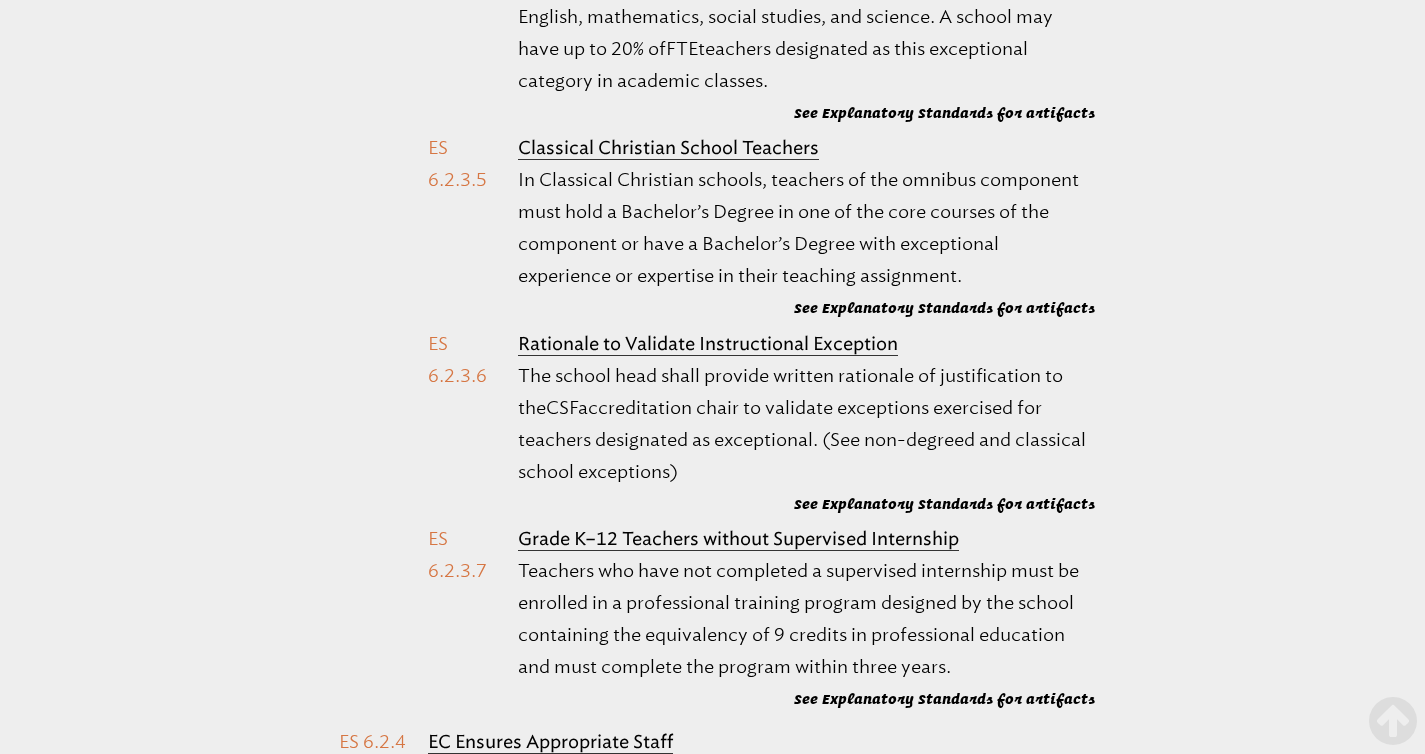 scroll, scrollTop: 47394, scrollLeft: 0, axis: vertical 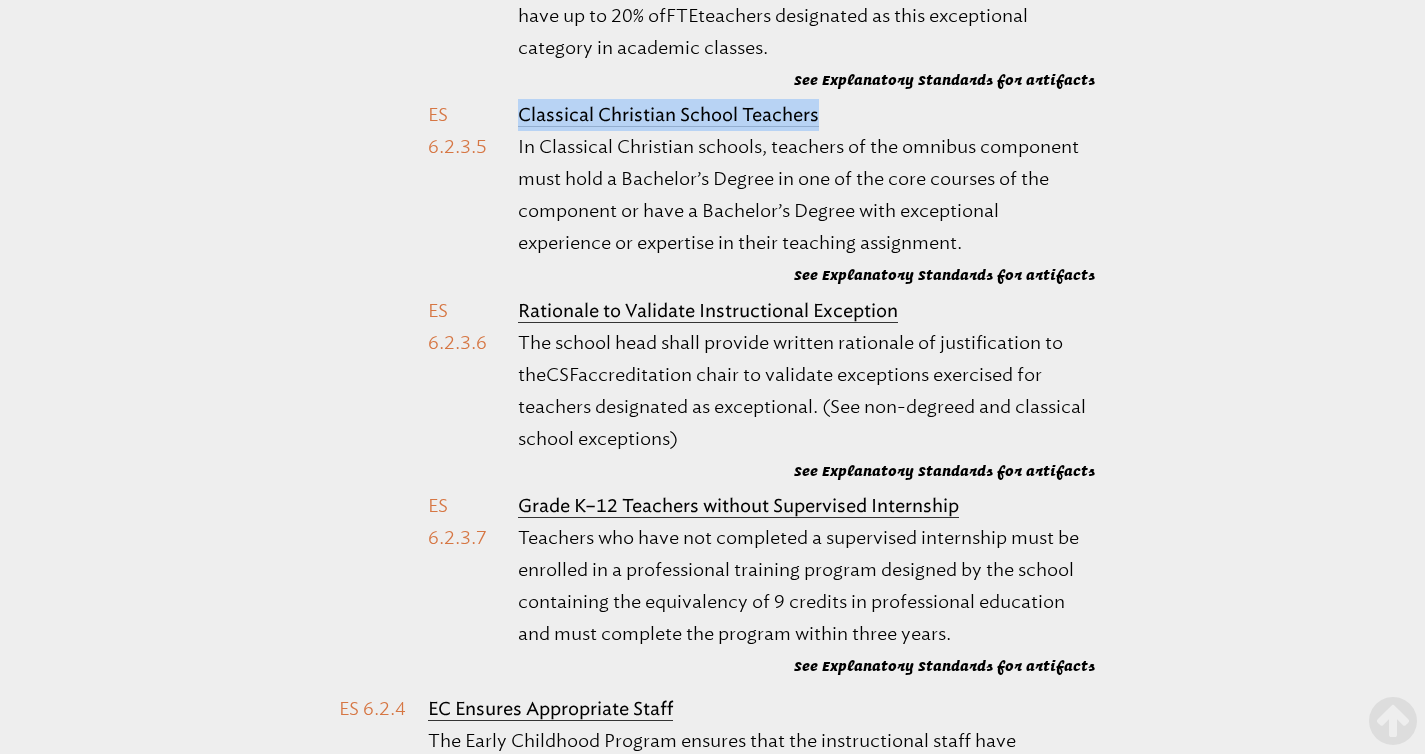 drag, startPoint x: 837, startPoint y: 469, endPoint x: 509, endPoint y: 474, distance: 328.03812 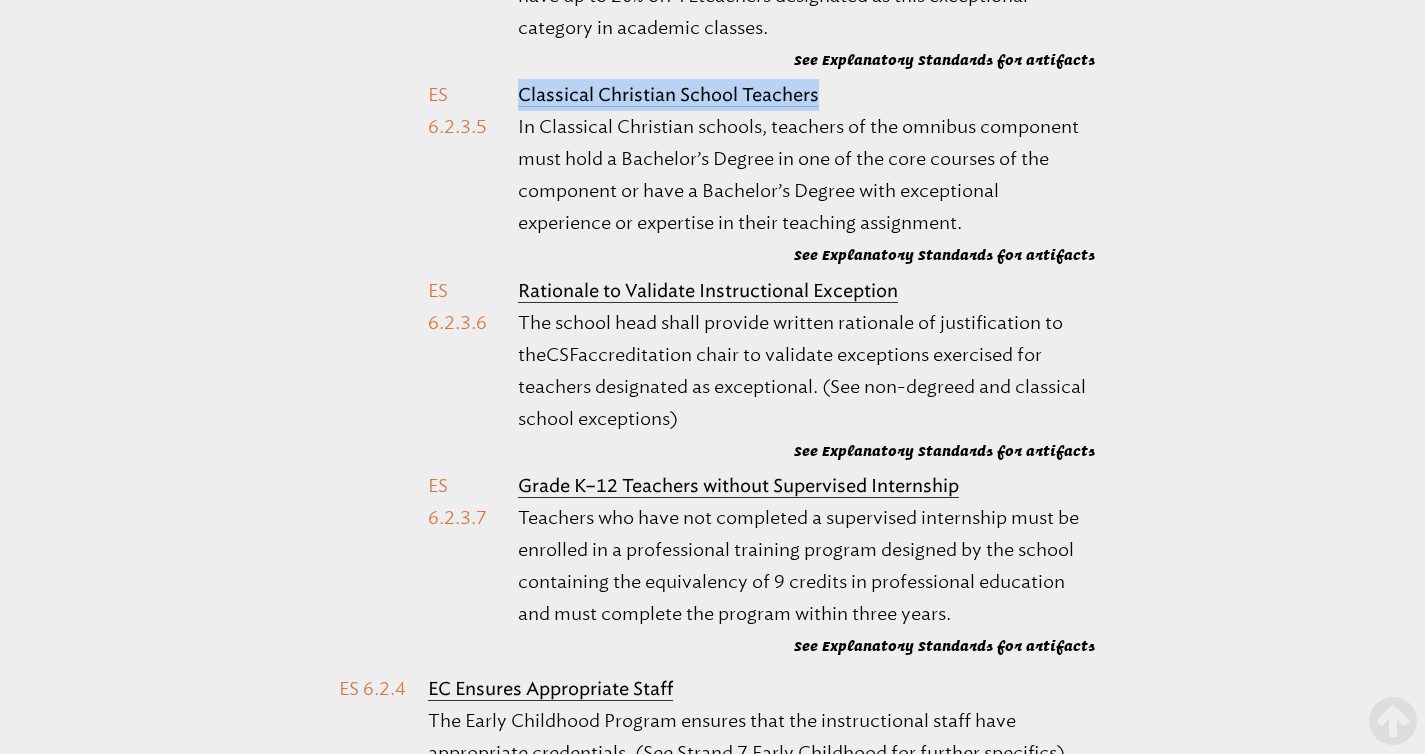 scroll, scrollTop: 47801, scrollLeft: 0, axis: vertical 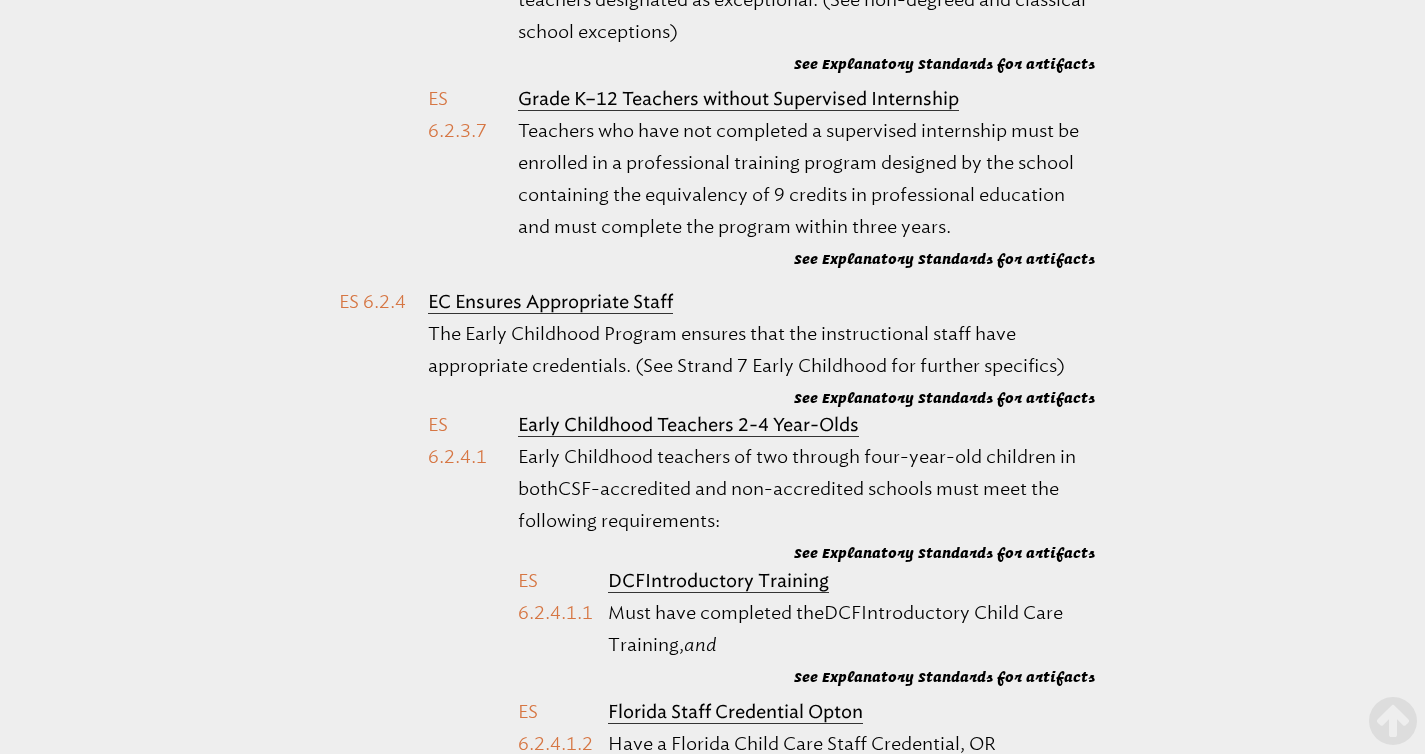 drag, startPoint x: 900, startPoint y: 254, endPoint x: 514, endPoint y: 251, distance: 386.01166 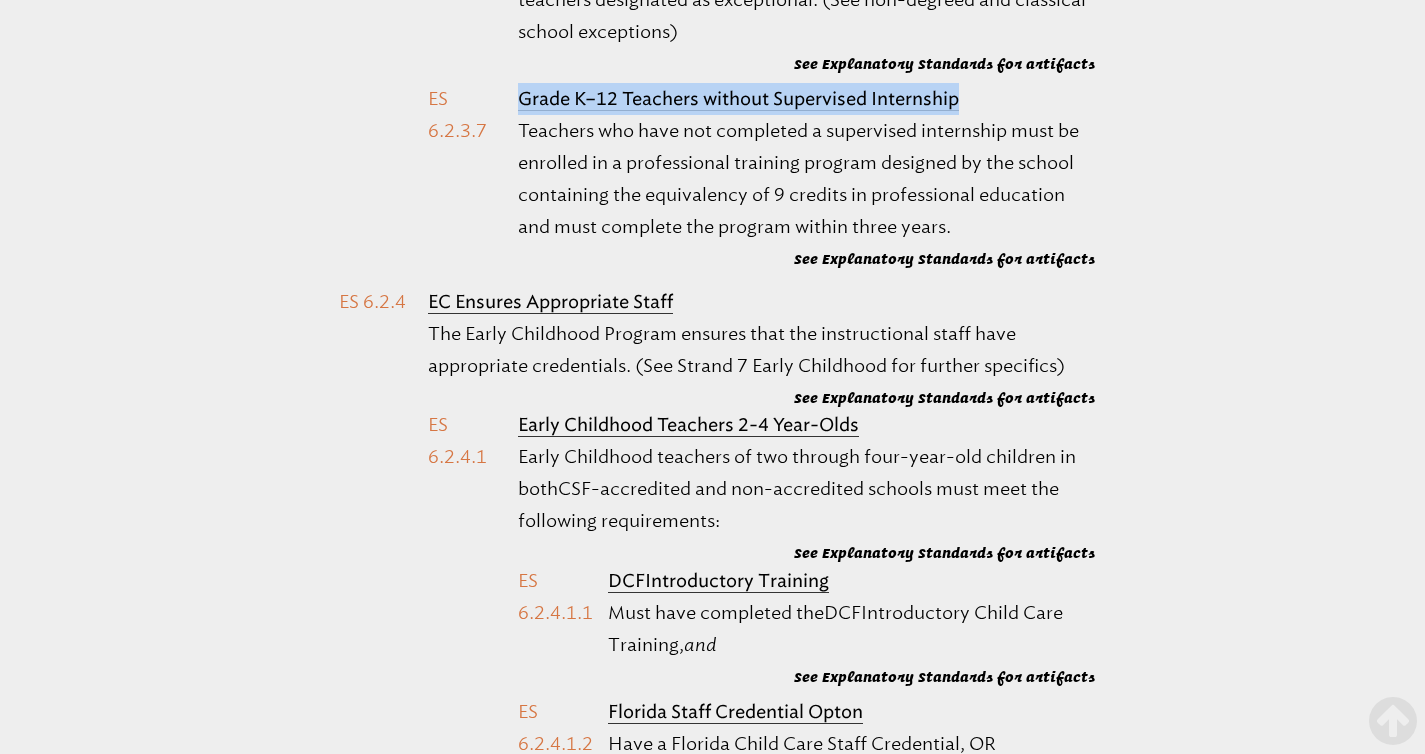 drag, startPoint x: 995, startPoint y: 448, endPoint x: 521, endPoint y: 450, distance: 474.0042 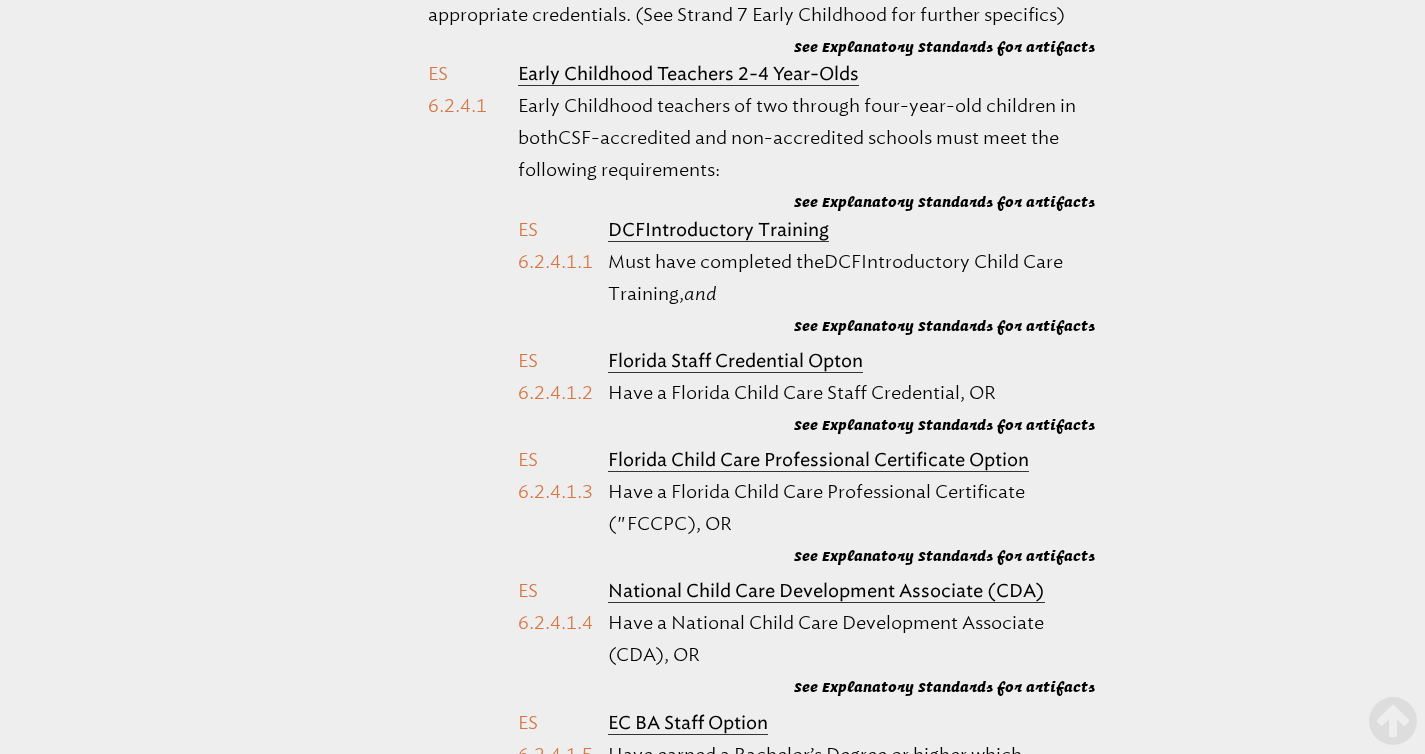 scroll, scrollTop: 48153, scrollLeft: 0, axis: vertical 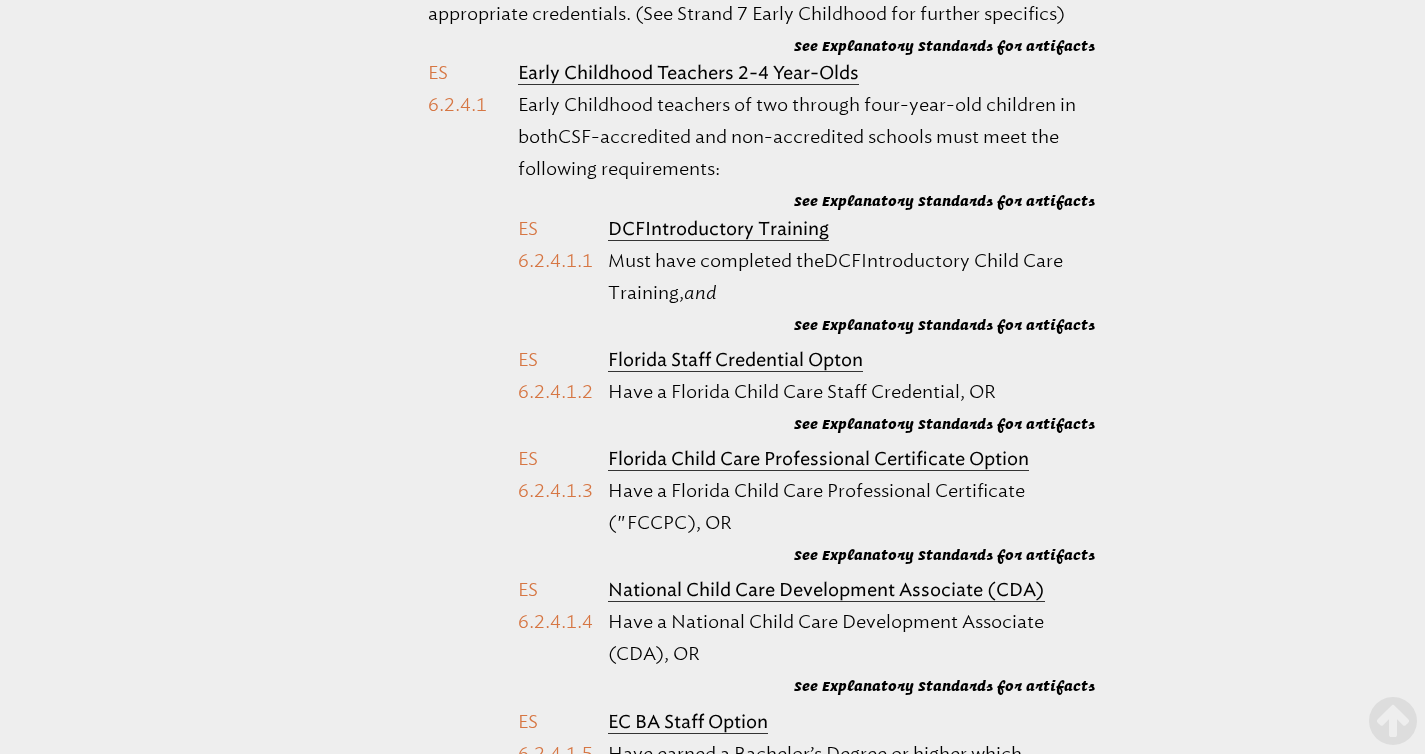 drag, startPoint x: 693, startPoint y: 297, endPoint x: 427, endPoint y: 291, distance: 266.06766 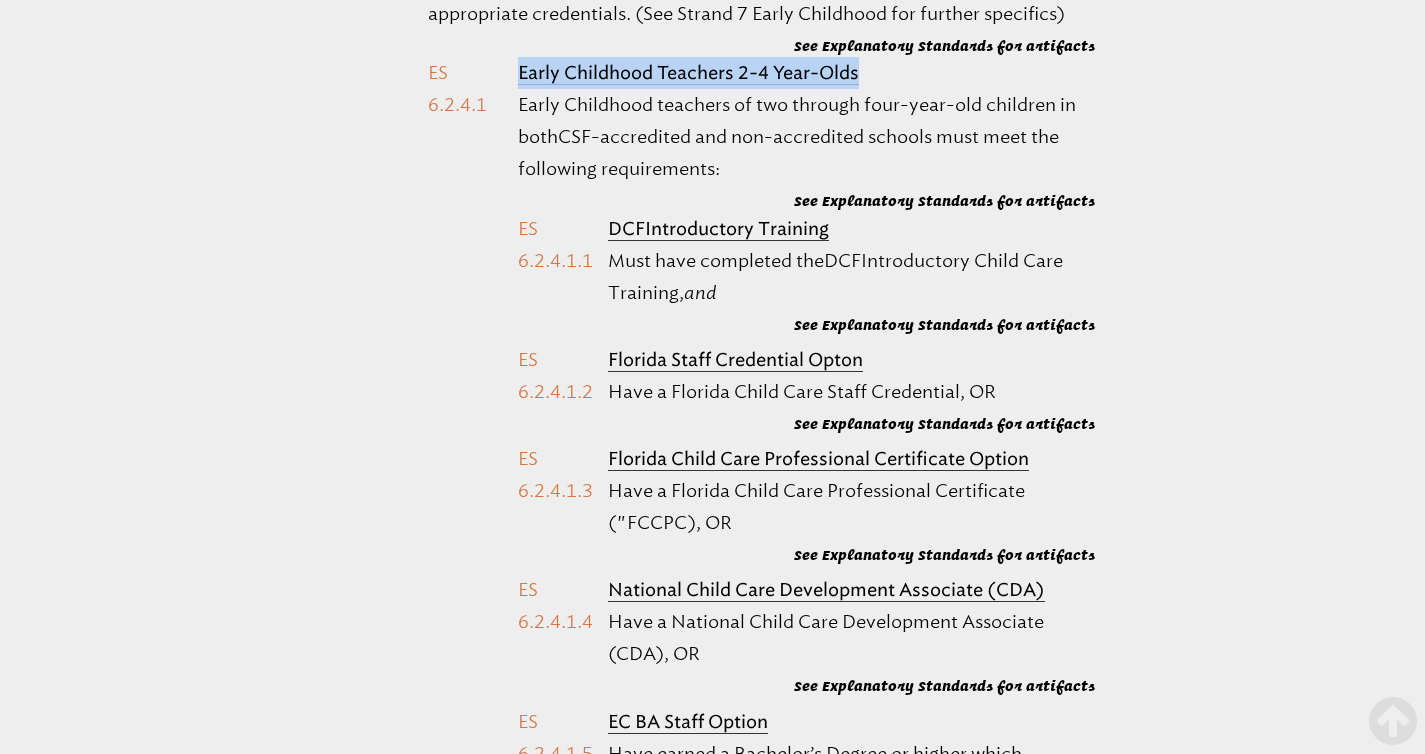 drag, startPoint x: 837, startPoint y: 417, endPoint x: 522, endPoint y: 404, distance: 315.26813 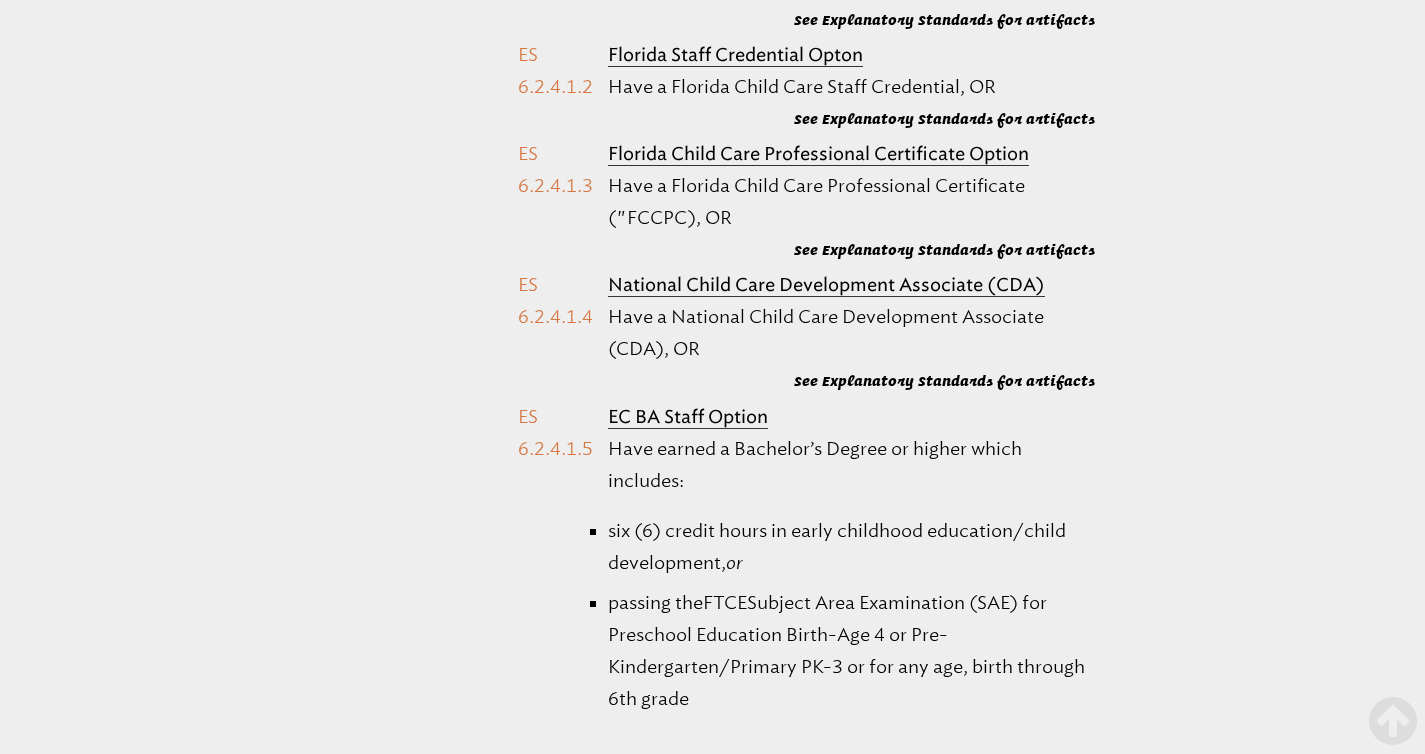 scroll, scrollTop: 48478, scrollLeft: 0, axis: vertical 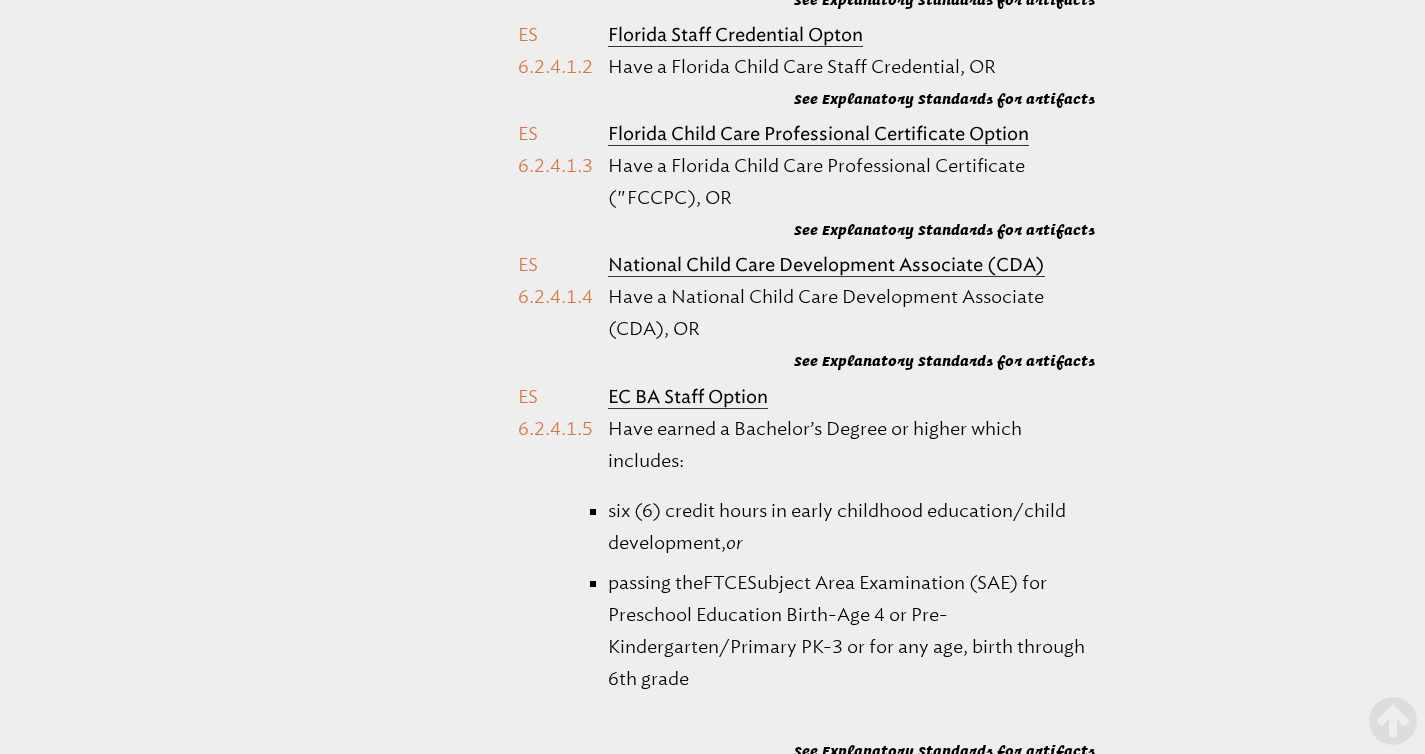 drag, startPoint x: 847, startPoint y: 249, endPoint x: 613, endPoint y: 243, distance: 234.0769 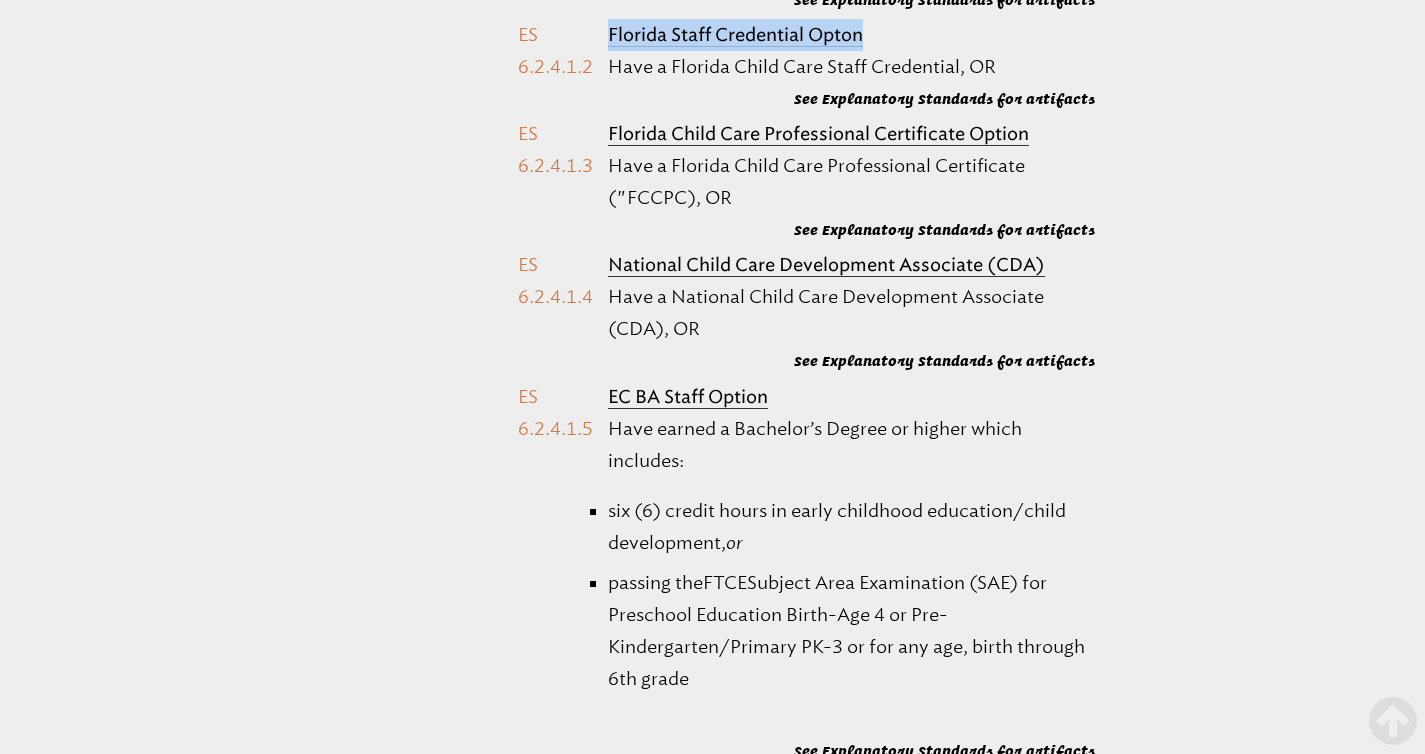 drag, startPoint x: 895, startPoint y: 374, endPoint x: 611, endPoint y: 388, distance: 284.34485 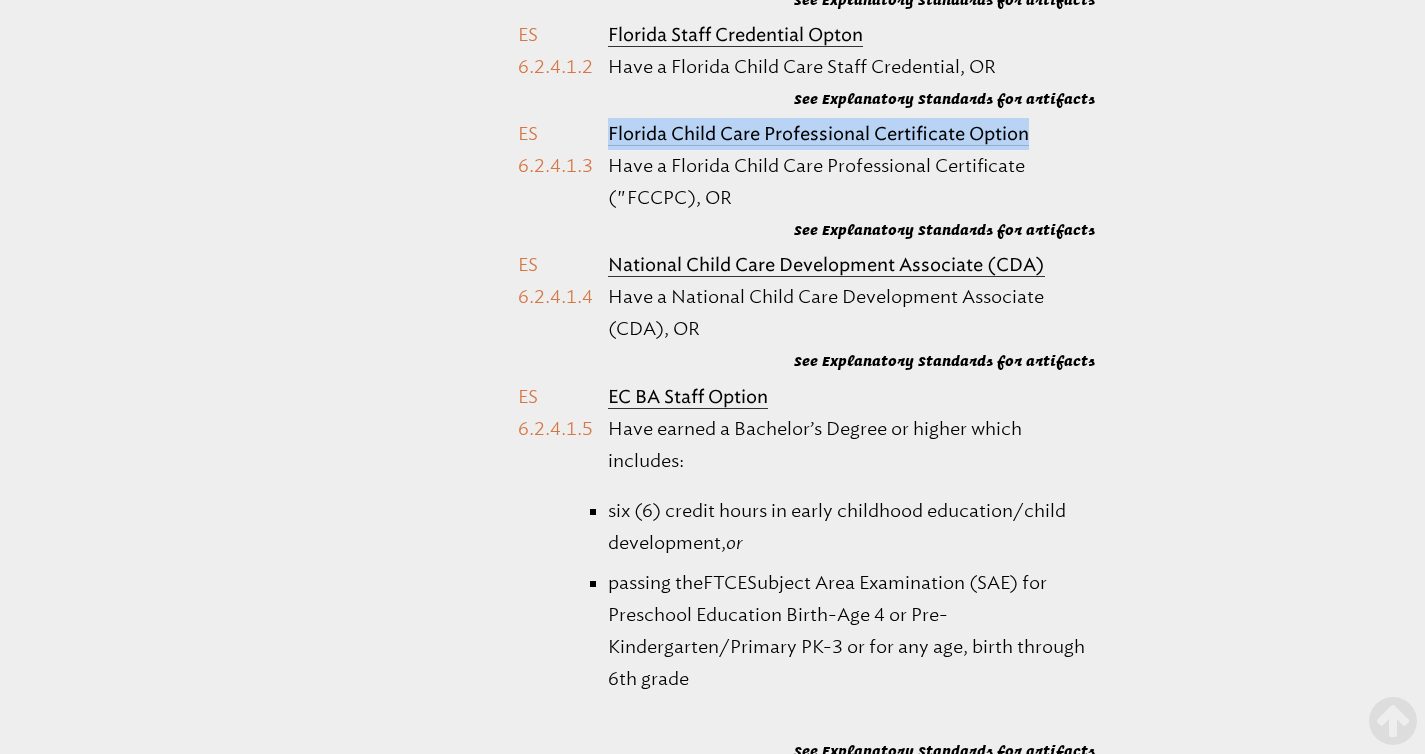 drag, startPoint x: 1044, startPoint y: 482, endPoint x: 604, endPoint y: 496, distance: 440.22266 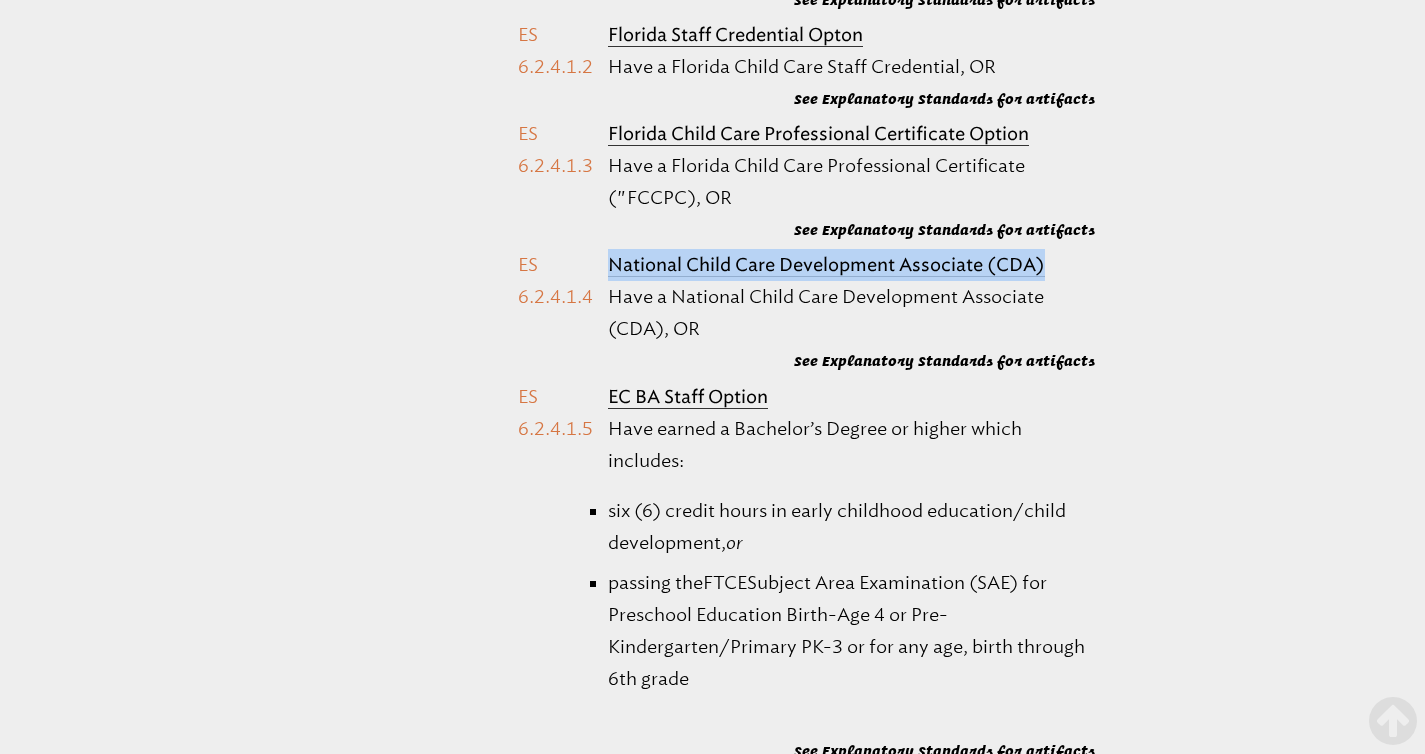 drag, startPoint x: 1068, startPoint y: 611, endPoint x: 608, endPoint y: 618, distance: 460.05325 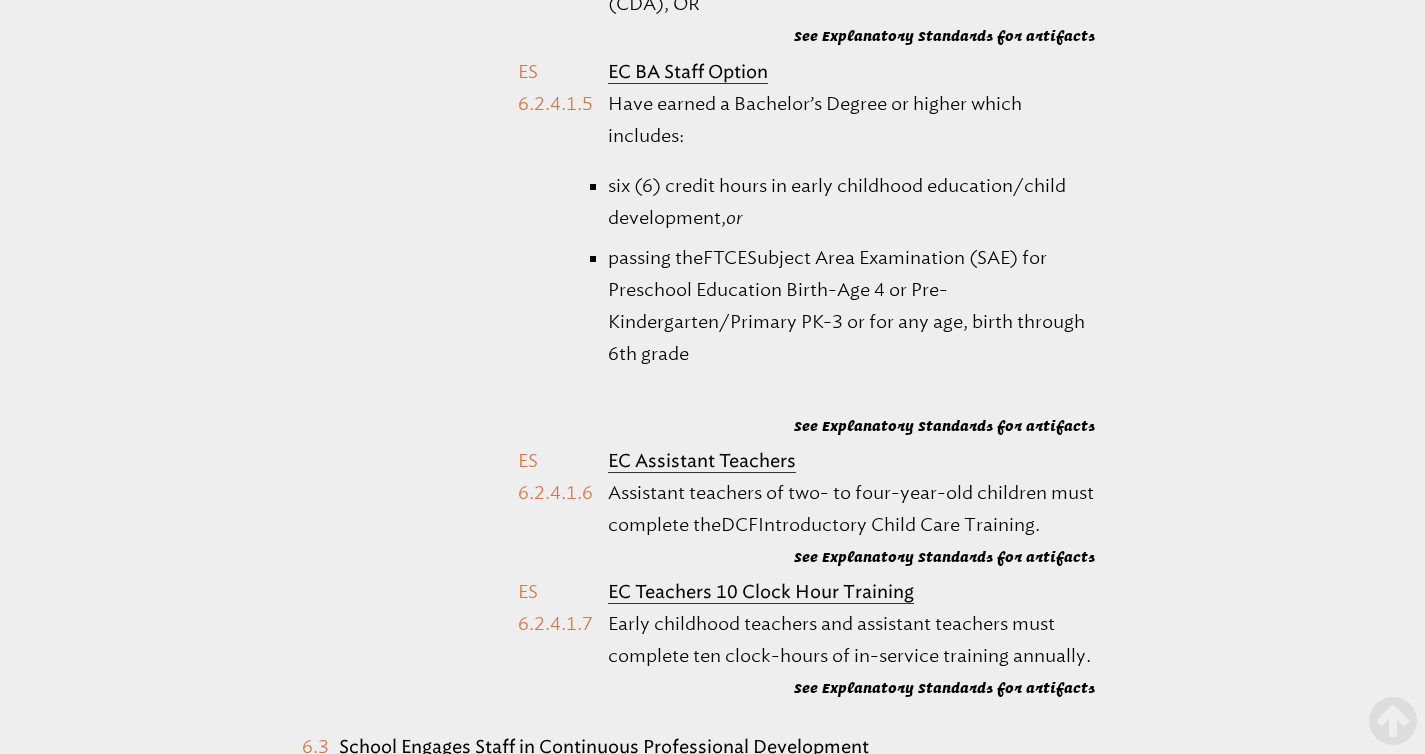 scroll, scrollTop: 48812, scrollLeft: 0, axis: vertical 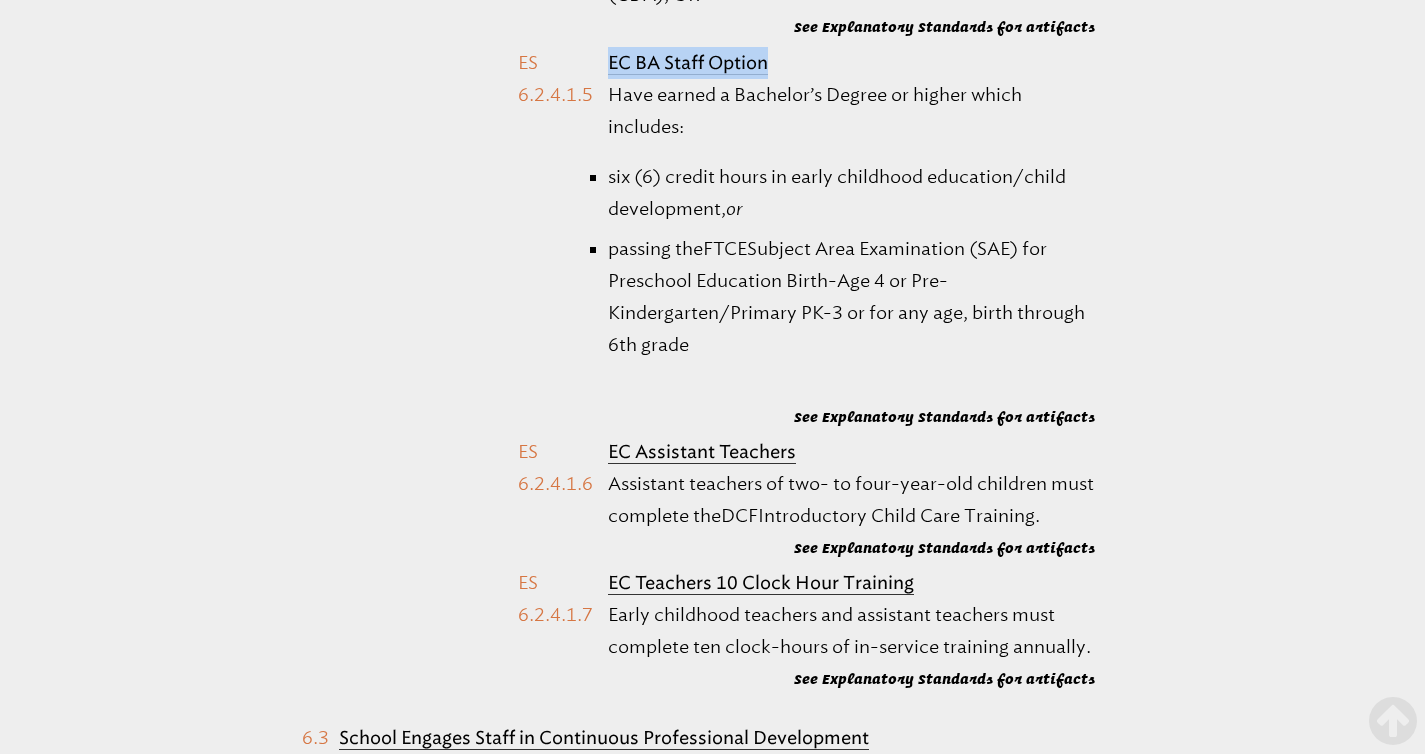 drag, startPoint x: 745, startPoint y: 410, endPoint x: 608, endPoint y: 407, distance: 137.03284 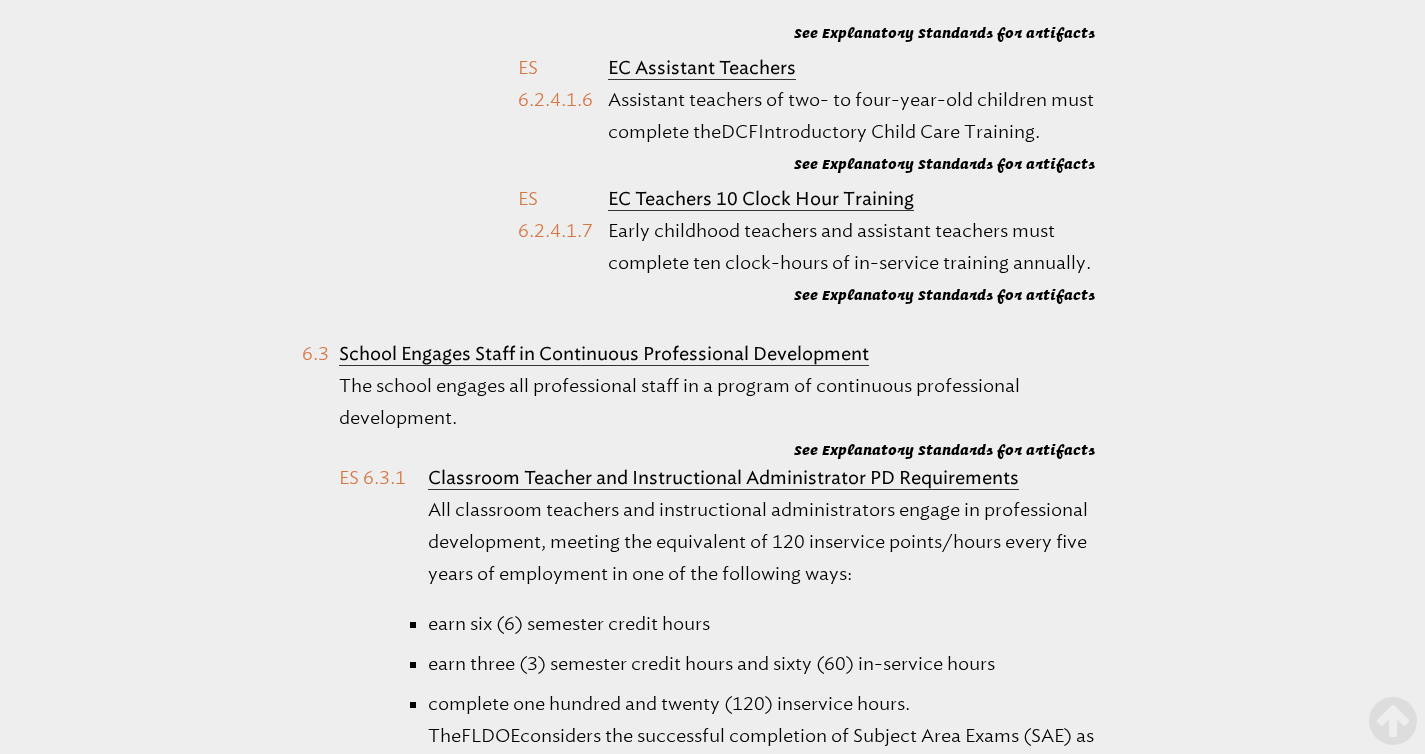scroll, scrollTop: 49557, scrollLeft: 0, axis: vertical 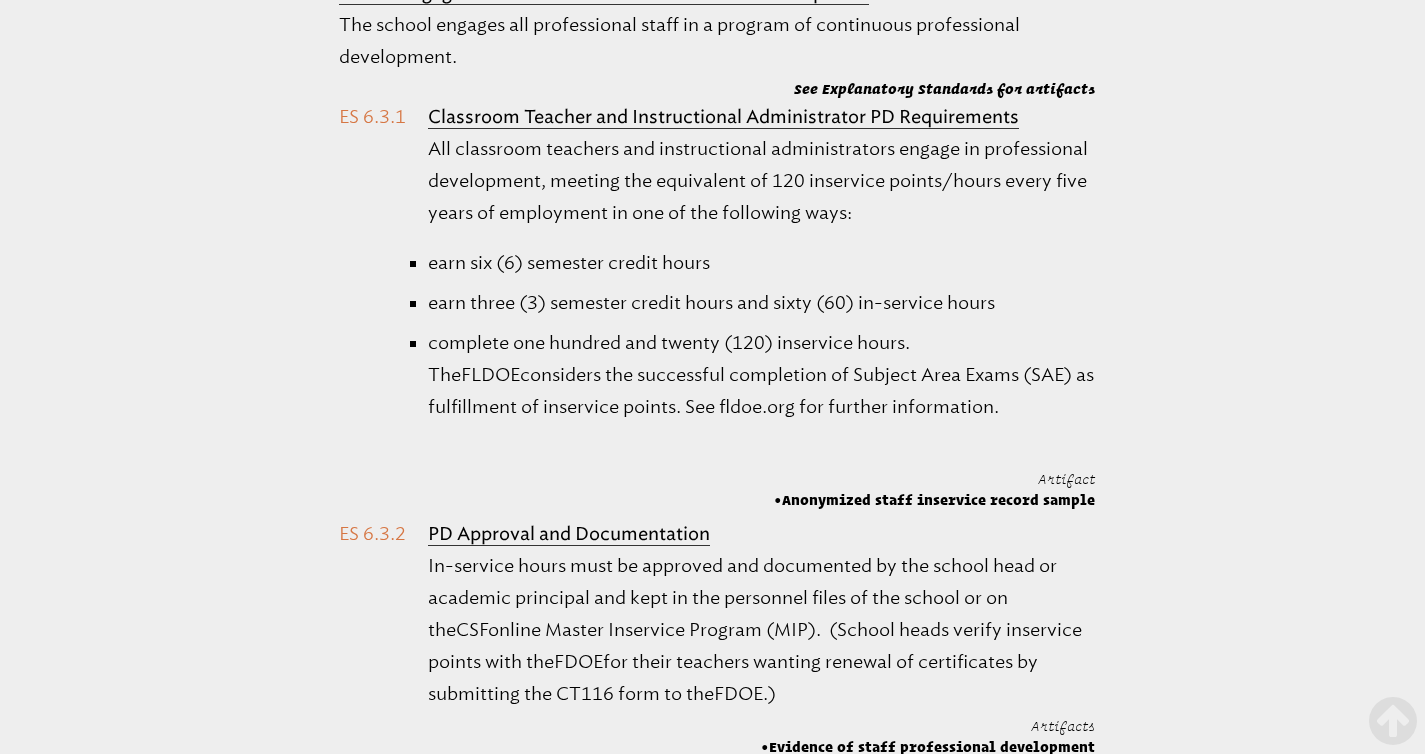 drag, startPoint x: 795, startPoint y: 47, endPoint x: 593, endPoint y: 53, distance: 202.0891 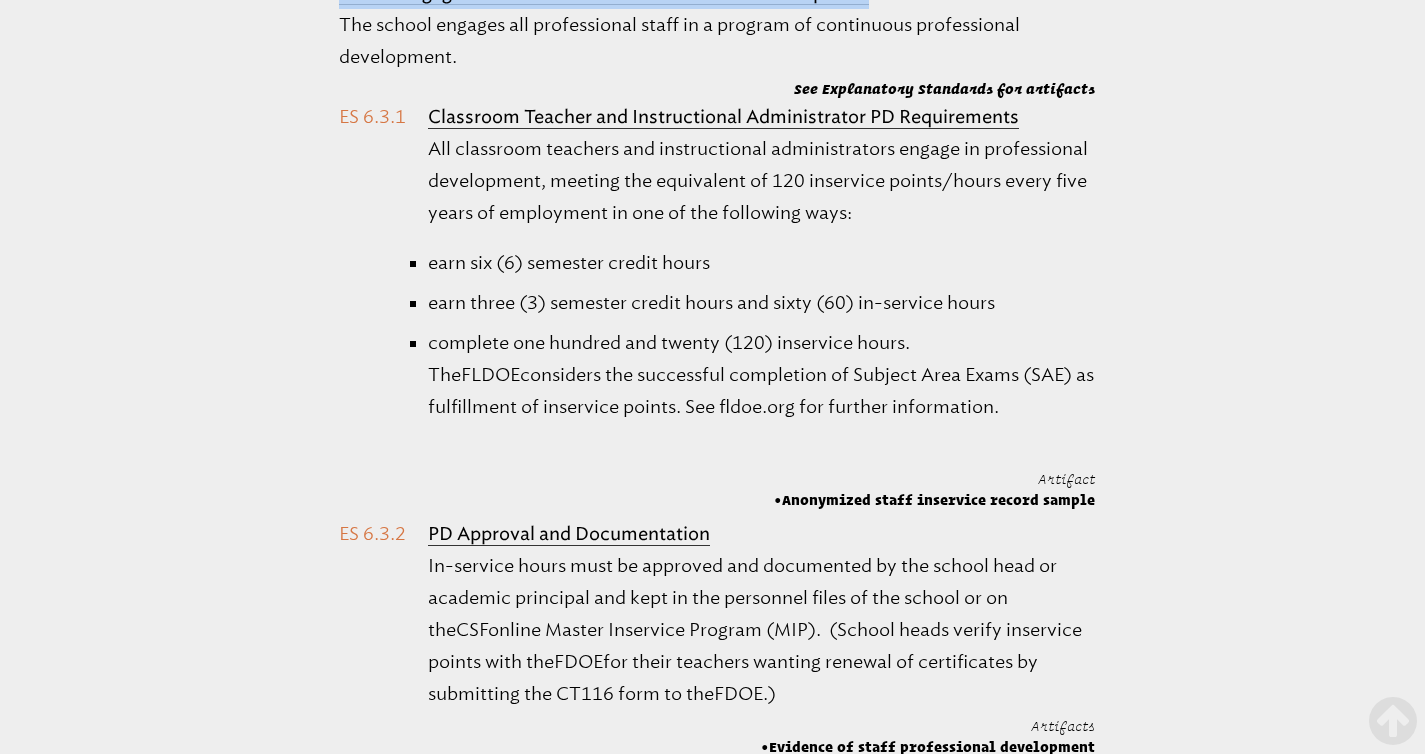 drag, startPoint x: 883, startPoint y: 372, endPoint x: 343, endPoint y: 359, distance: 540.15643 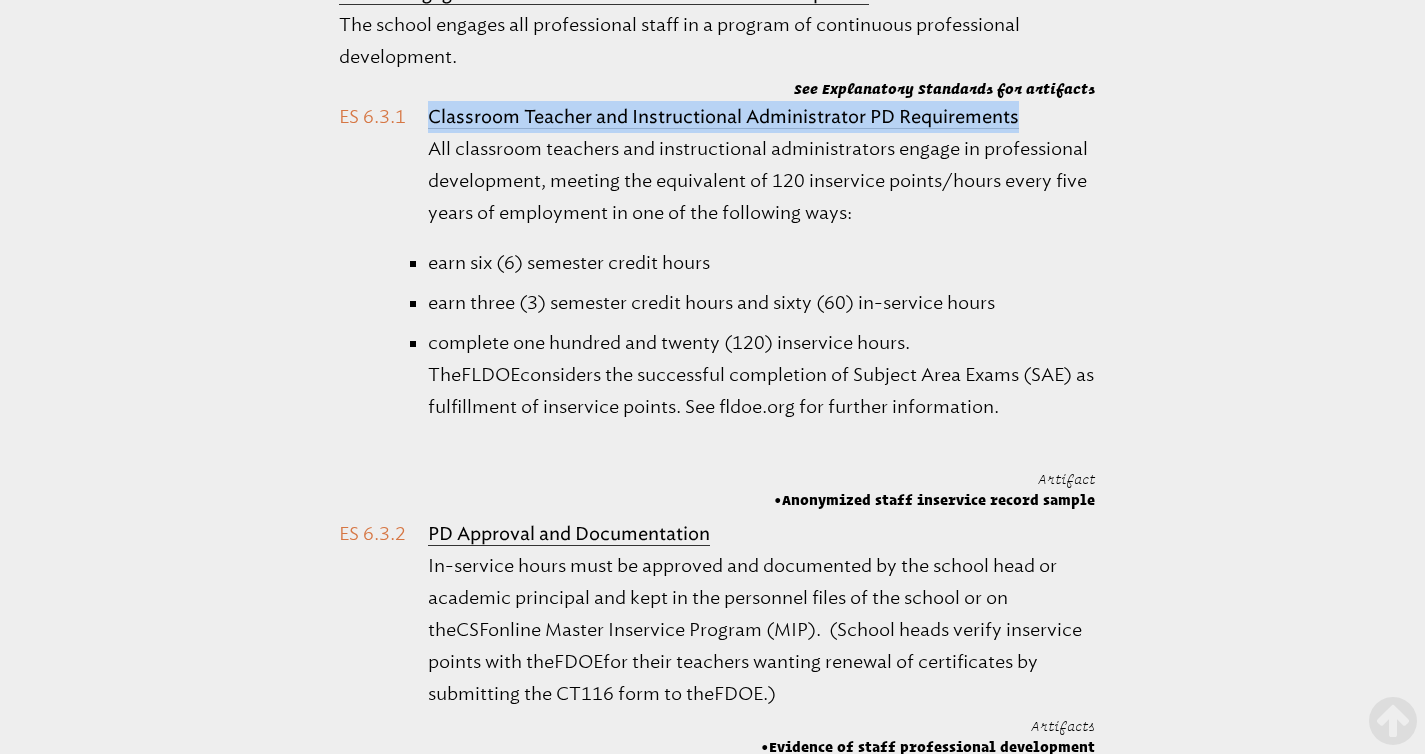drag, startPoint x: 1076, startPoint y: 490, endPoint x: 424, endPoint y: 492, distance: 652.00305 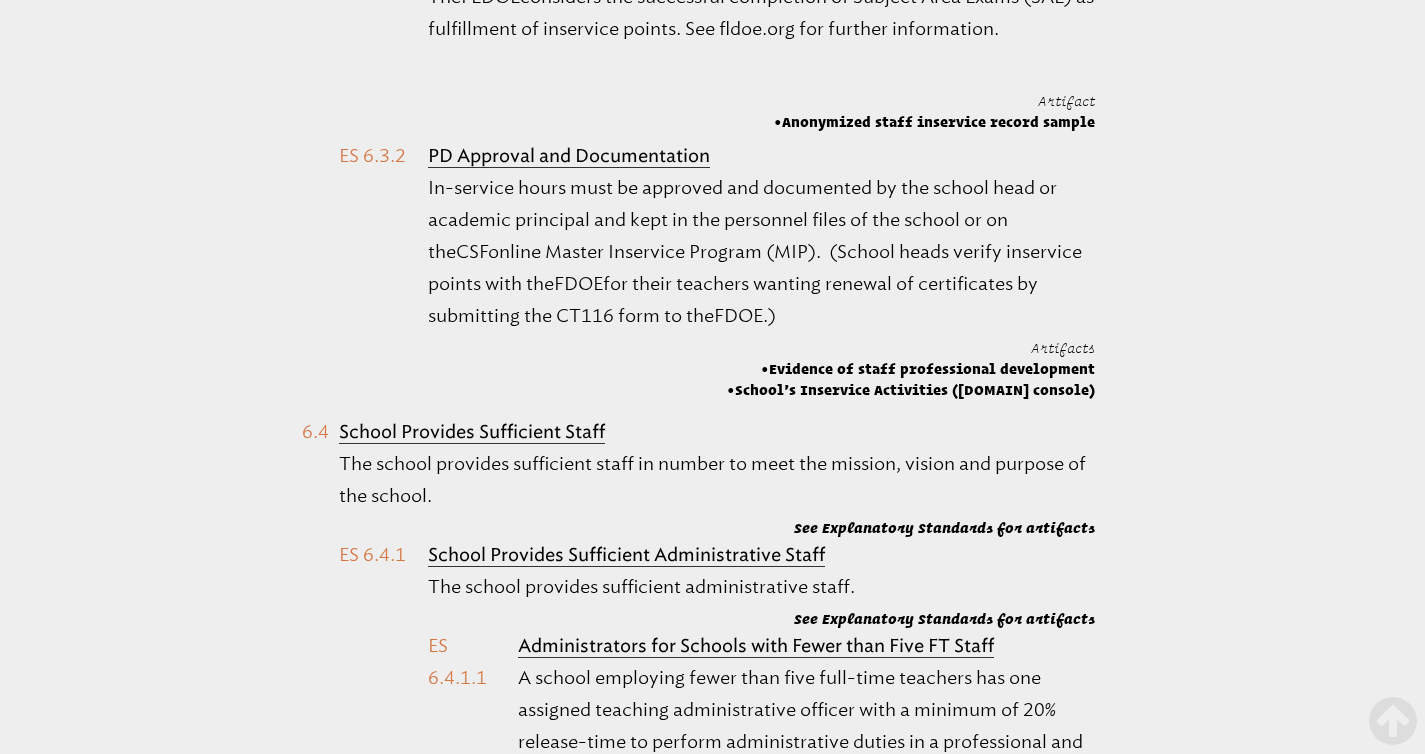 scroll, scrollTop: 50035, scrollLeft: 0, axis: vertical 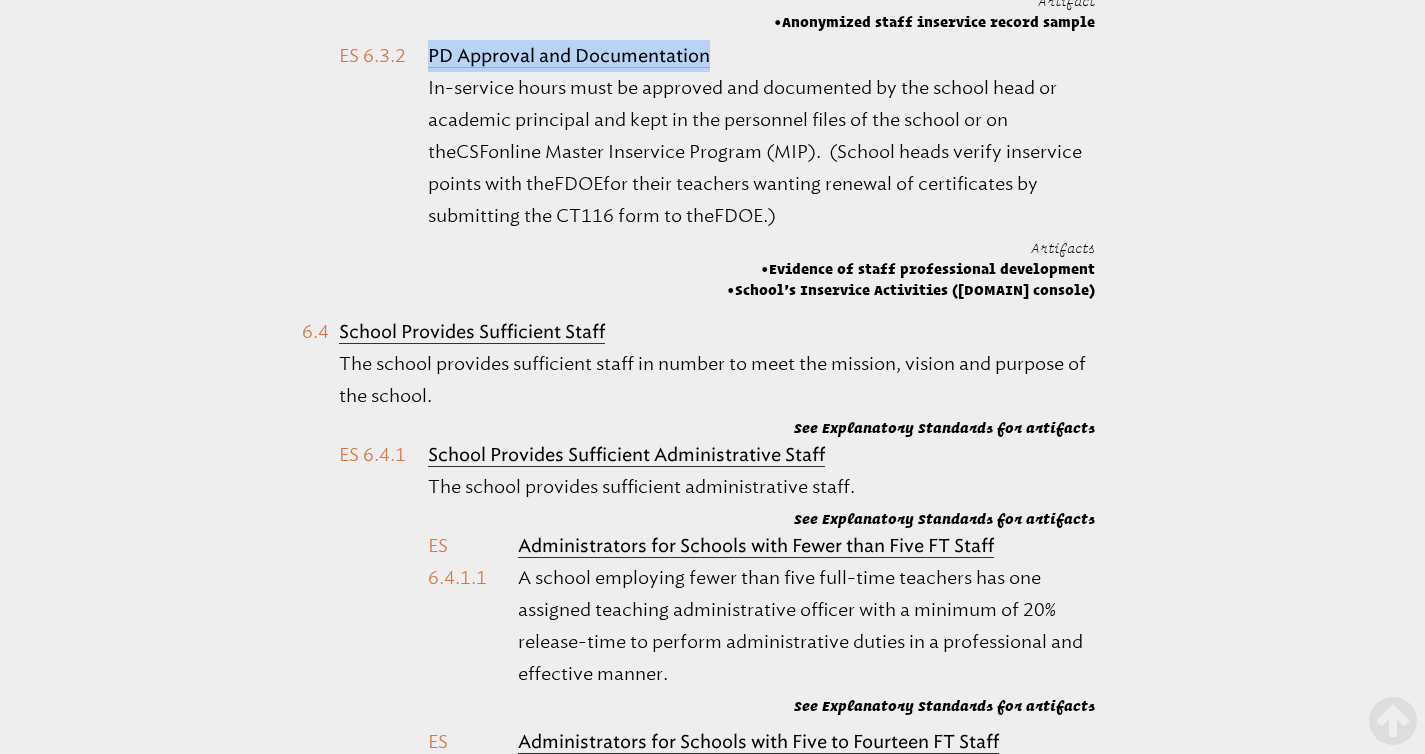 drag, startPoint x: 724, startPoint y: 428, endPoint x: 413, endPoint y: 433, distance: 311.0402 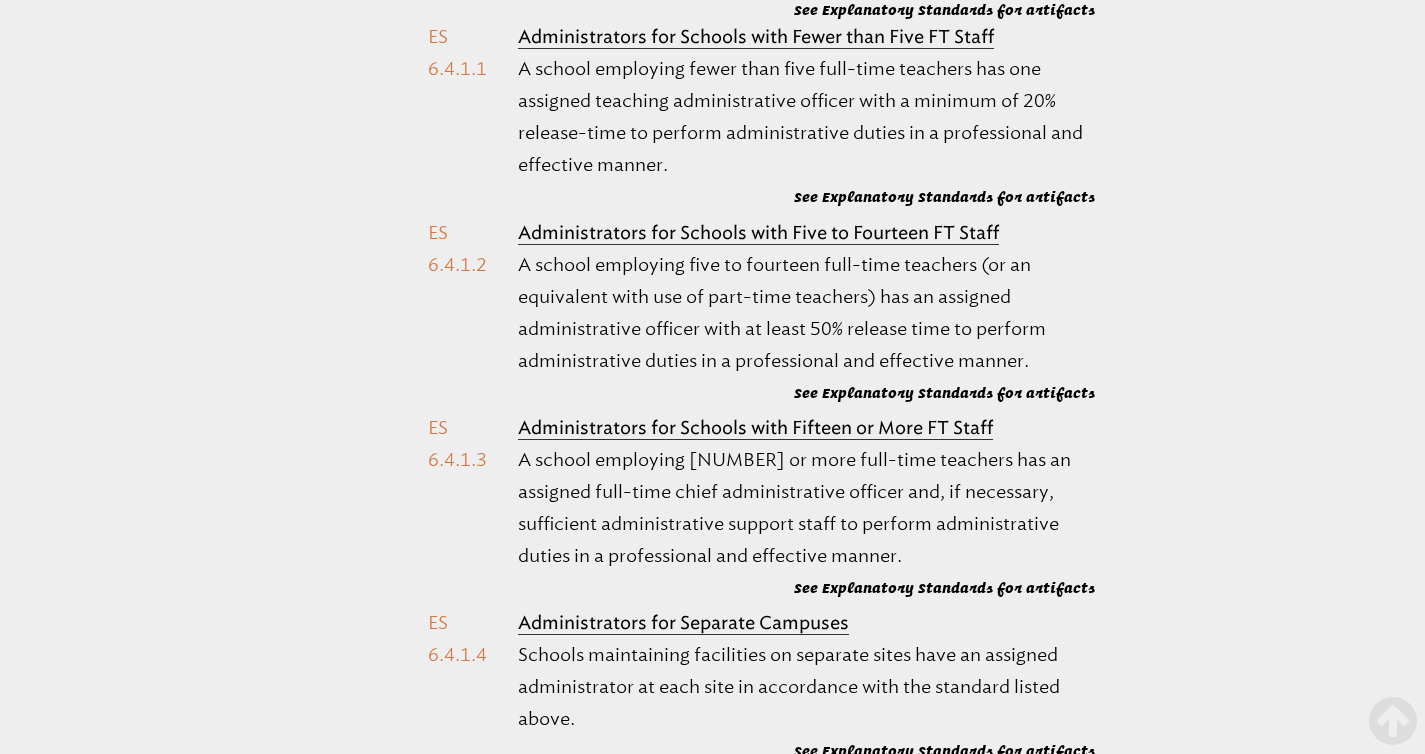 scroll, scrollTop: 50556, scrollLeft: 0, axis: vertical 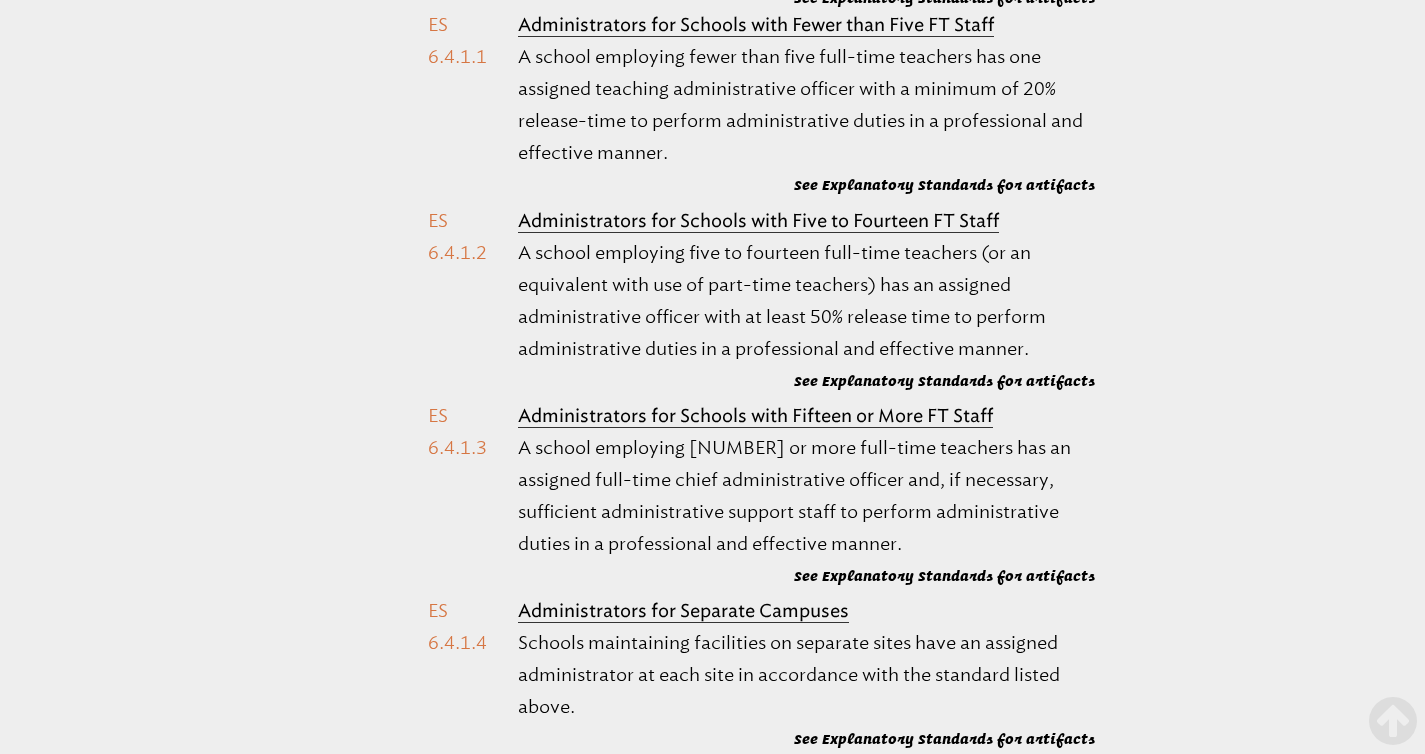 drag, startPoint x: 594, startPoint y: 187, endPoint x: 340, endPoint y: 185, distance: 254.00787 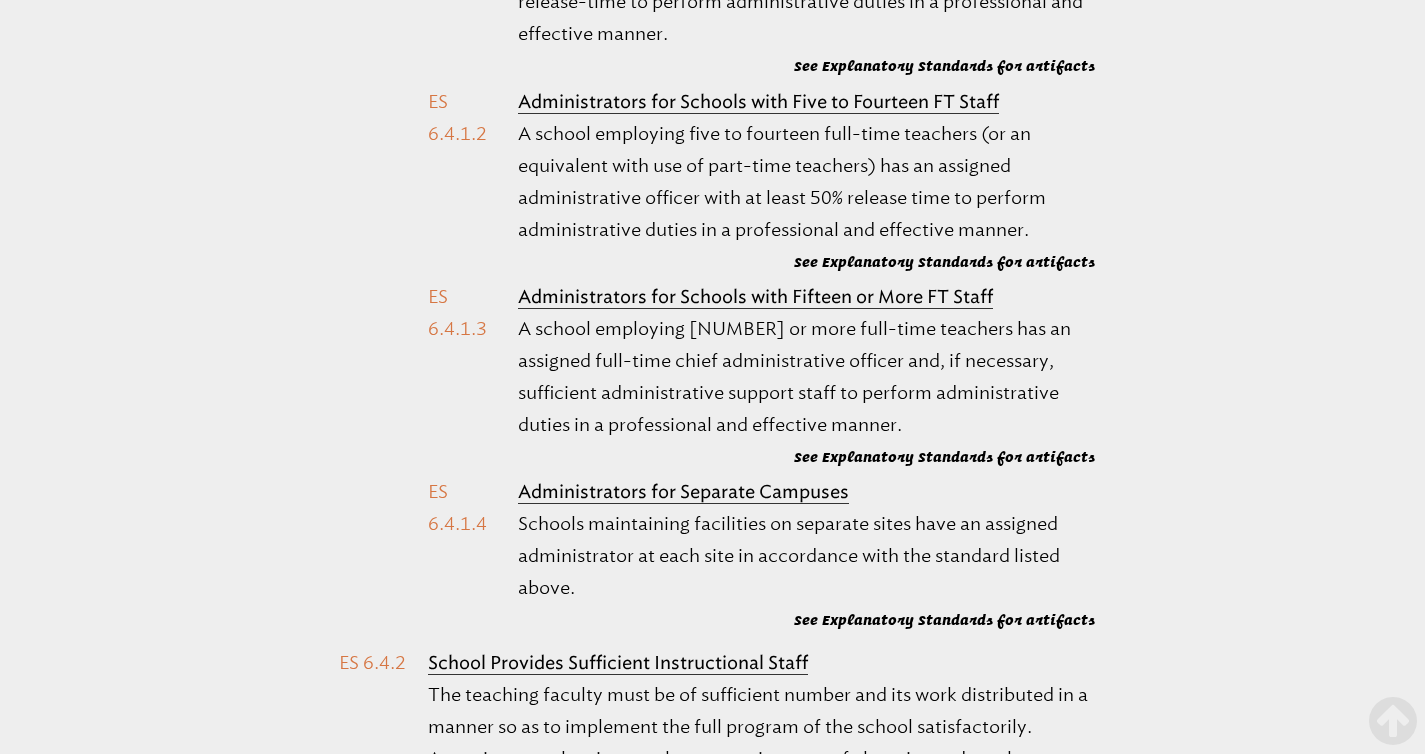 scroll, scrollTop: 50724, scrollLeft: 0, axis: vertical 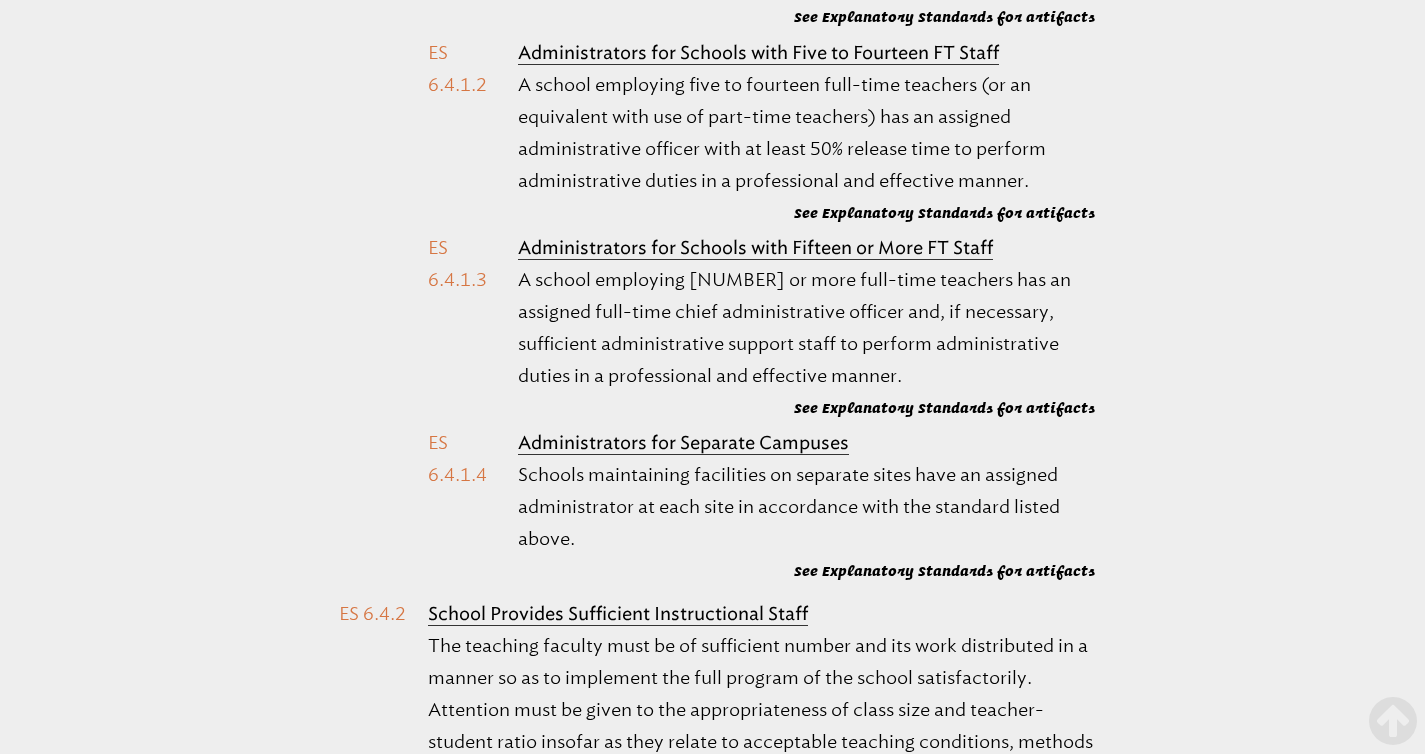 drag, startPoint x: 751, startPoint y: 146, endPoint x: 431, endPoint y: 152, distance: 320.05624 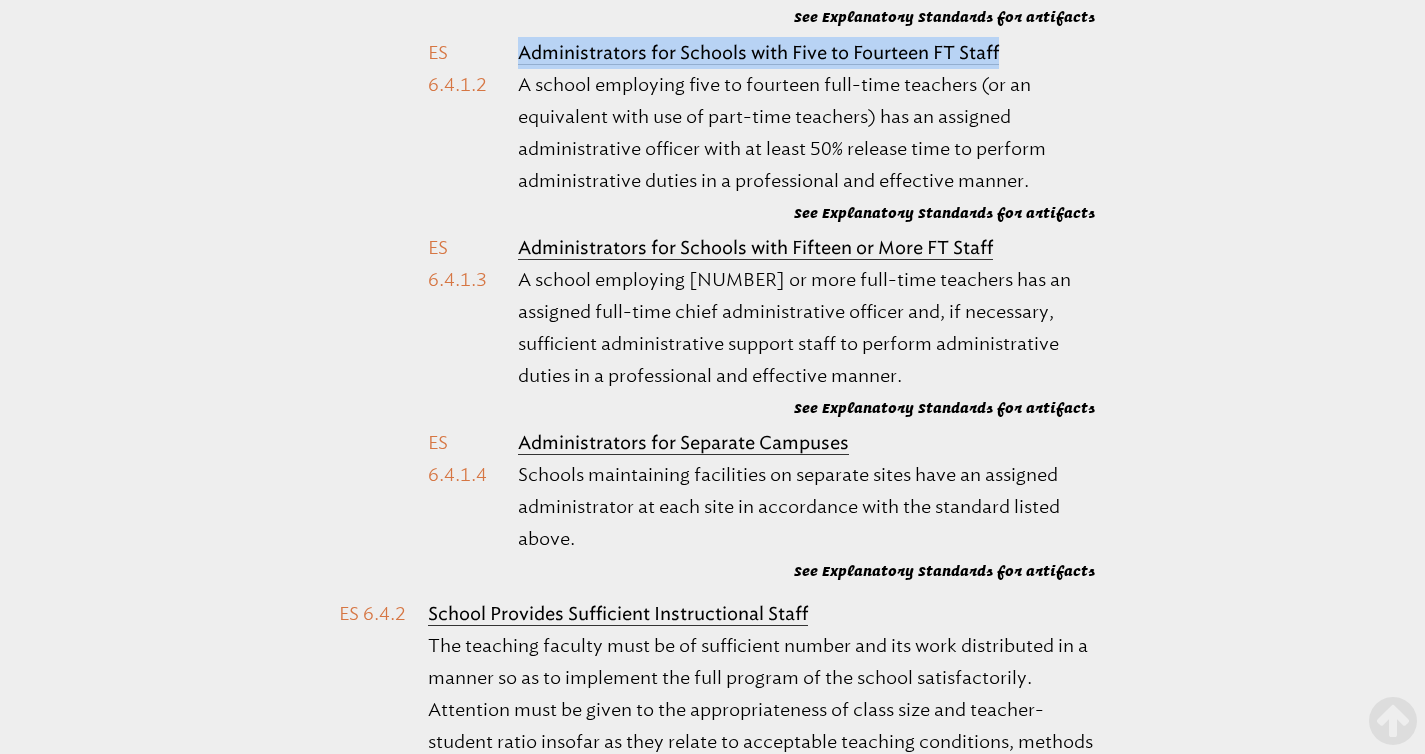 drag, startPoint x: 1010, startPoint y: 423, endPoint x: 517, endPoint y: 414, distance: 493.08215 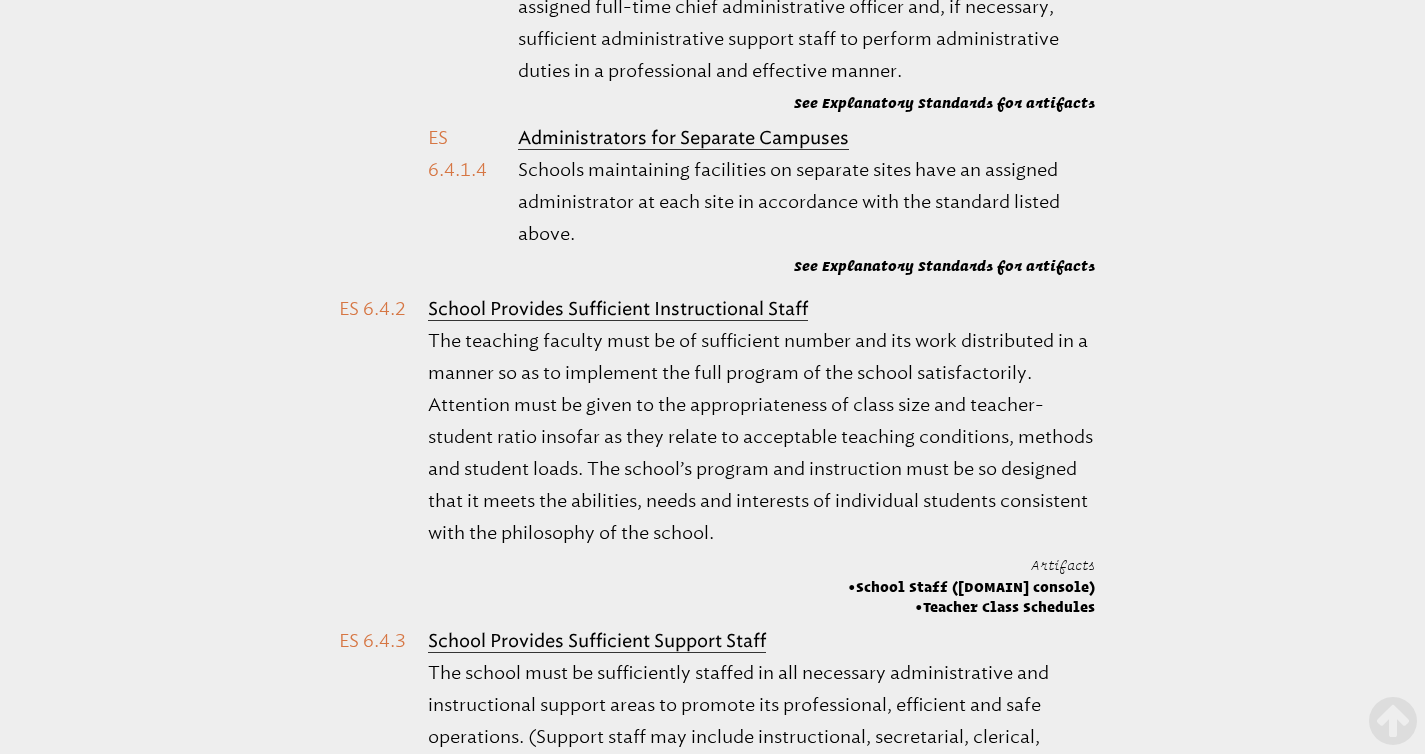 scroll, scrollTop: 51040, scrollLeft: 0, axis: vertical 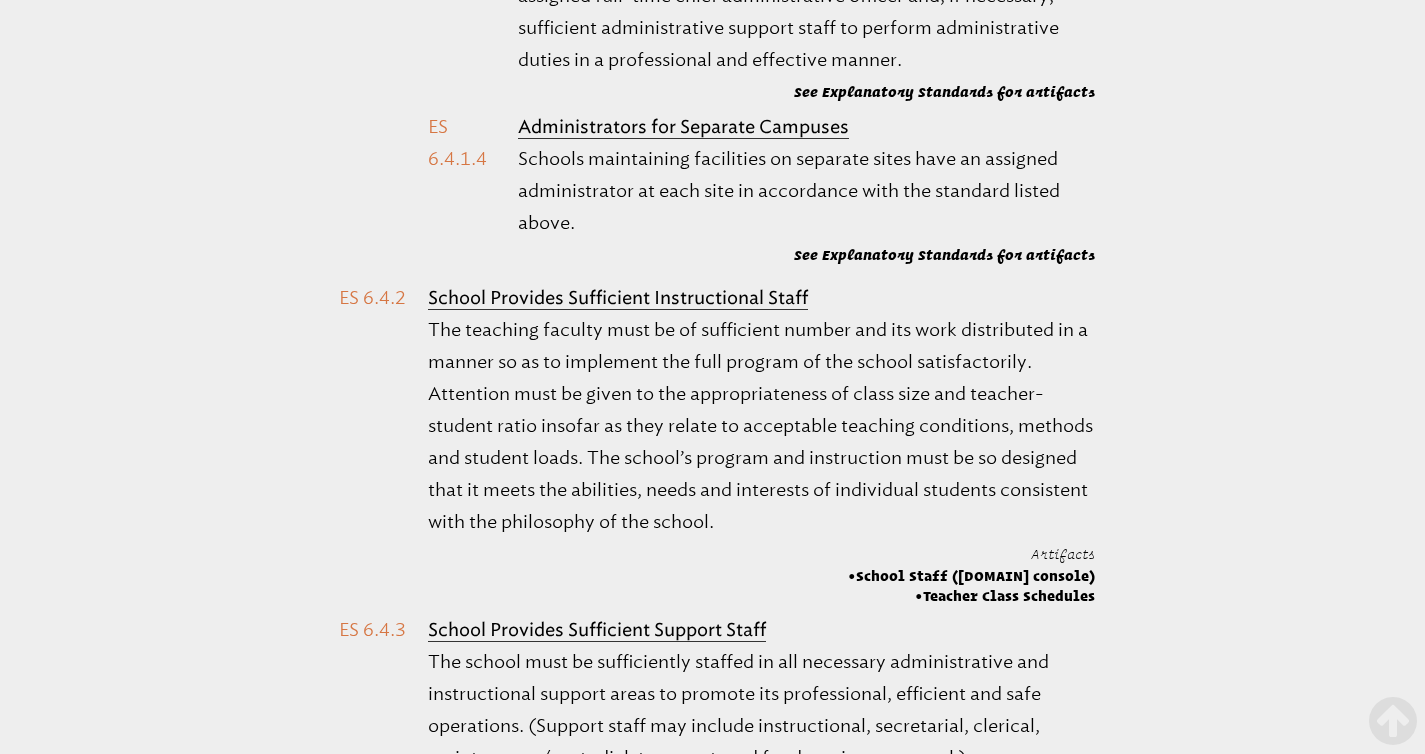 drag, startPoint x: 1028, startPoint y: 298, endPoint x: 520, endPoint y: 308, distance: 508.09842 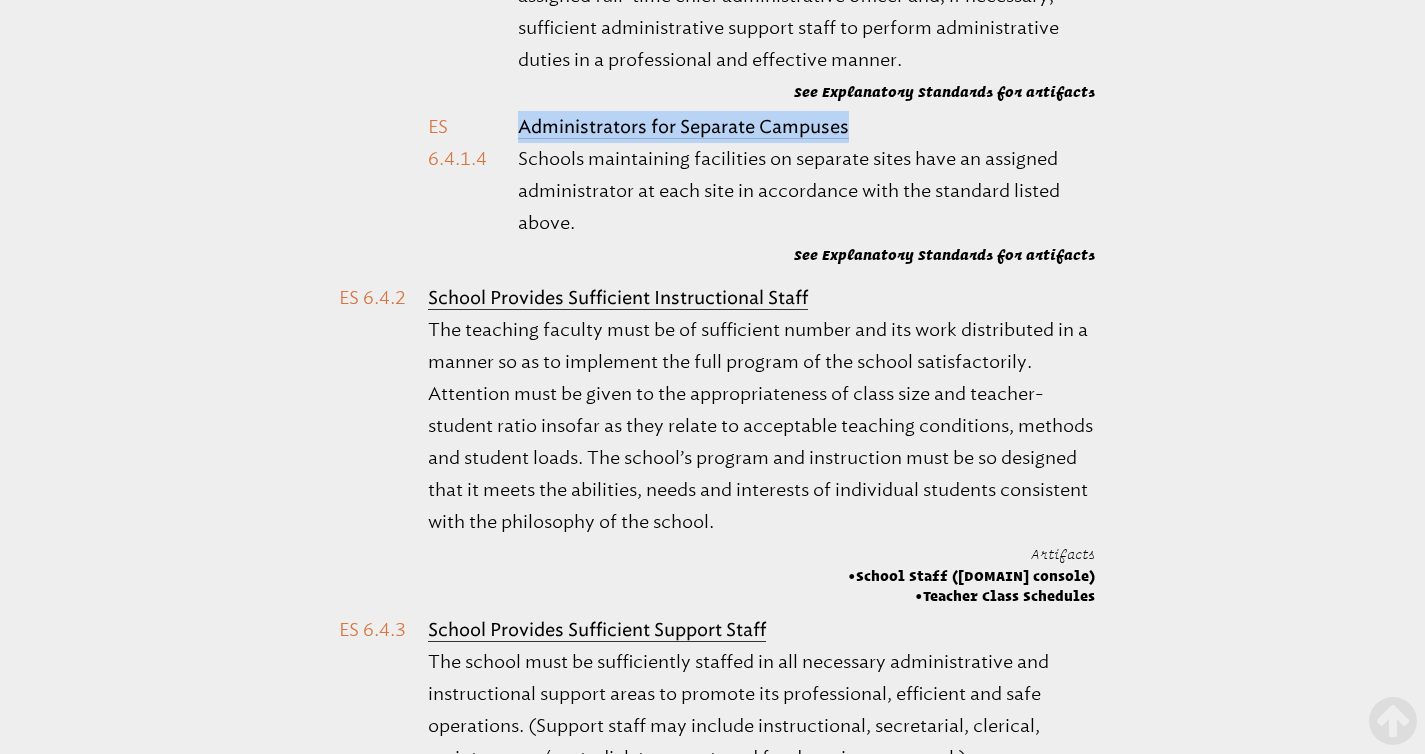 drag, startPoint x: 859, startPoint y: 493, endPoint x: 509, endPoint y: 510, distance: 350.41263 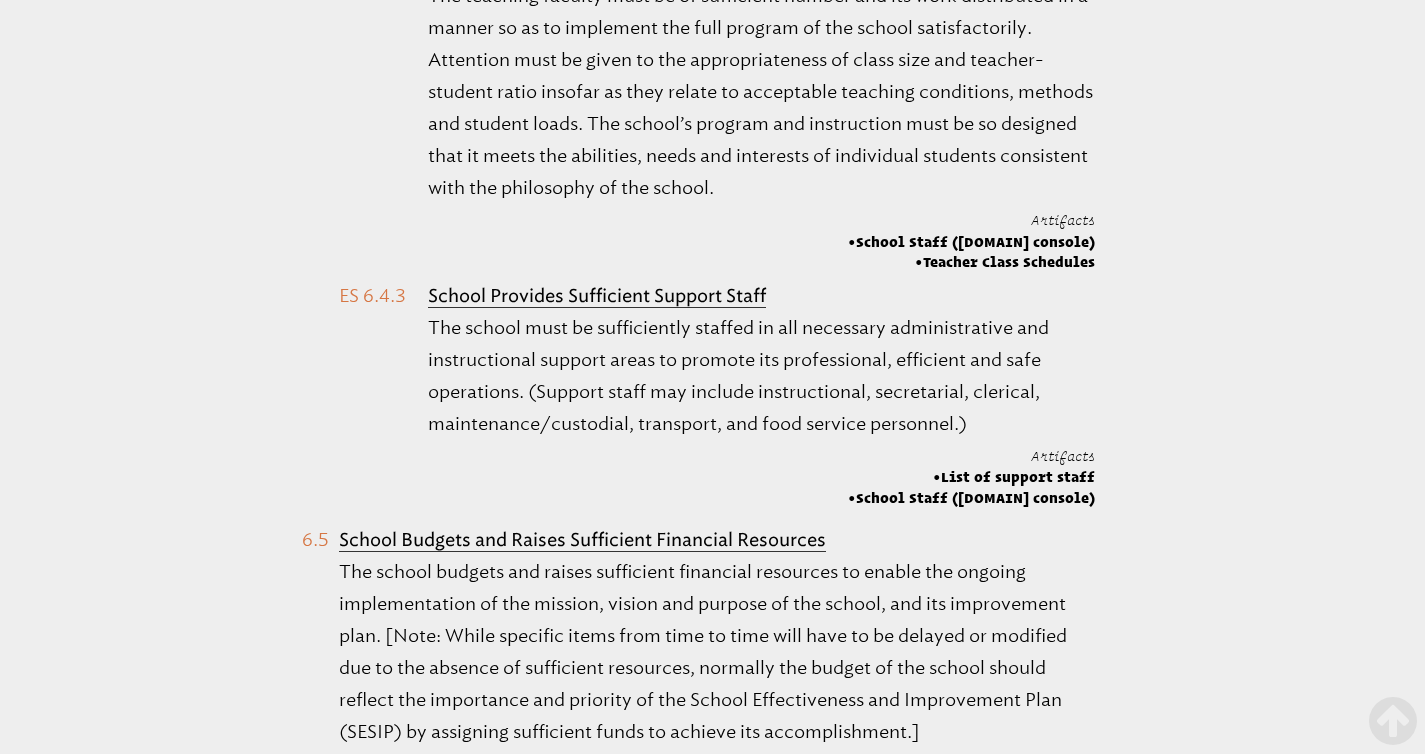 scroll, scrollTop: 51384, scrollLeft: 0, axis: vertical 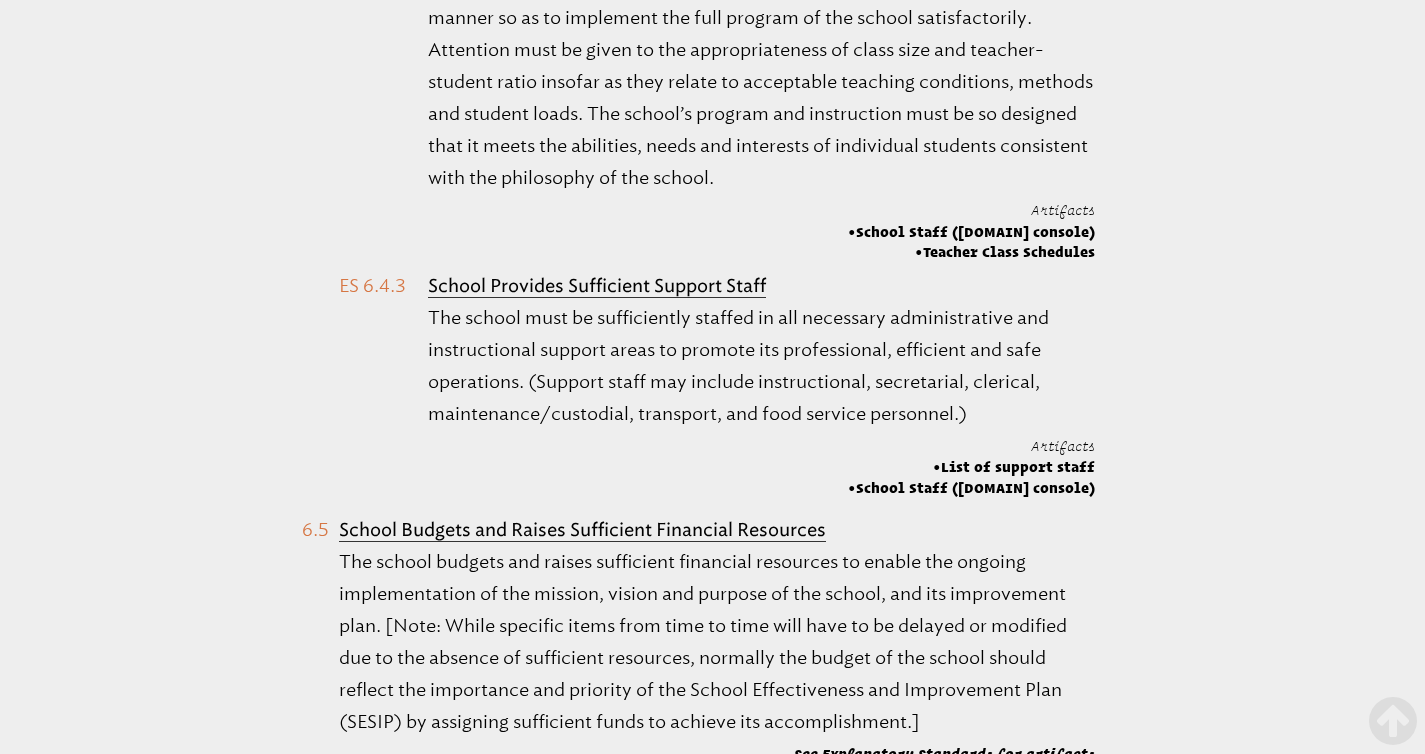 drag, startPoint x: 823, startPoint y: 330, endPoint x: 432, endPoint y: 327, distance: 391.0115 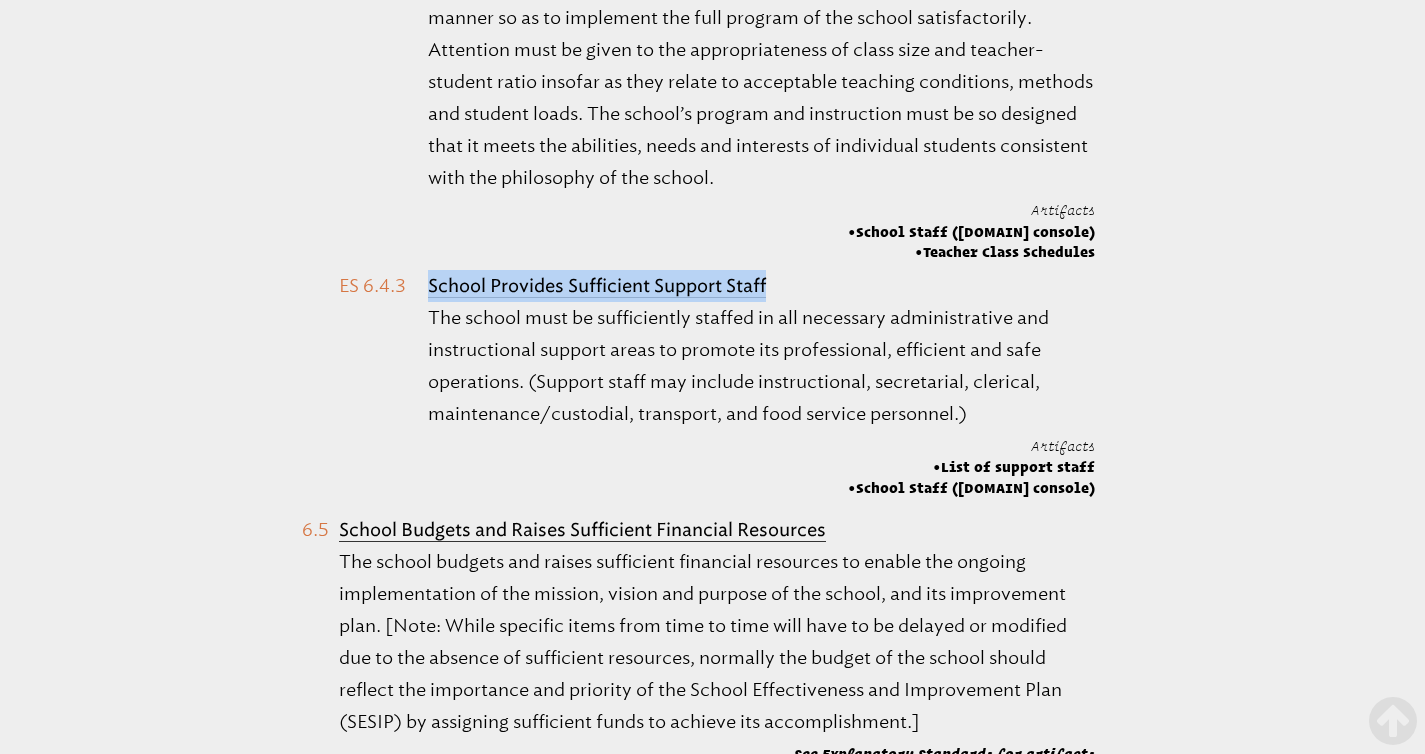 drag, startPoint x: 647, startPoint y: 649, endPoint x: 424, endPoint y: 654, distance: 223.05605 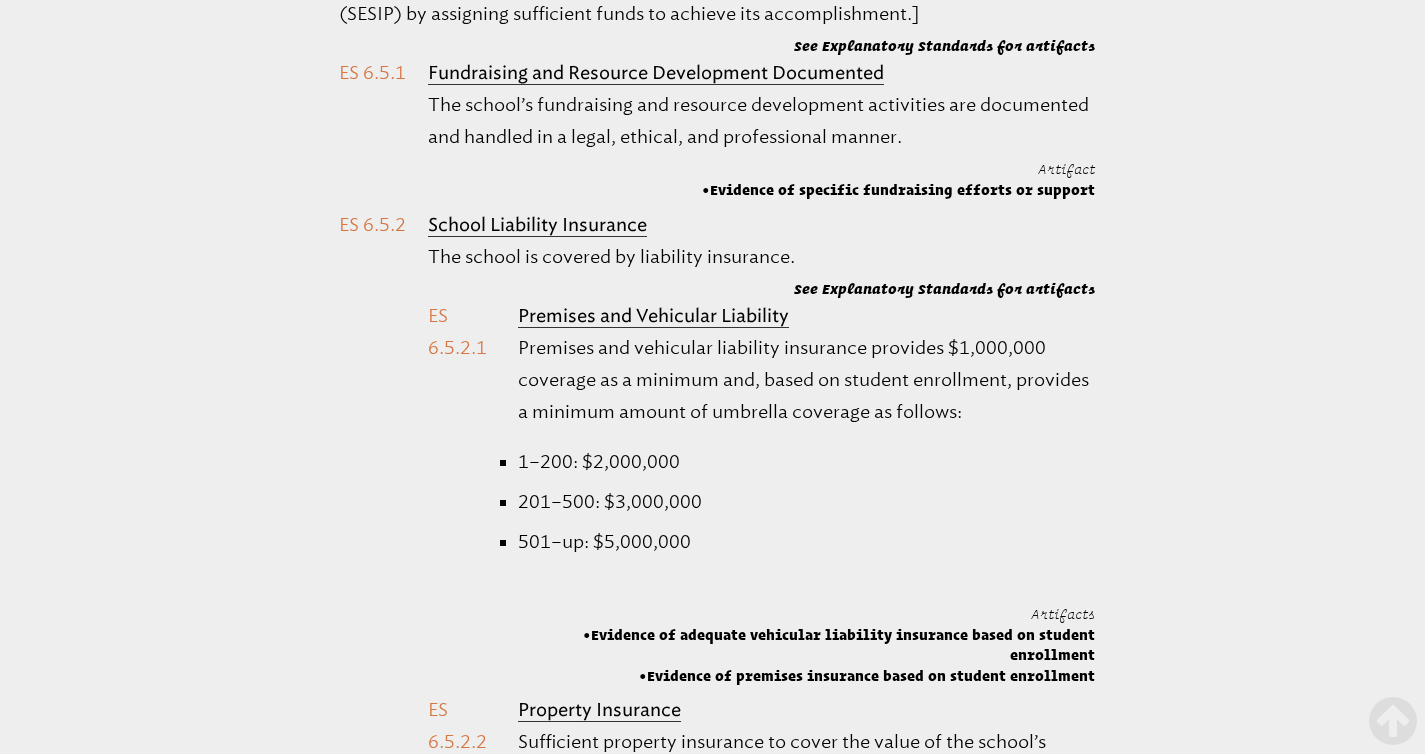 scroll, scrollTop: 52112, scrollLeft: 0, axis: vertical 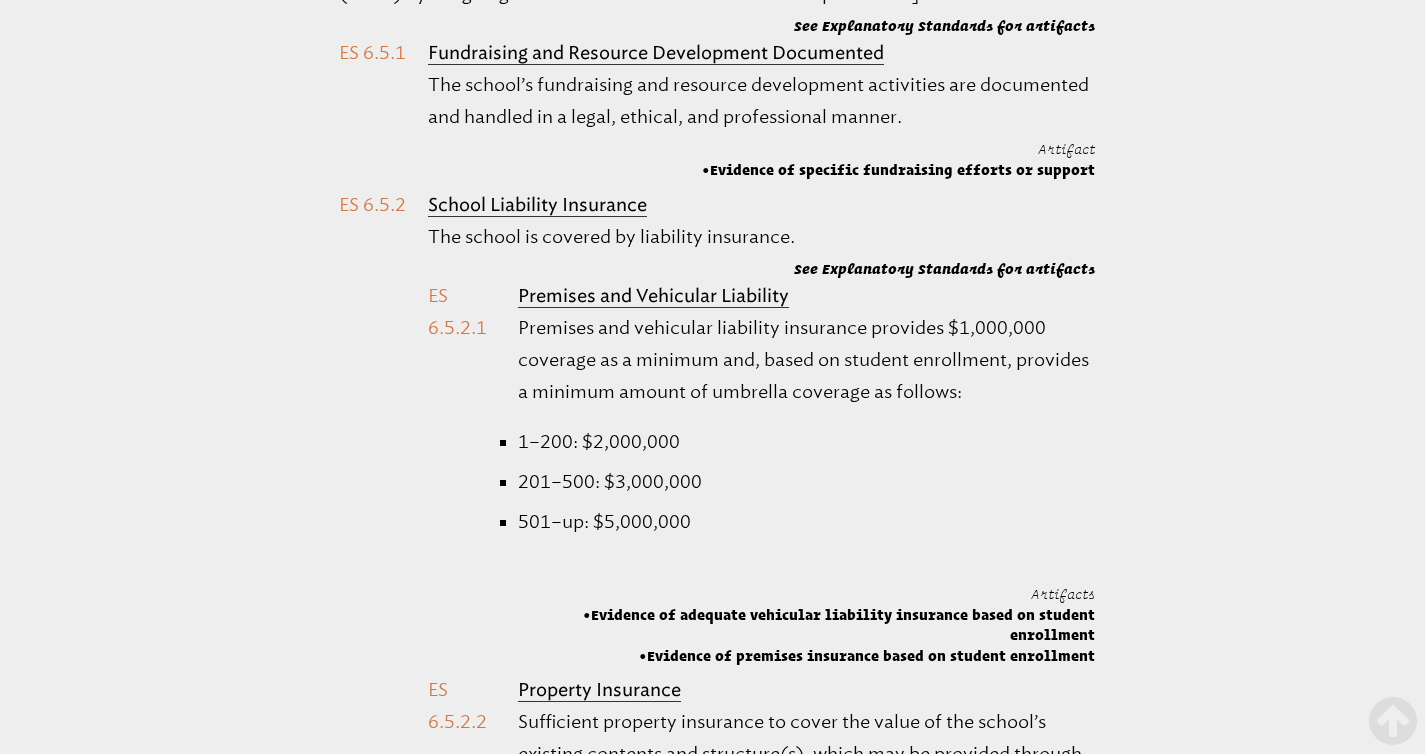 drag, startPoint x: 683, startPoint y: 178, endPoint x: 317, endPoint y: 175, distance: 366.0123 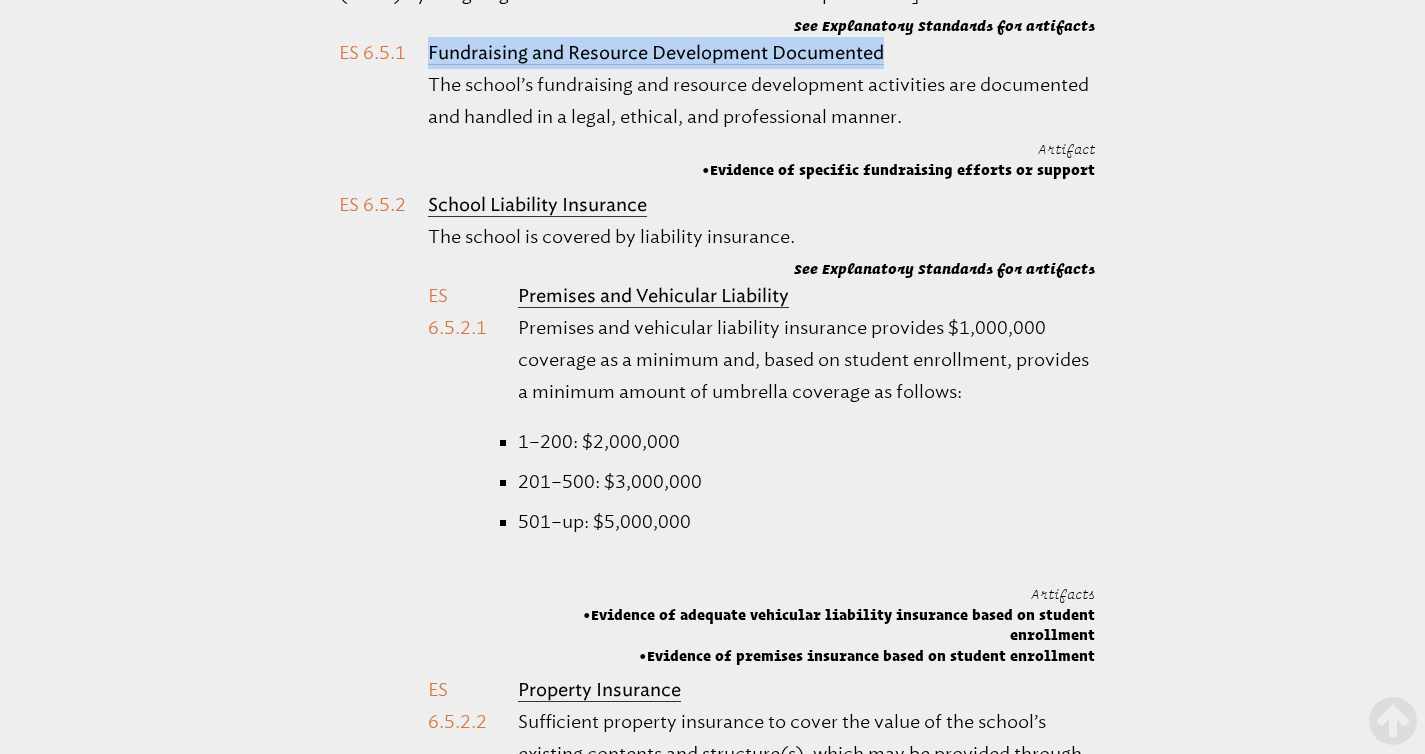 drag, startPoint x: 888, startPoint y: 425, endPoint x: 426, endPoint y: 423, distance: 462.00433 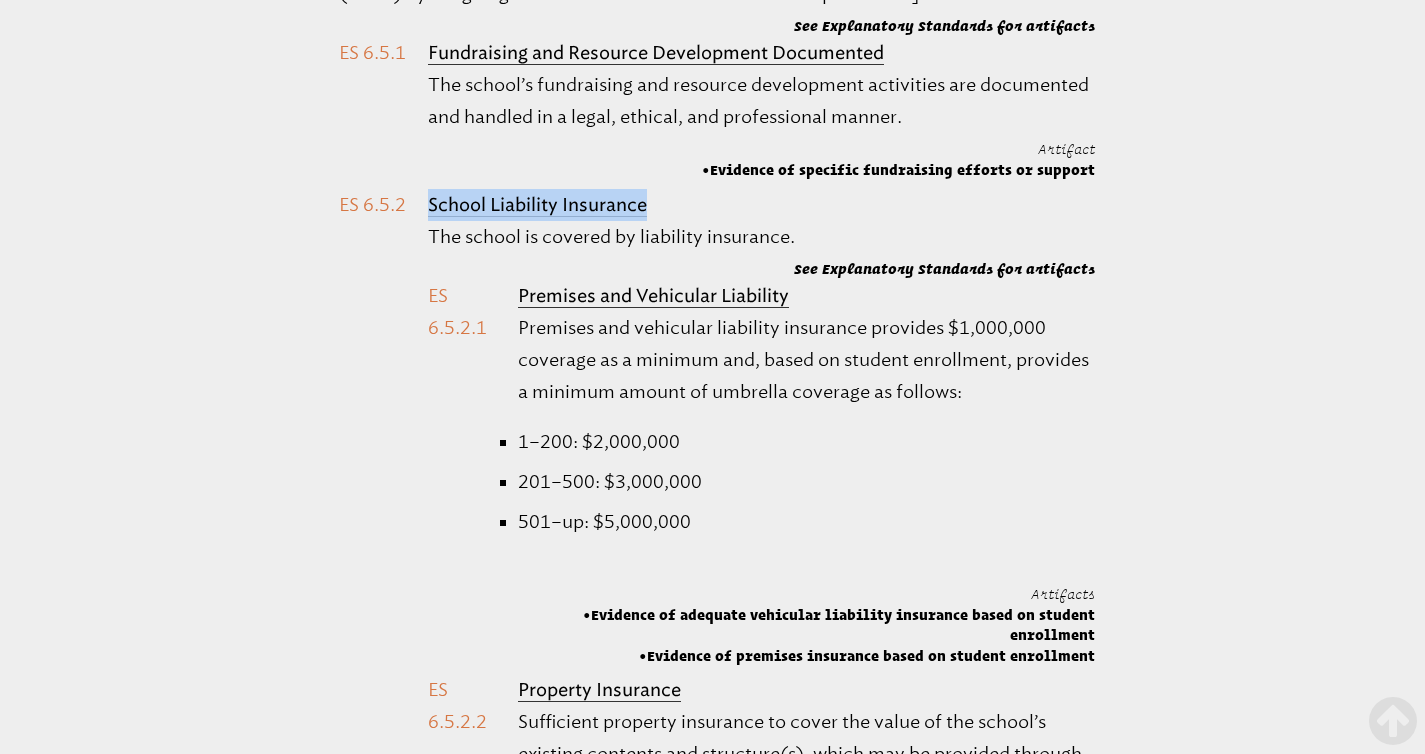 drag, startPoint x: 652, startPoint y: 570, endPoint x: 425, endPoint y: 575, distance: 227.05505 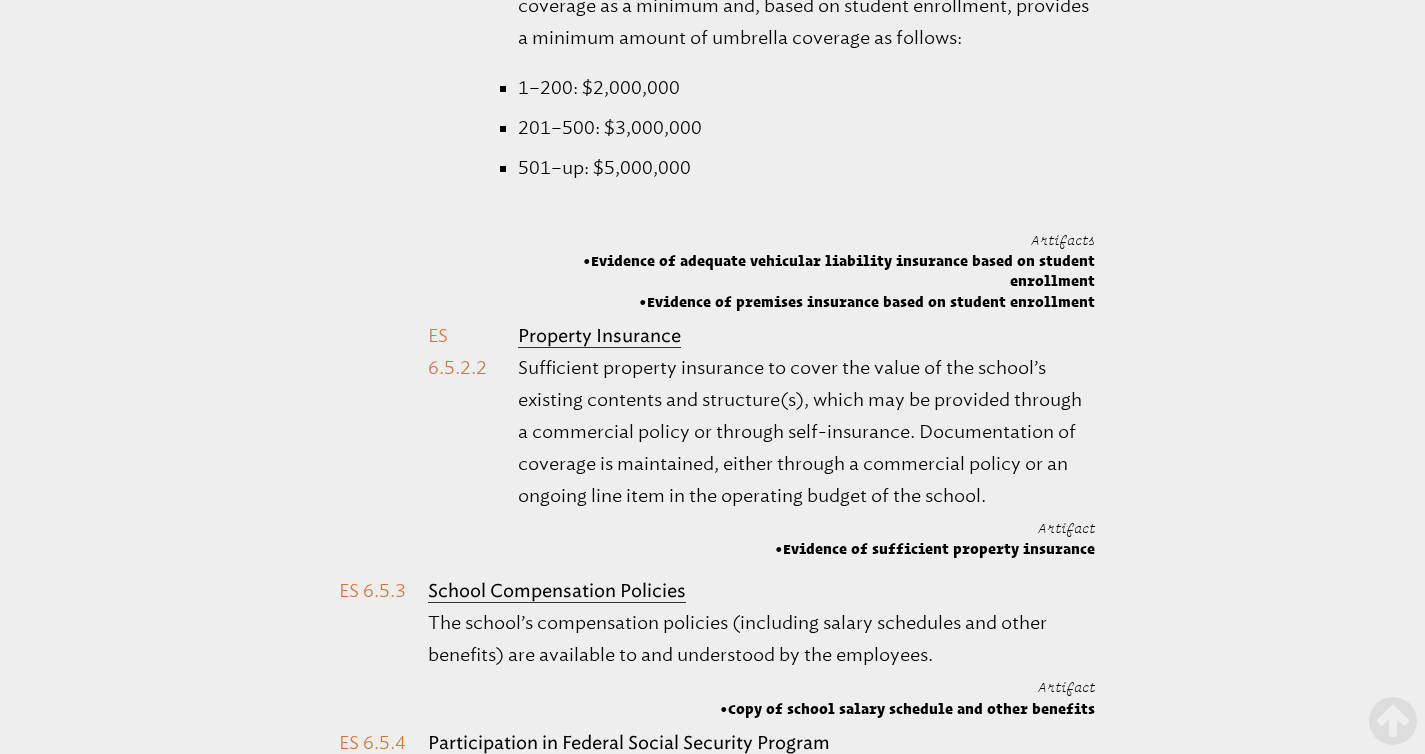 scroll, scrollTop: 52466, scrollLeft: 0, axis: vertical 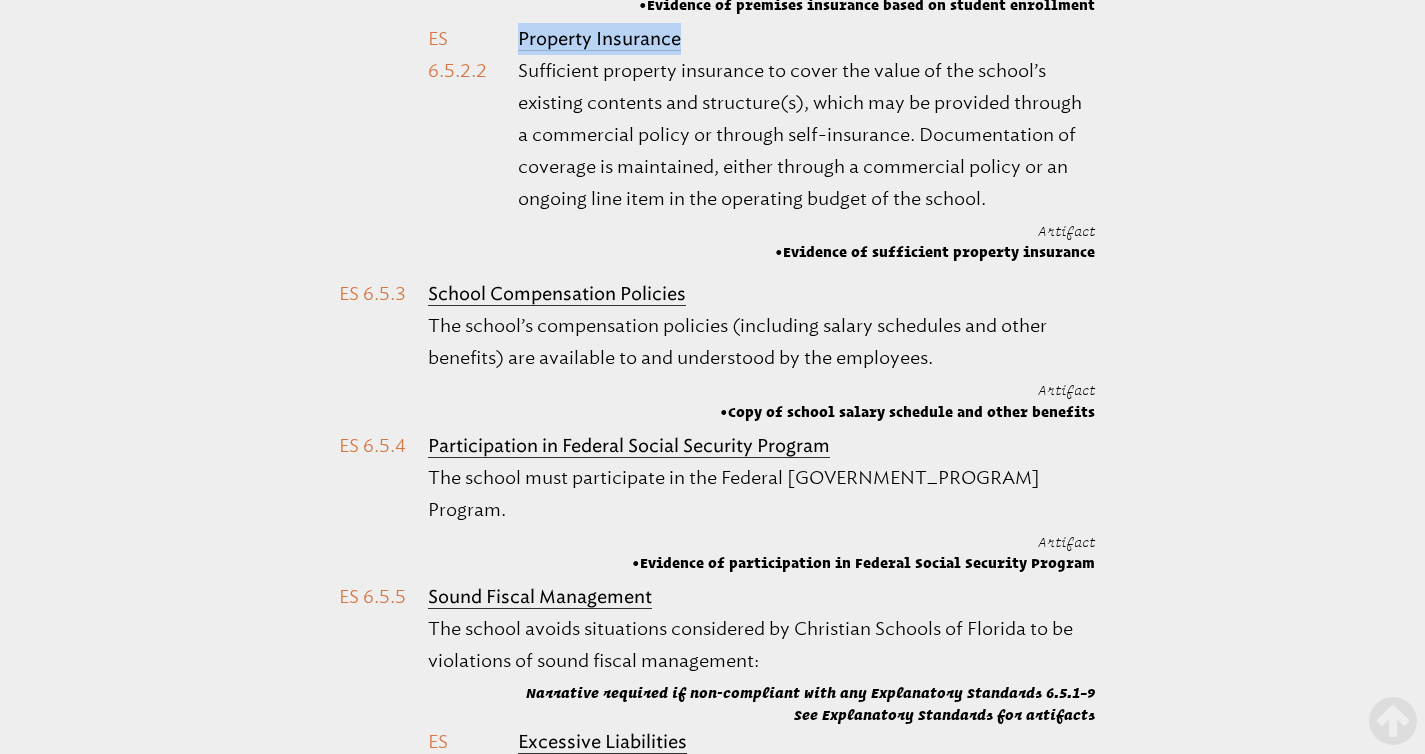 drag, startPoint x: 692, startPoint y: 409, endPoint x: 514, endPoint y: 415, distance: 178.10109 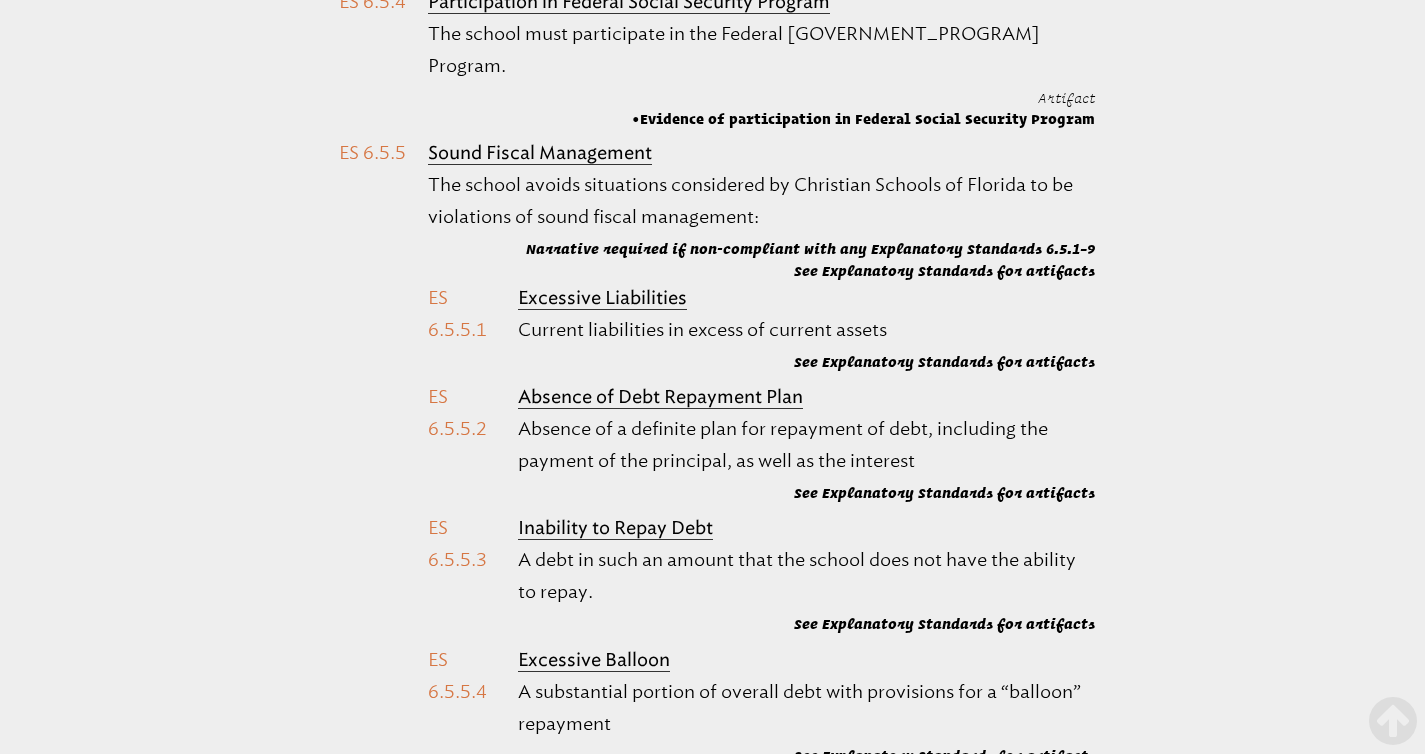 scroll, scrollTop: 53323, scrollLeft: 0, axis: vertical 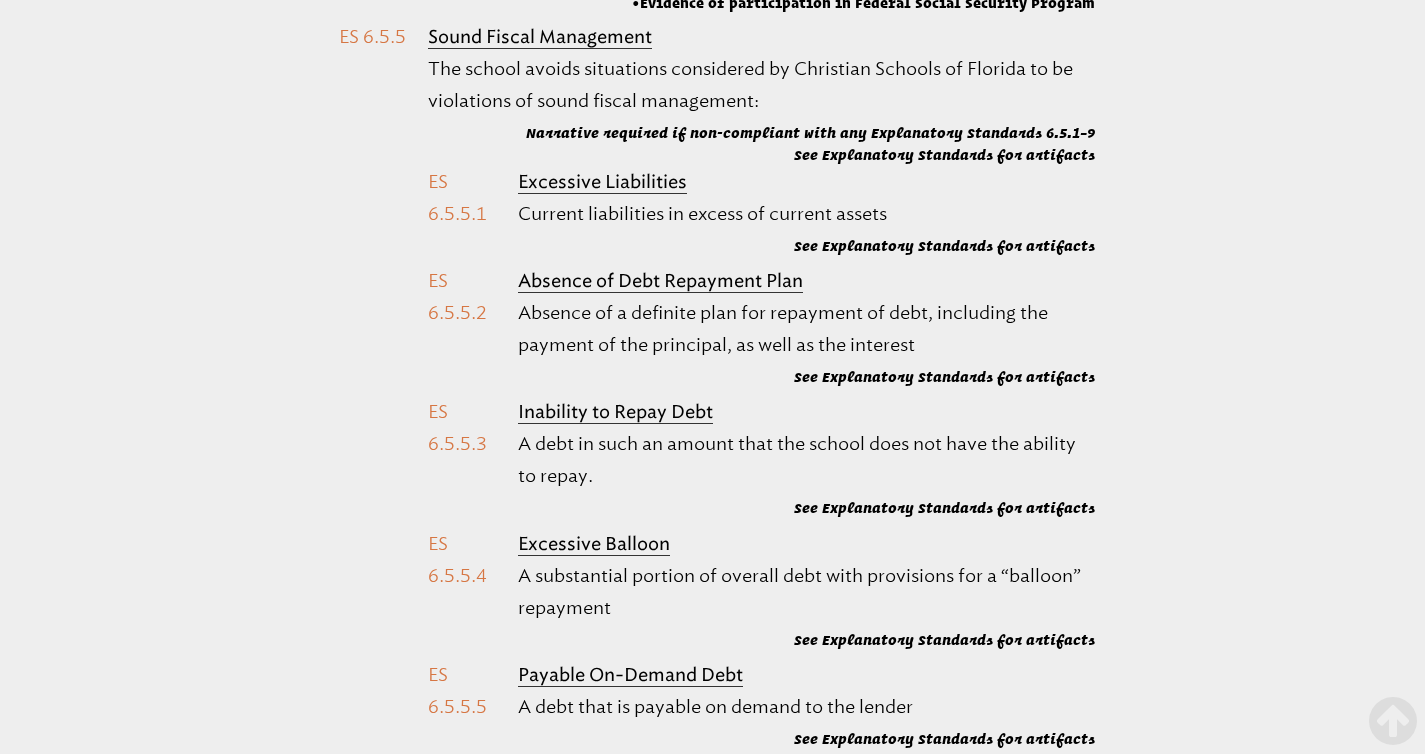 drag, startPoint x: 663, startPoint y: 108, endPoint x: 423, endPoint y: 96, distance: 240.29982 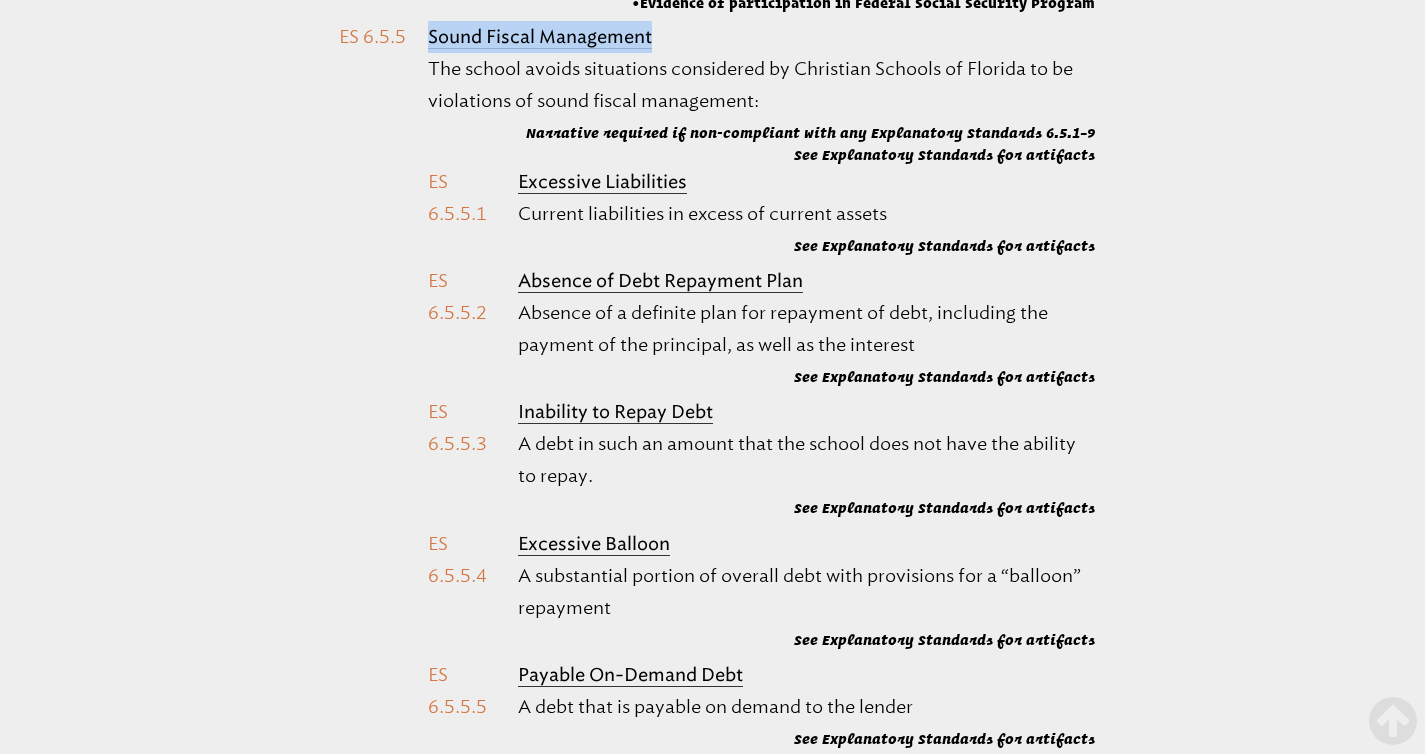 drag, startPoint x: 656, startPoint y: 375, endPoint x: 429, endPoint y: 373, distance: 227.0088 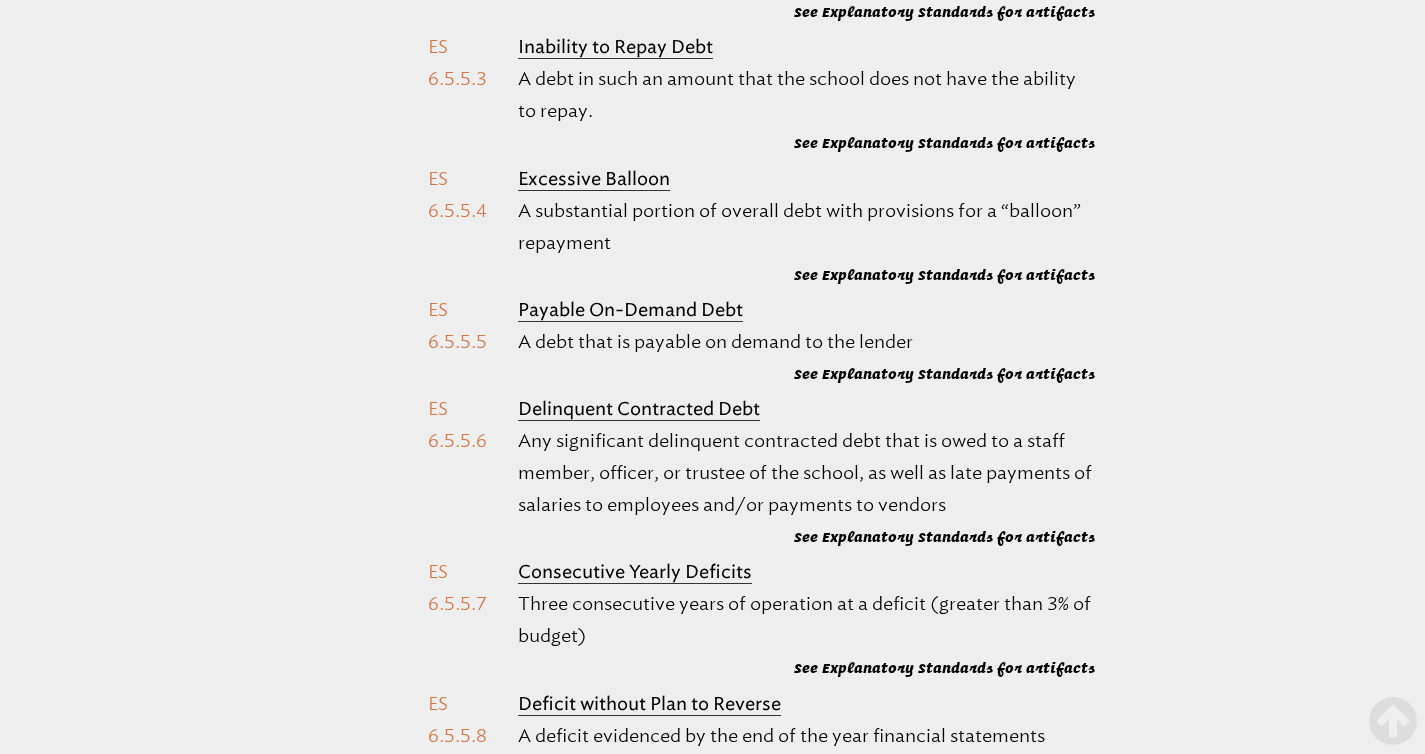 drag, startPoint x: 687, startPoint y: 148, endPoint x: 519, endPoint y: 157, distance: 168.2409 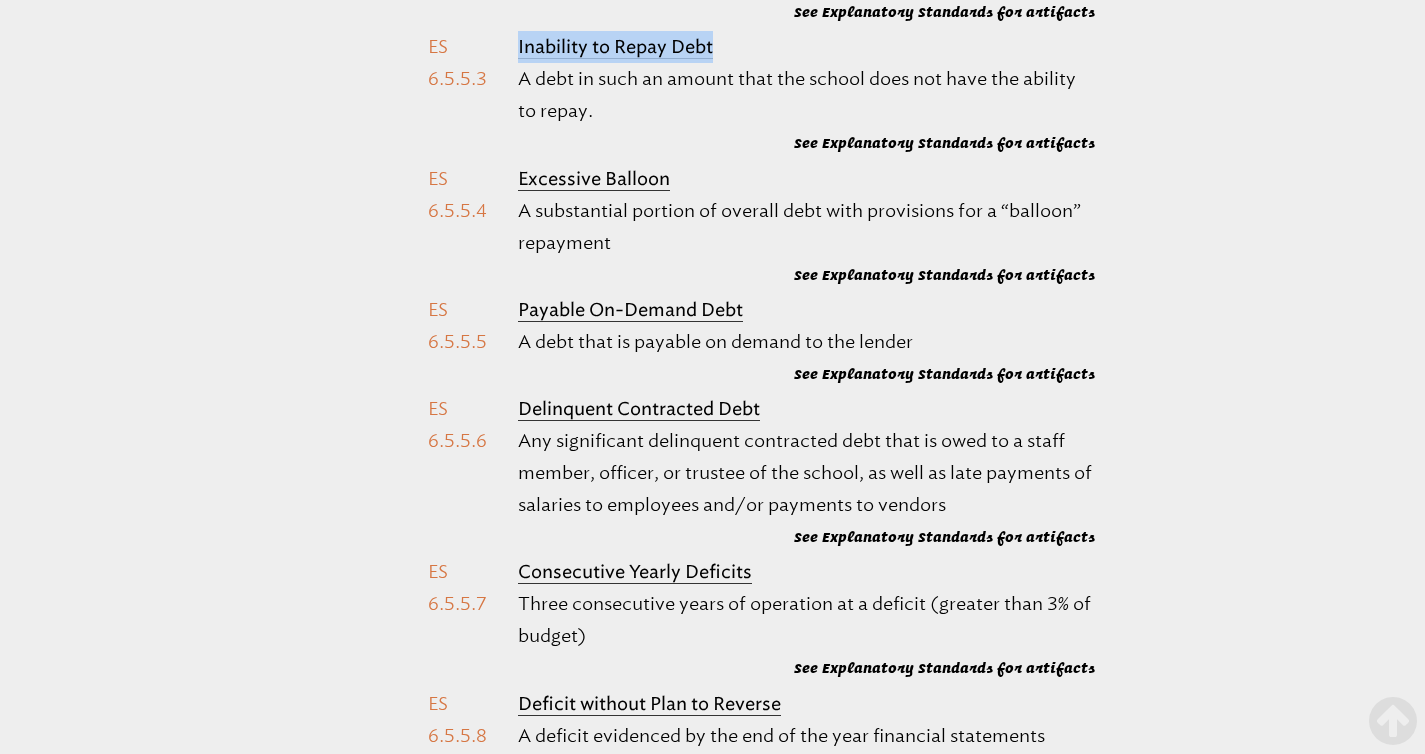drag, startPoint x: 675, startPoint y: 382, endPoint x: 511, endPoint y: 387, distance: 164.0762 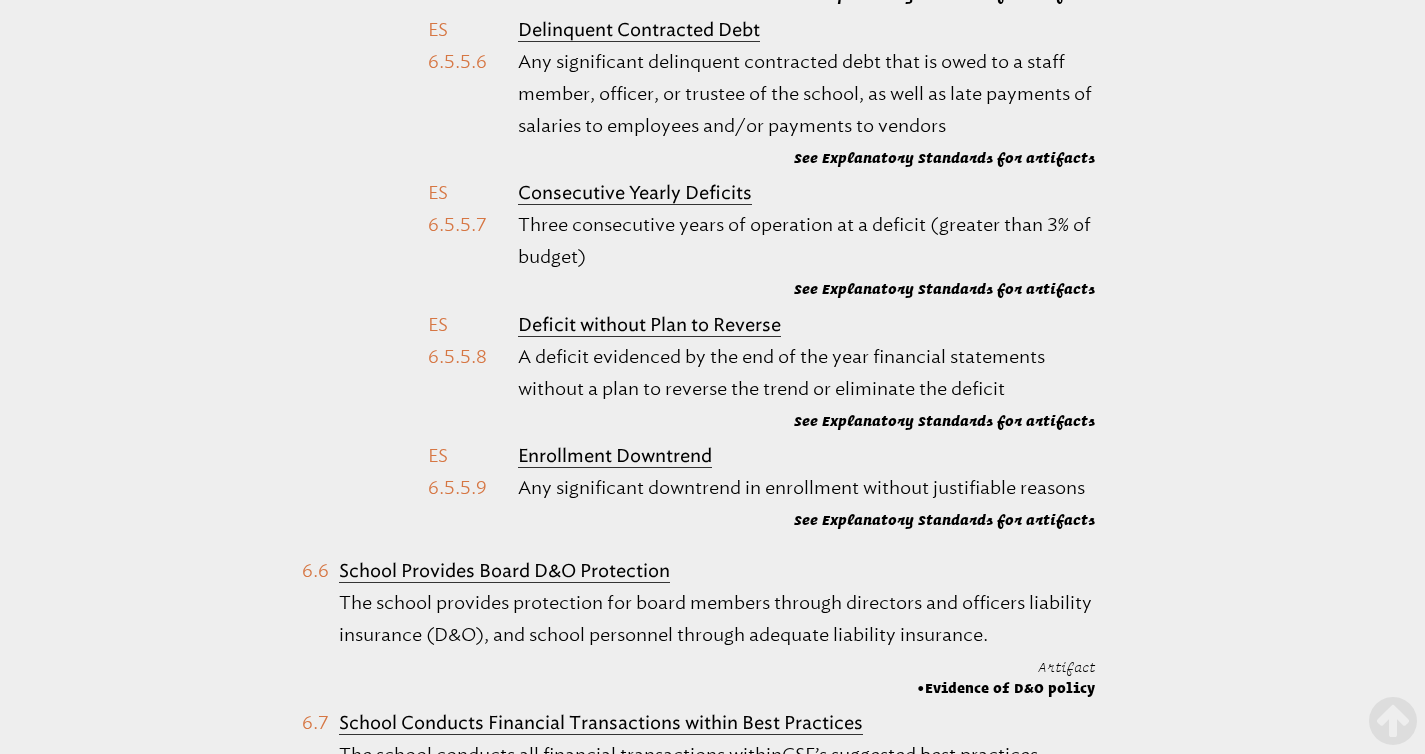 scroll, scrollTop: 54066, scrollLeft: 0, axis: vertical 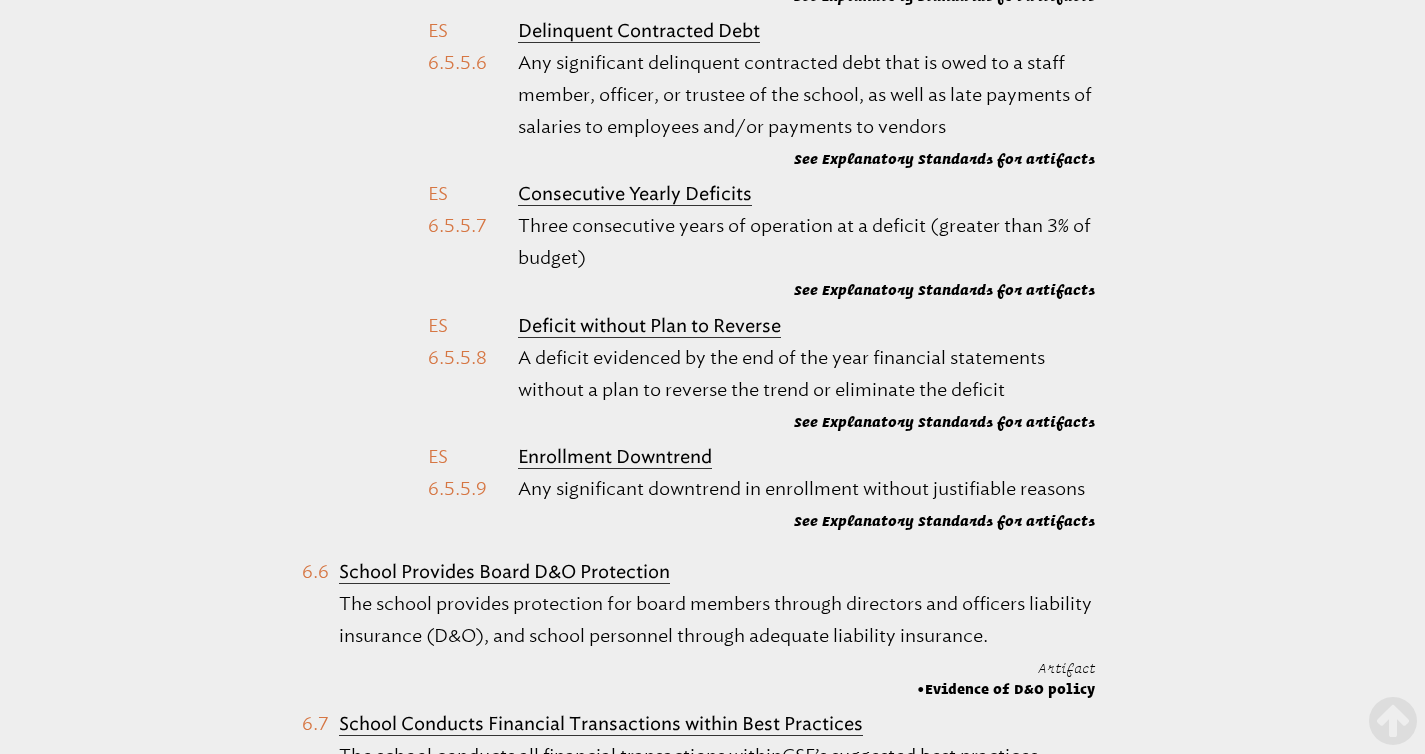 drag, startPoint x: 675, startPoint y: 132, endPoint x: 515, endPoint y: 143, distance: 160.37769 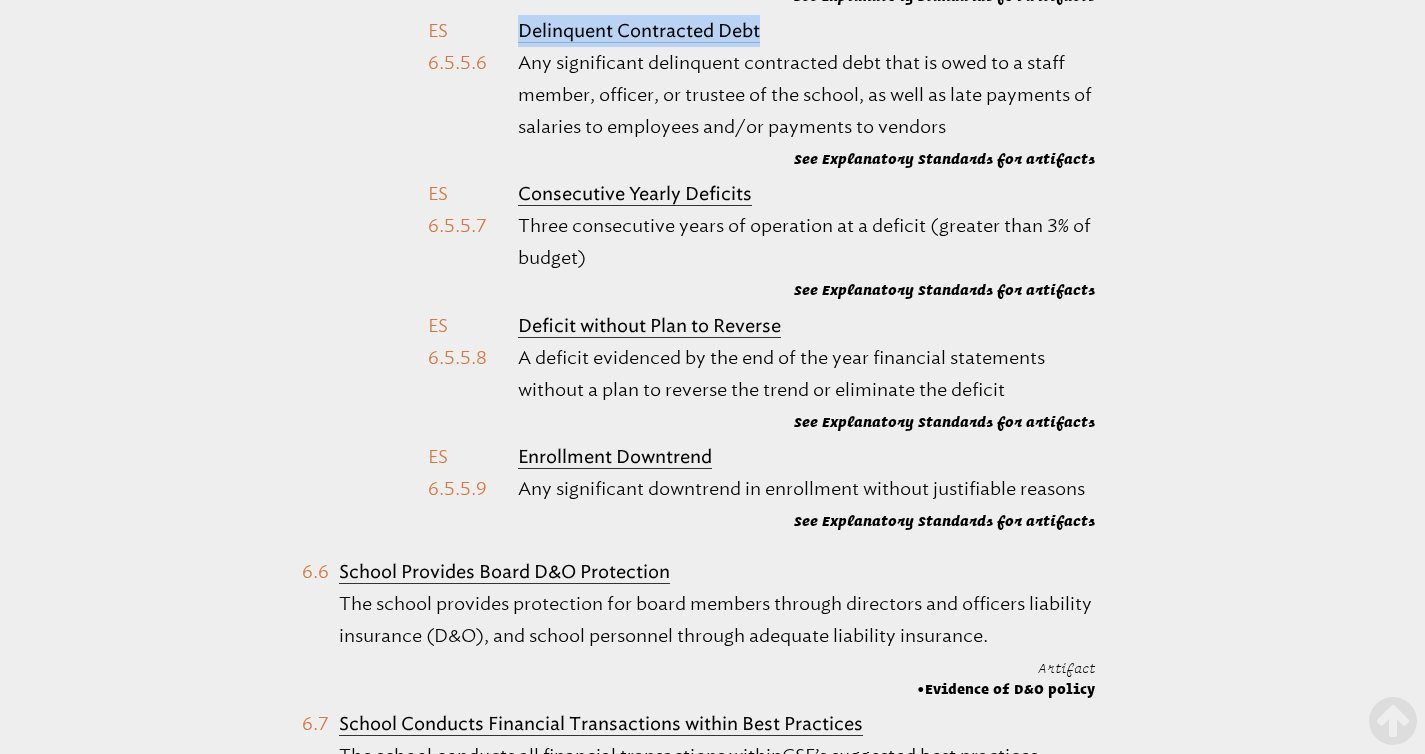 drag, startPoint x: 774, startPoint y: 369, endPoint x: 519, endPoint y: 362, distance: 255.09605 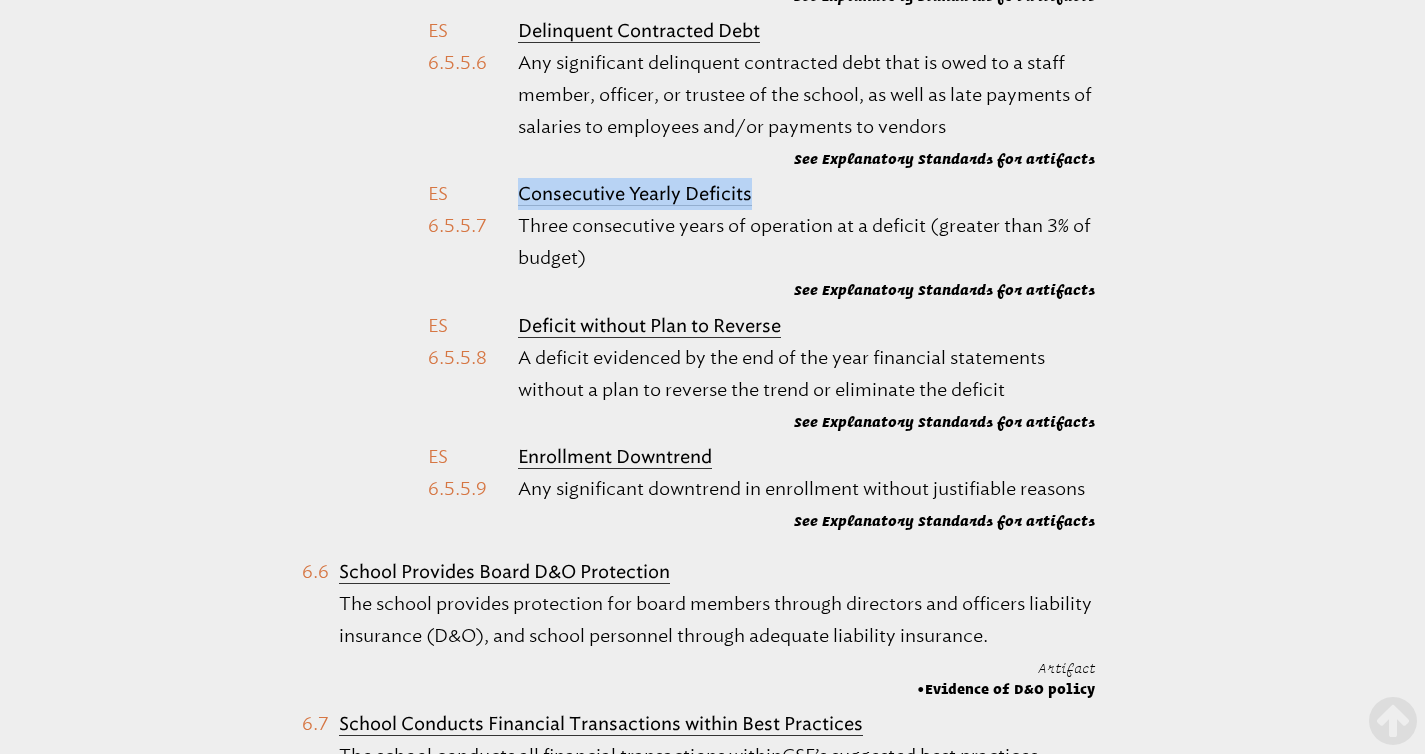 drag, startPoint x: 768, startPoint y: 525, endPoint x: 519, endPoint y: 528, distance: 249.01807 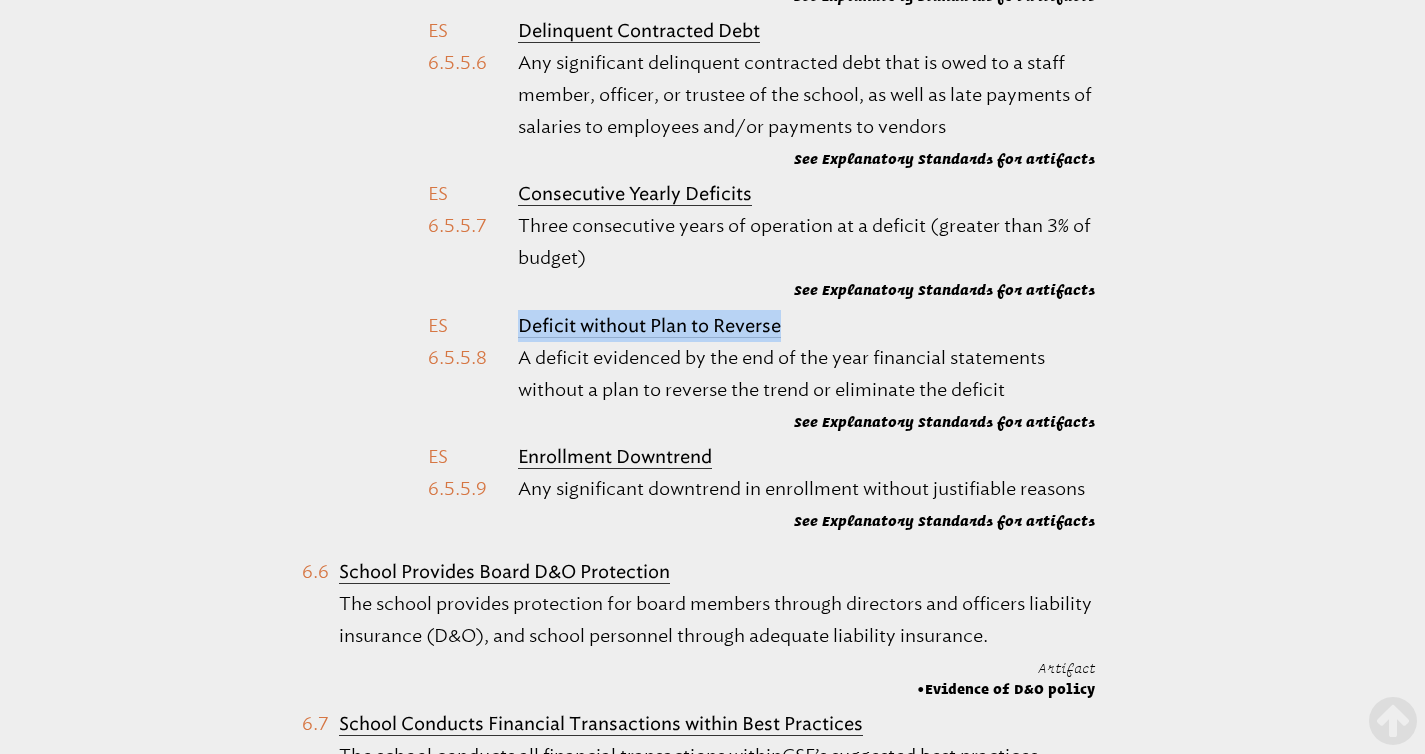 drag, startPoint x: 789, startPoint y: 655, endPoint x: 521, endPoint y: 656, distance: 268.00186 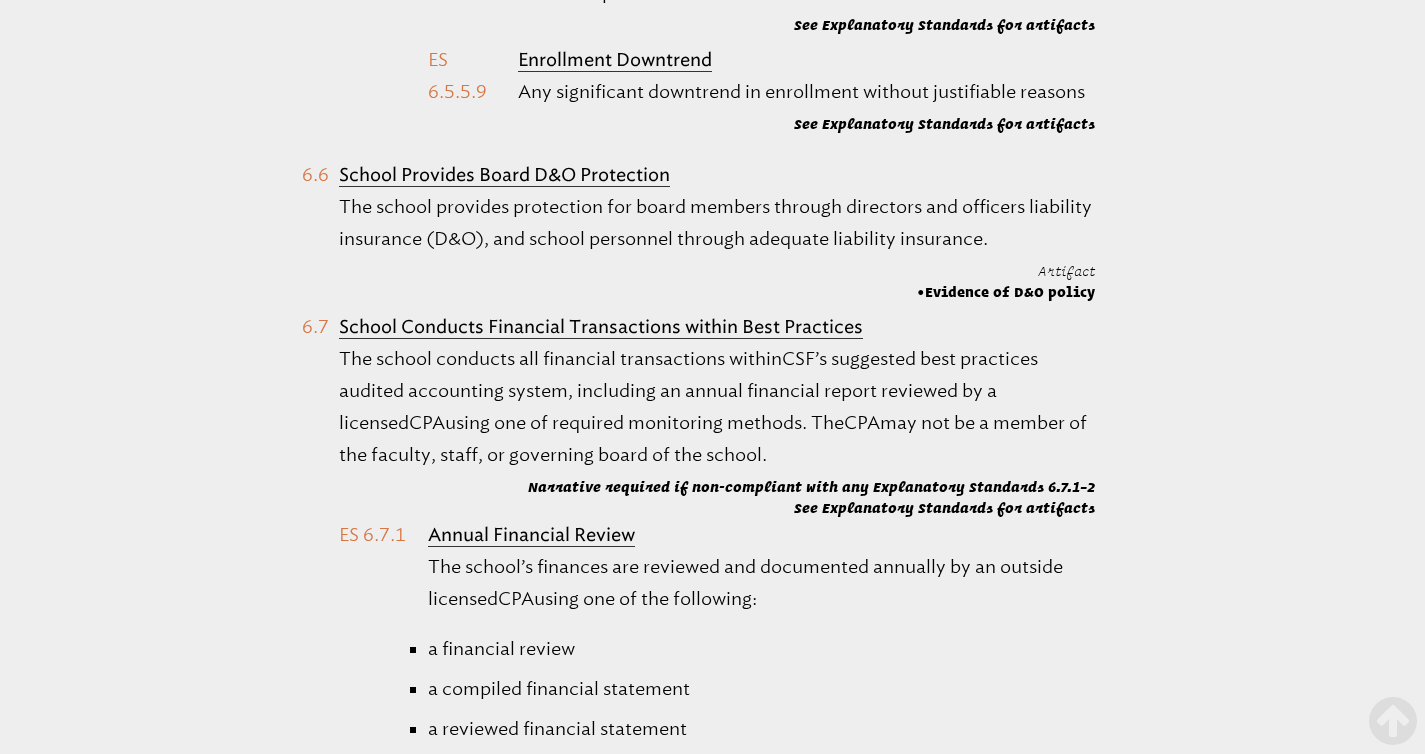 scroll, scrollTop: 54484, scrollLeft: 0, axis: vertical 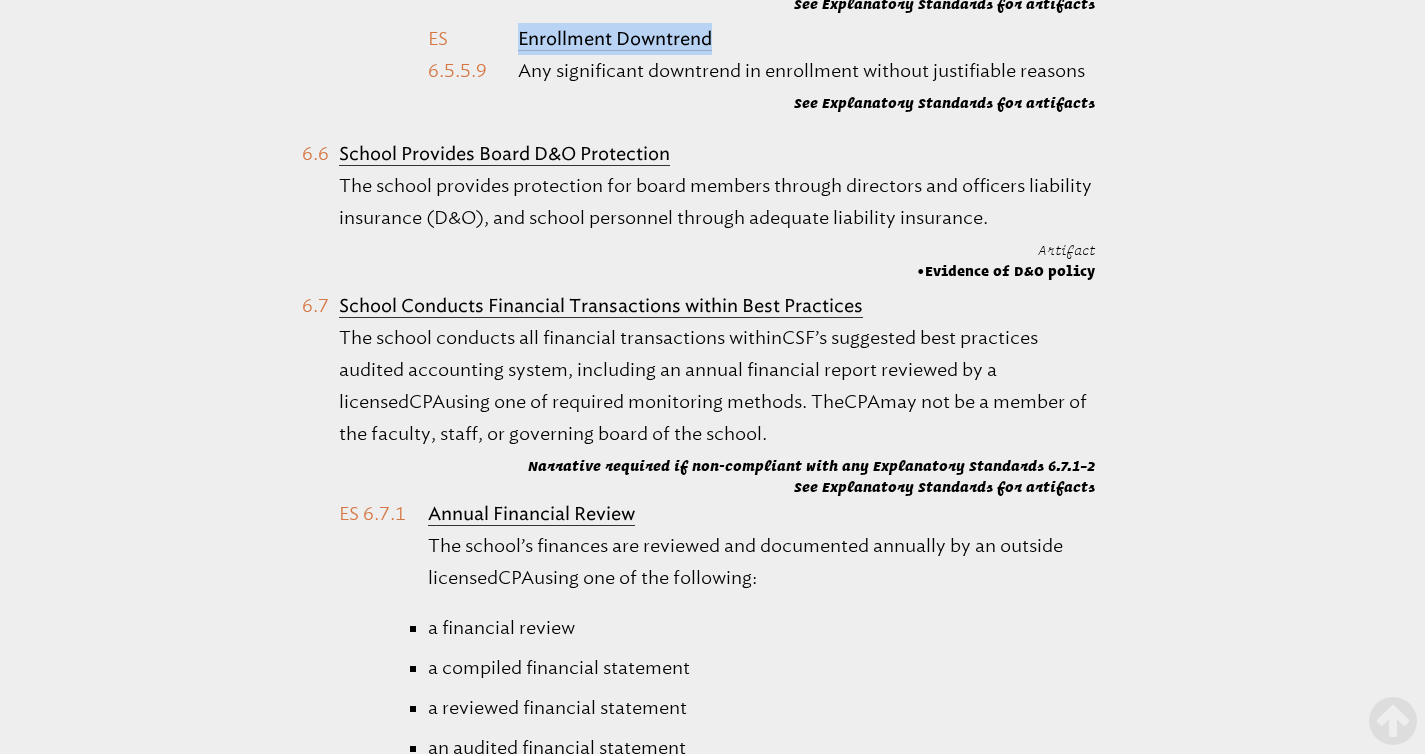 drag, startPoint x: 730, startPoint y: 367, endPoint x: 519, endPoint y: 370, distance: 211.02133 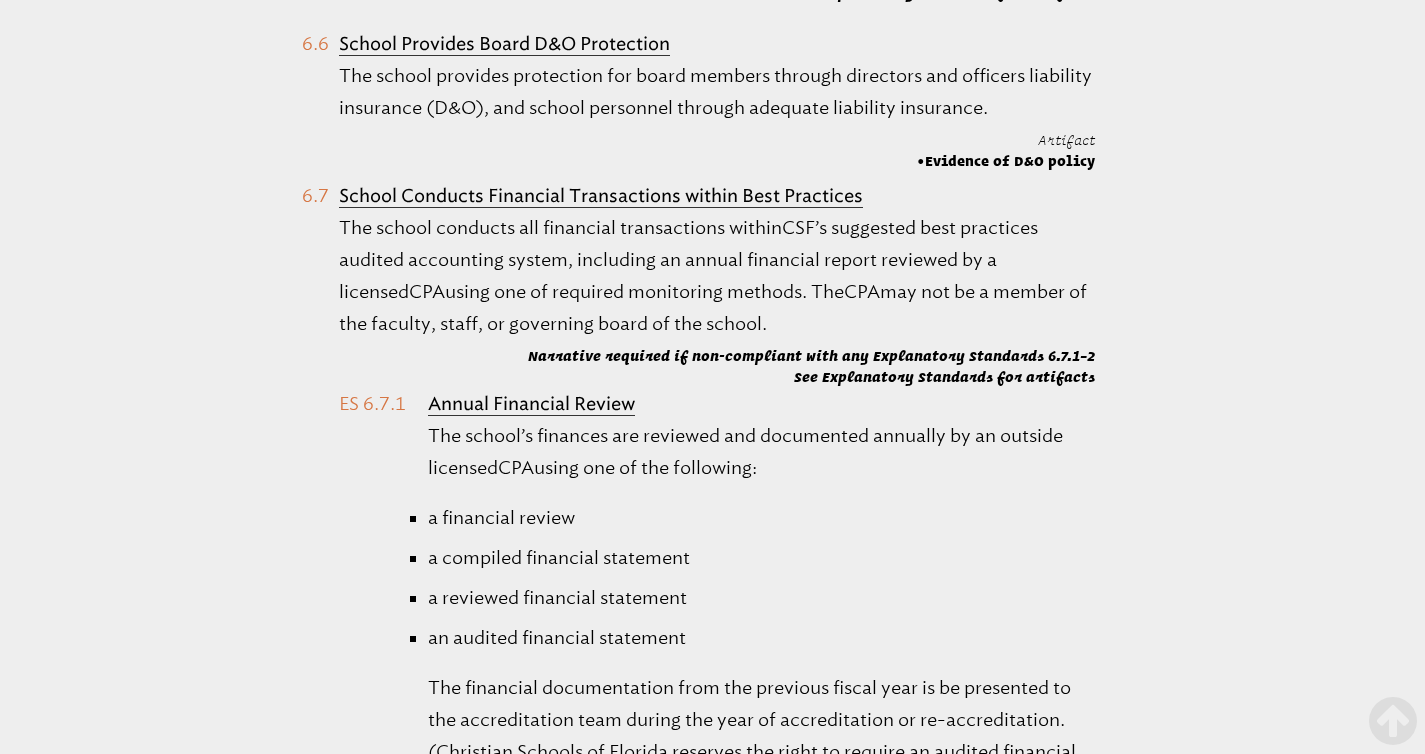 scroll, scrollTop: 54649, scrollLeft: 0, axis: vertical 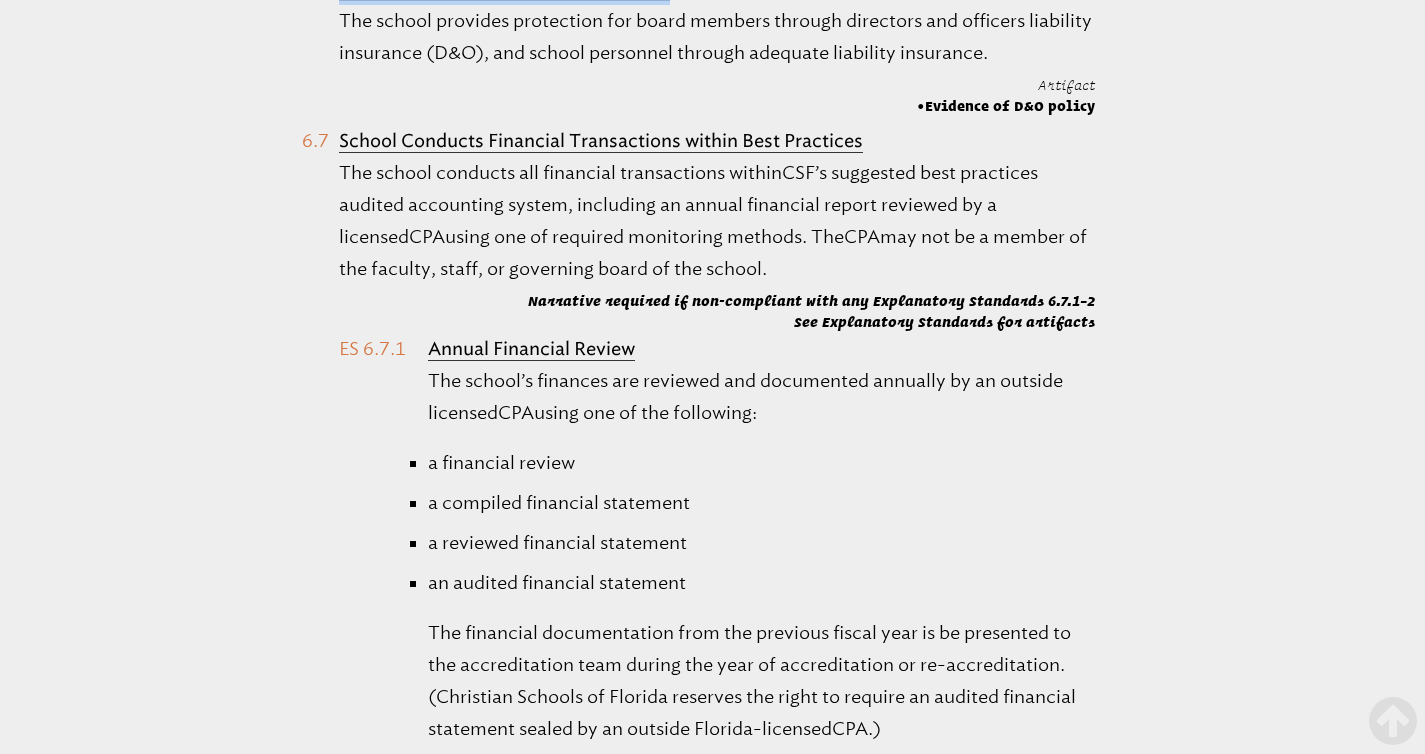 drag, startPoint x: 697, startPoint y: 314, endPoint x: 323, endPoint y: 330, distance: 374.3421 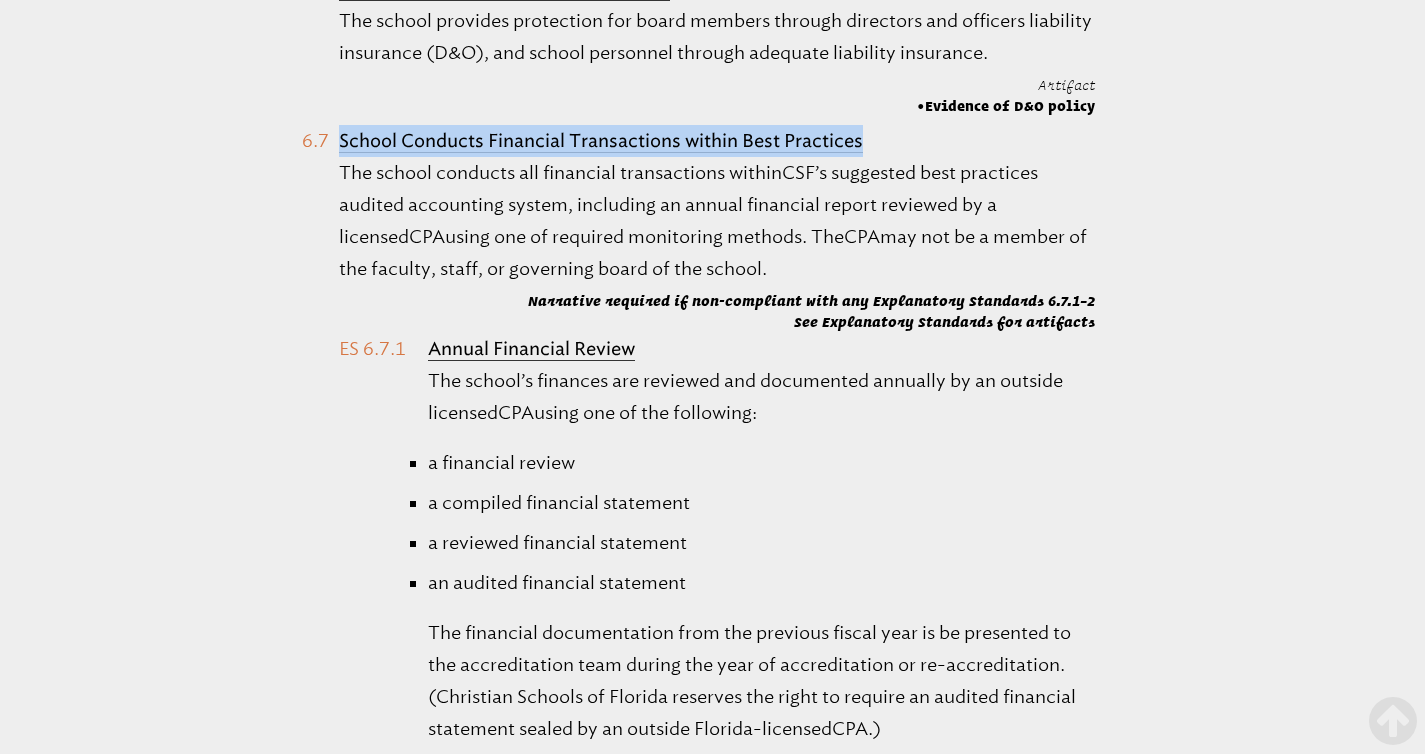 drag, startPoint x: 878, startPoint y: 469, endPoint x: 323, endPoint y: 469, distance: 555 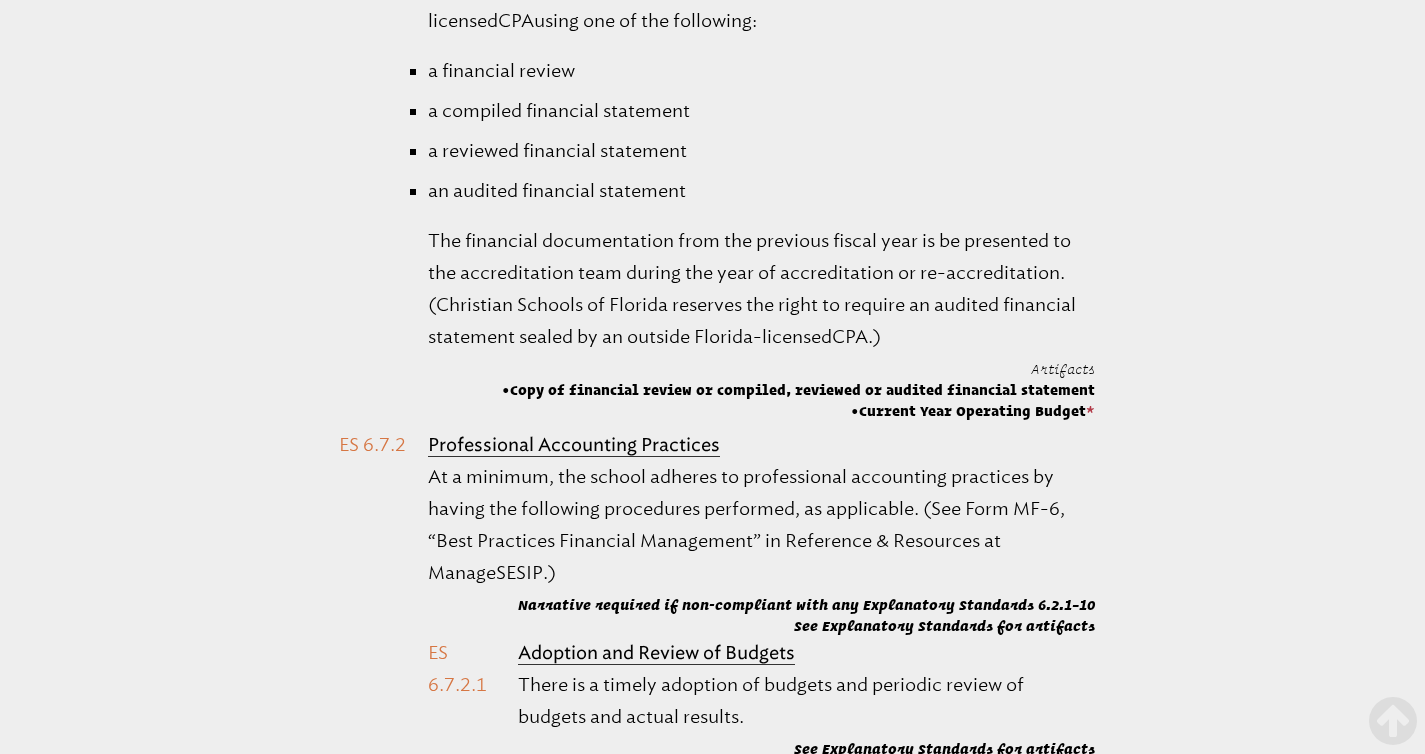 scroll, scrollTop: 55061, scrollLeft: 0, axis: vertical 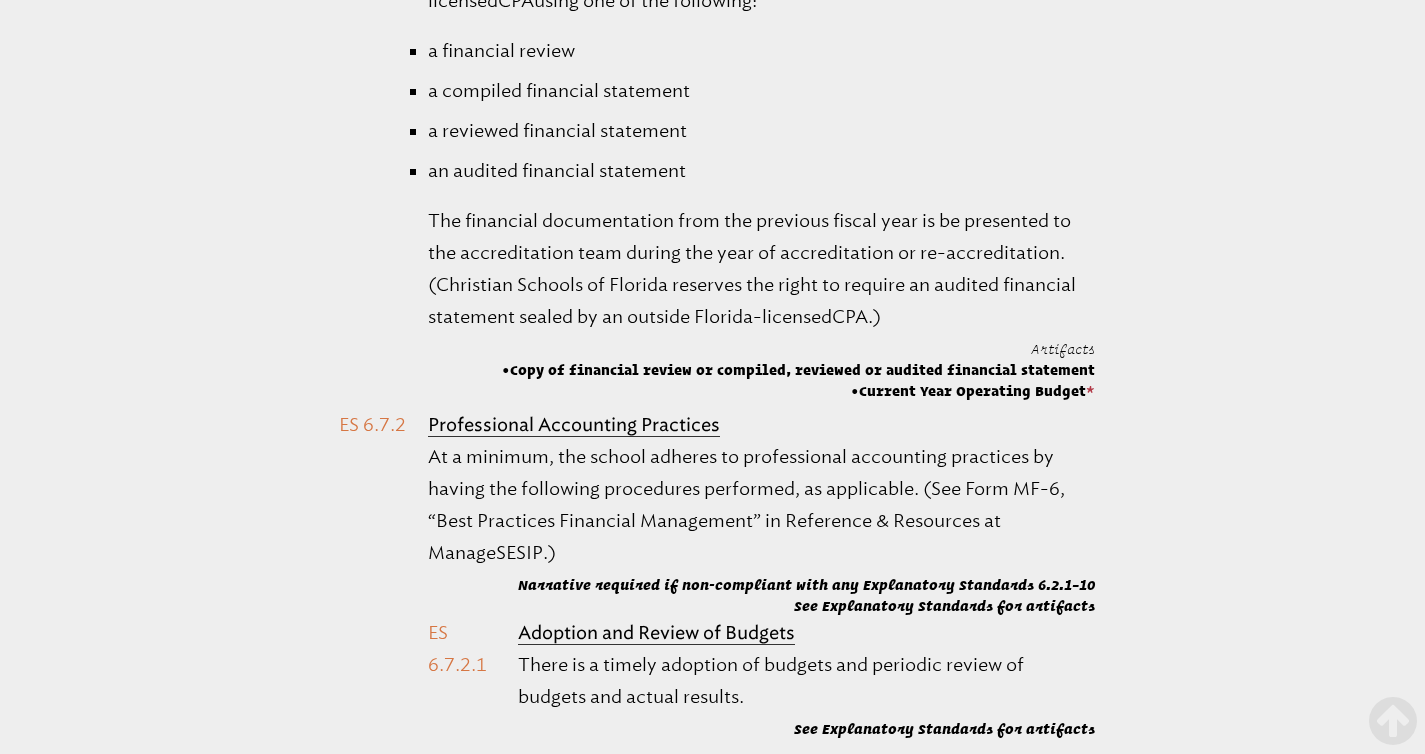 drag, startPoint x: 657, startPoint y: 265, endPoint x: 429, endPoint y: 257, distance: 228.1403 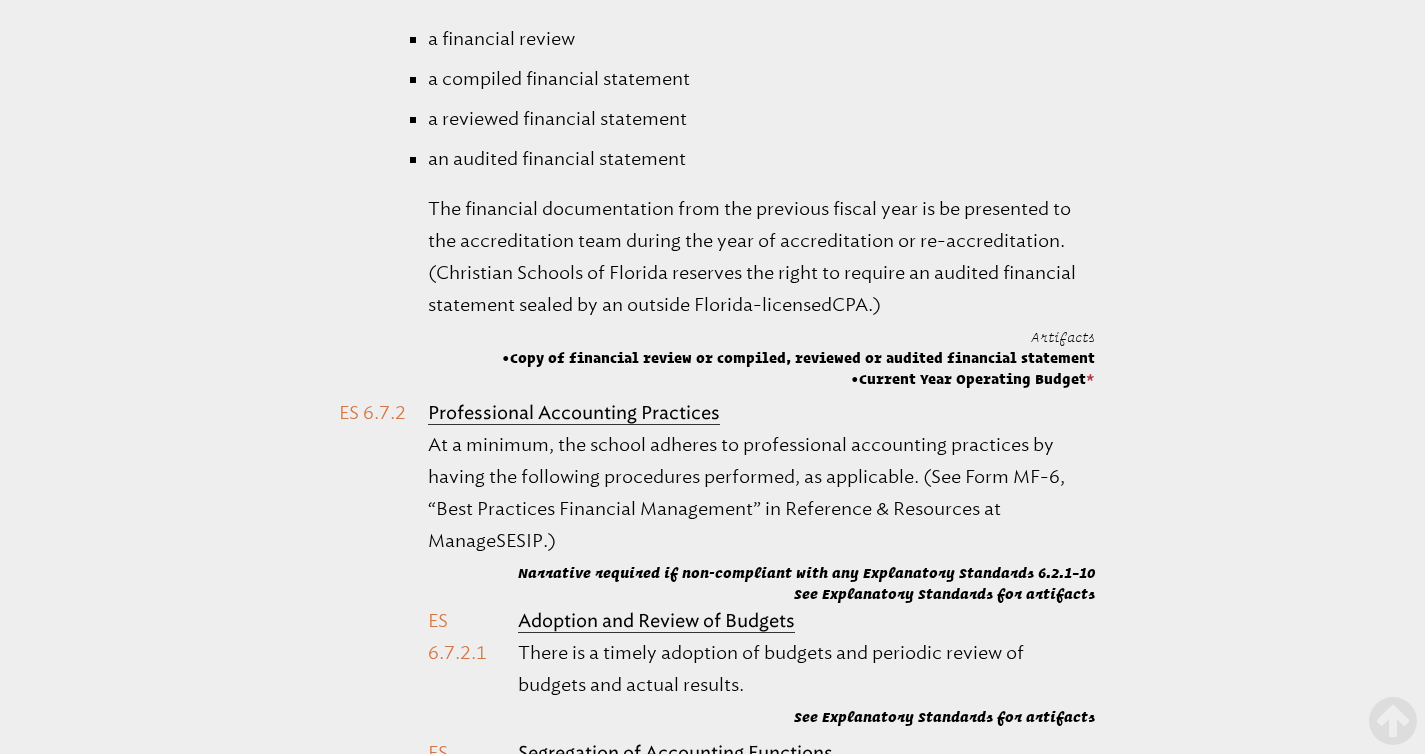 scroll, scrollTop: 55322, scrollLeft: 0, axis: vertical 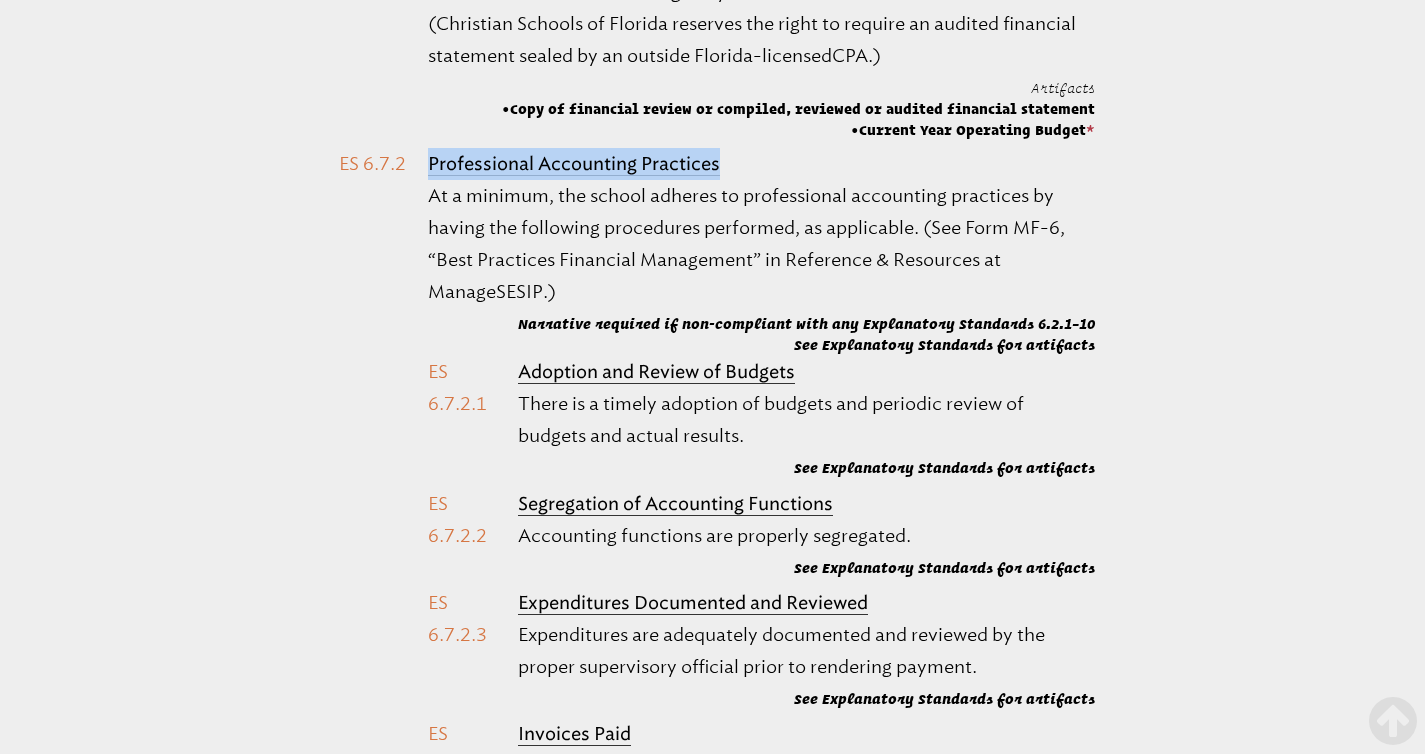 drag, startPoint x: 739, startPoint y: 497, endPoint x: 427, endPoint y: 500, distance: 312.01443 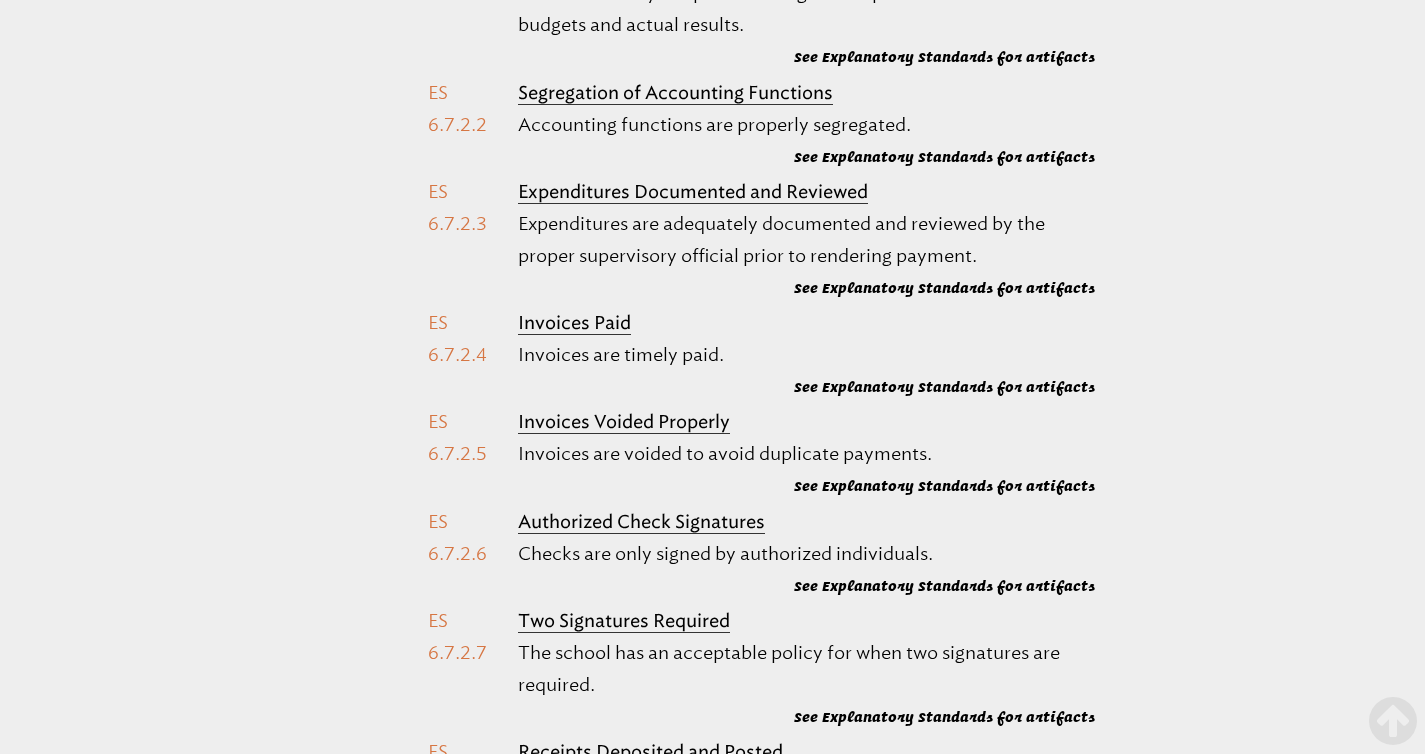 scroll, scrollTop: 55752, scrollLeft: 0, axis: vertical 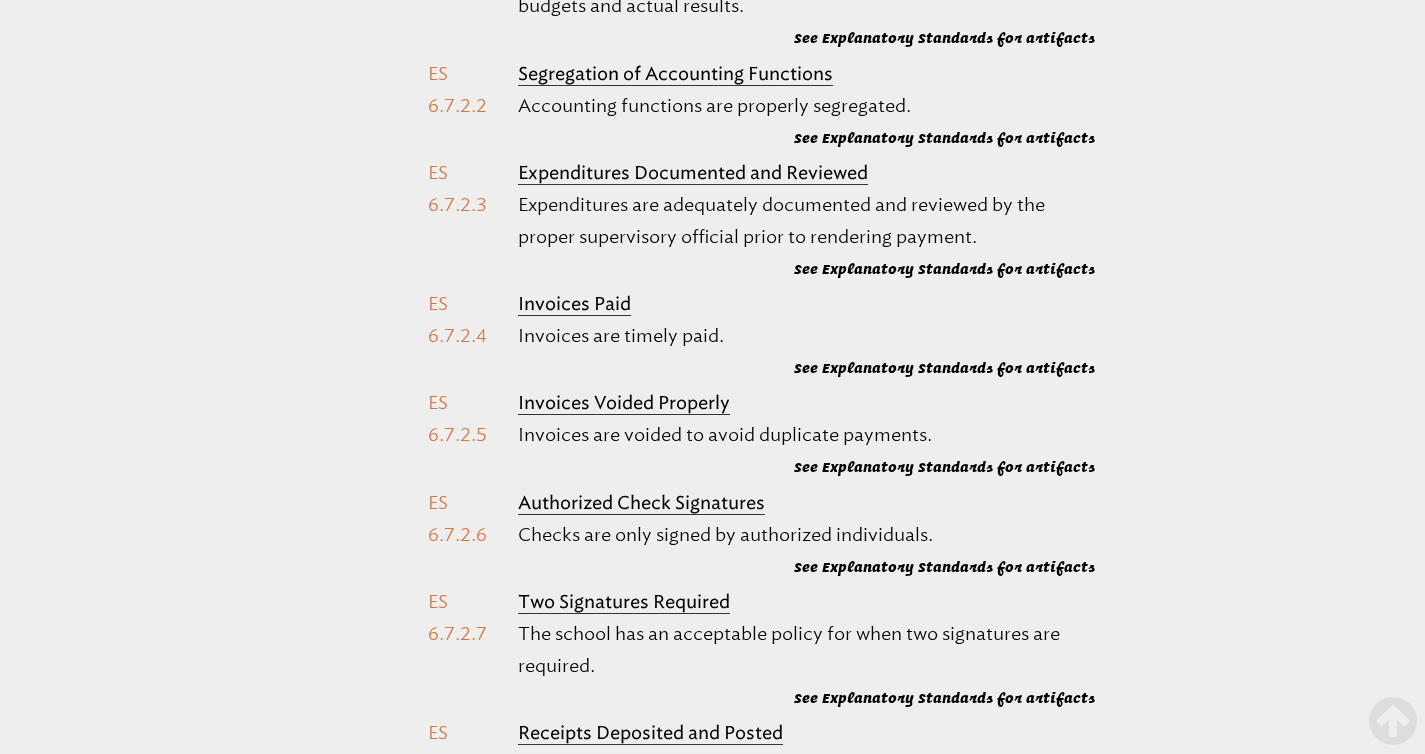 drag, startPoint x: 804, startPoint y: 273, endPoint x: 510, endPoint y: 277, distance: 294.02722 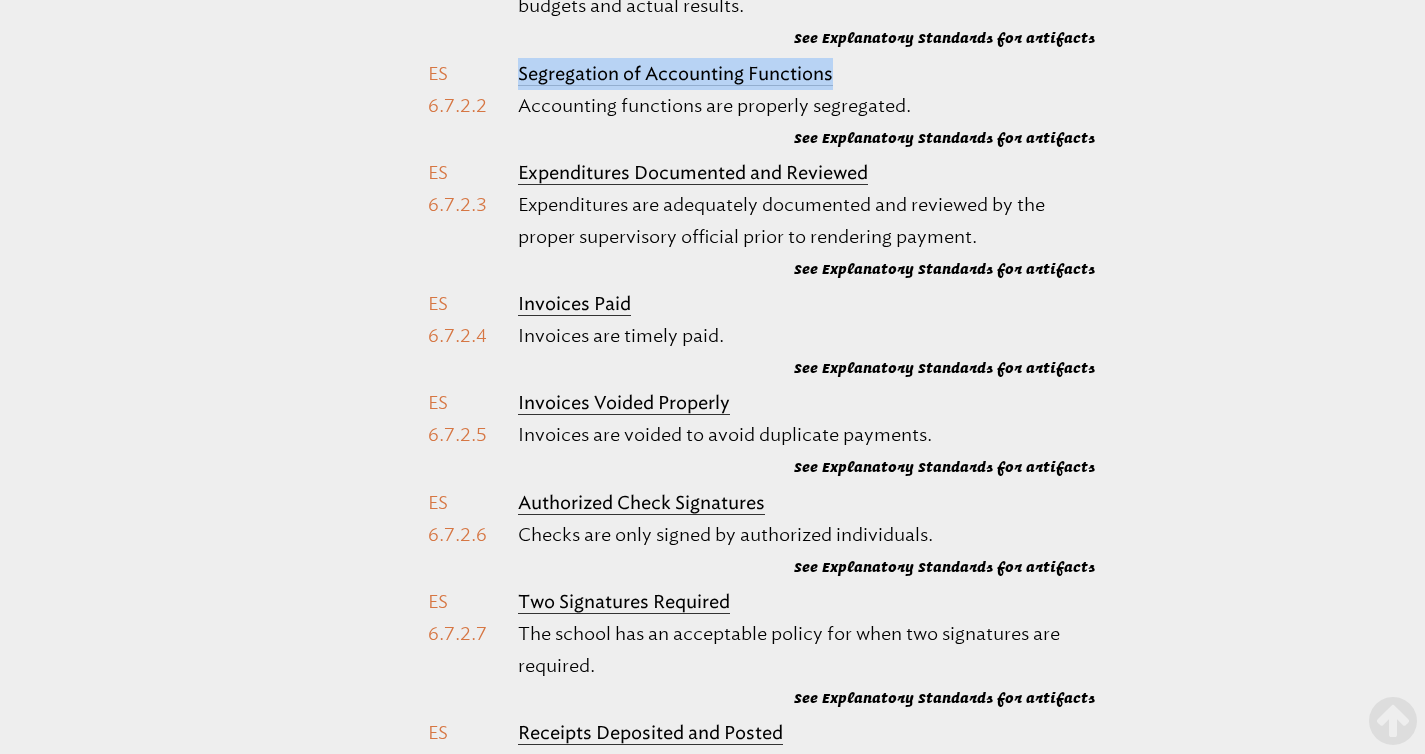 drag, startPoint x: 851, startPoint y: 391, endPoint x: 520, endPoint y: 400, distance: 331.12234 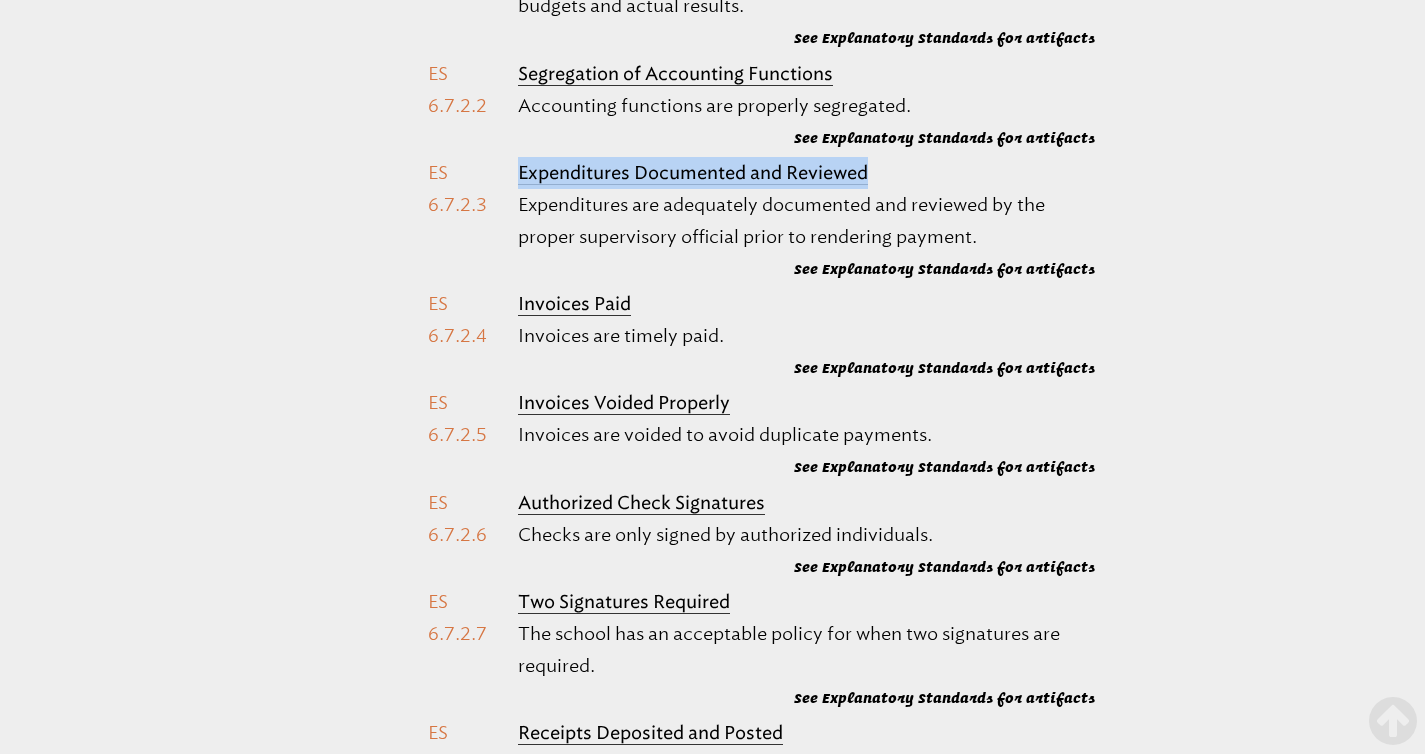 drag, startPoint x: 859, startPoint y: 492, endPoint x: 519, endPoint y: 507, distance: 340.33072 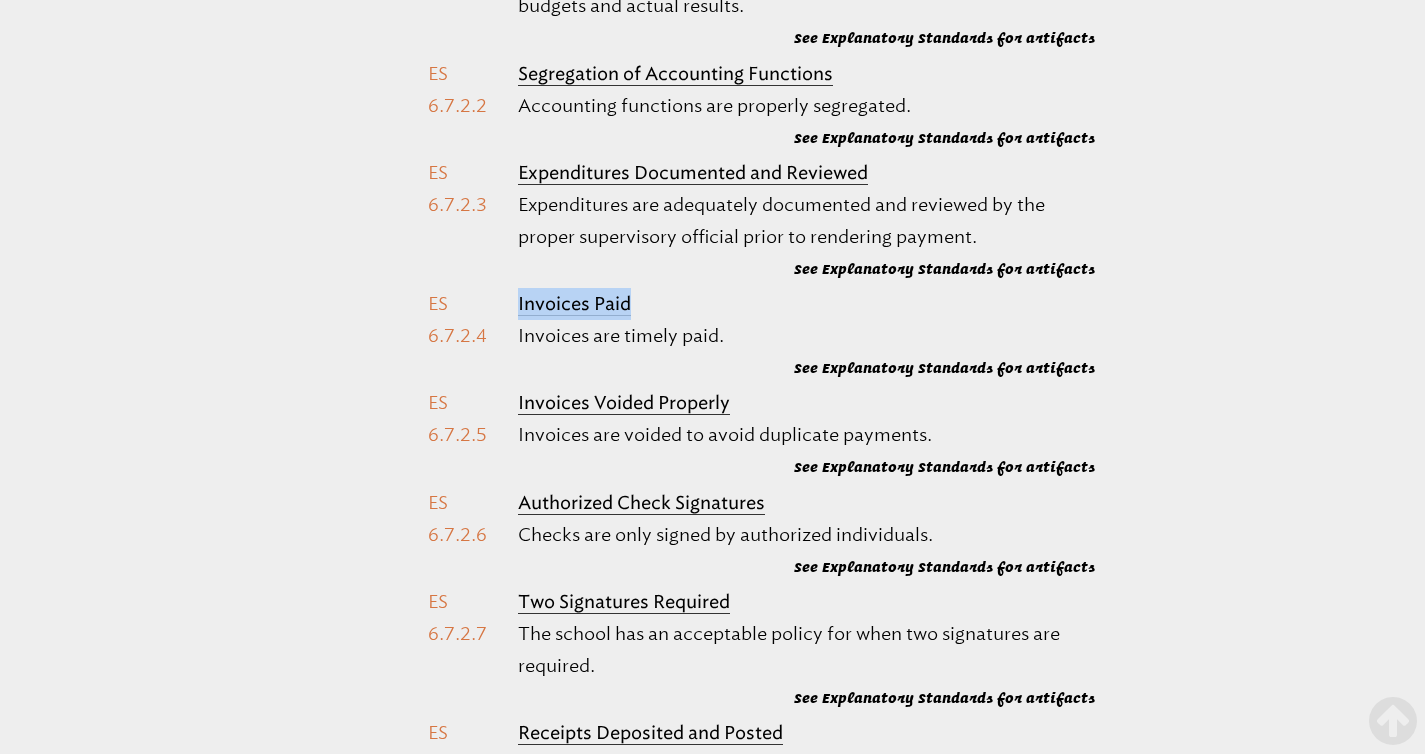drag, startPoint x: 562, startPoint y: 631, endPoint x: 492, endPoint y: 632, distance: 70.00714 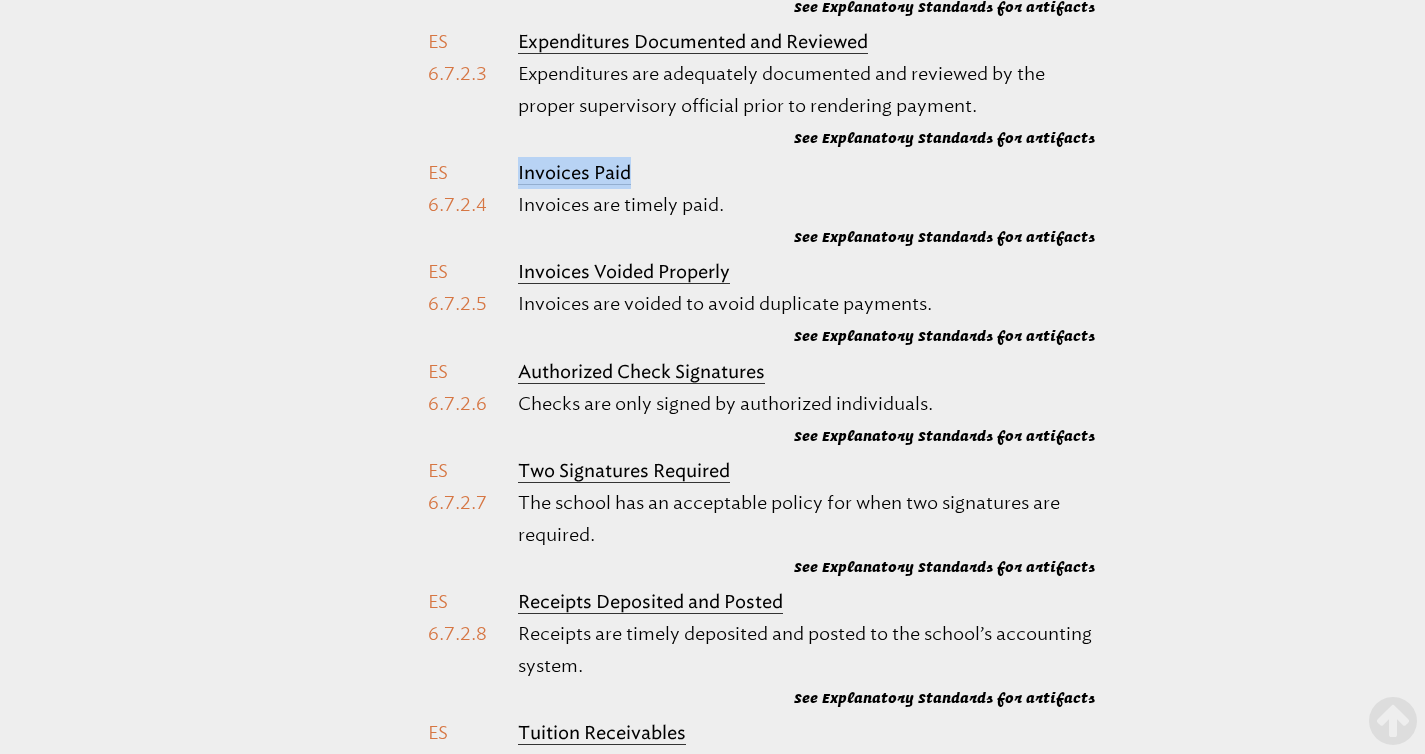 scroll, scrollTop: 56093, scrollLeft: 0, axis: vertical 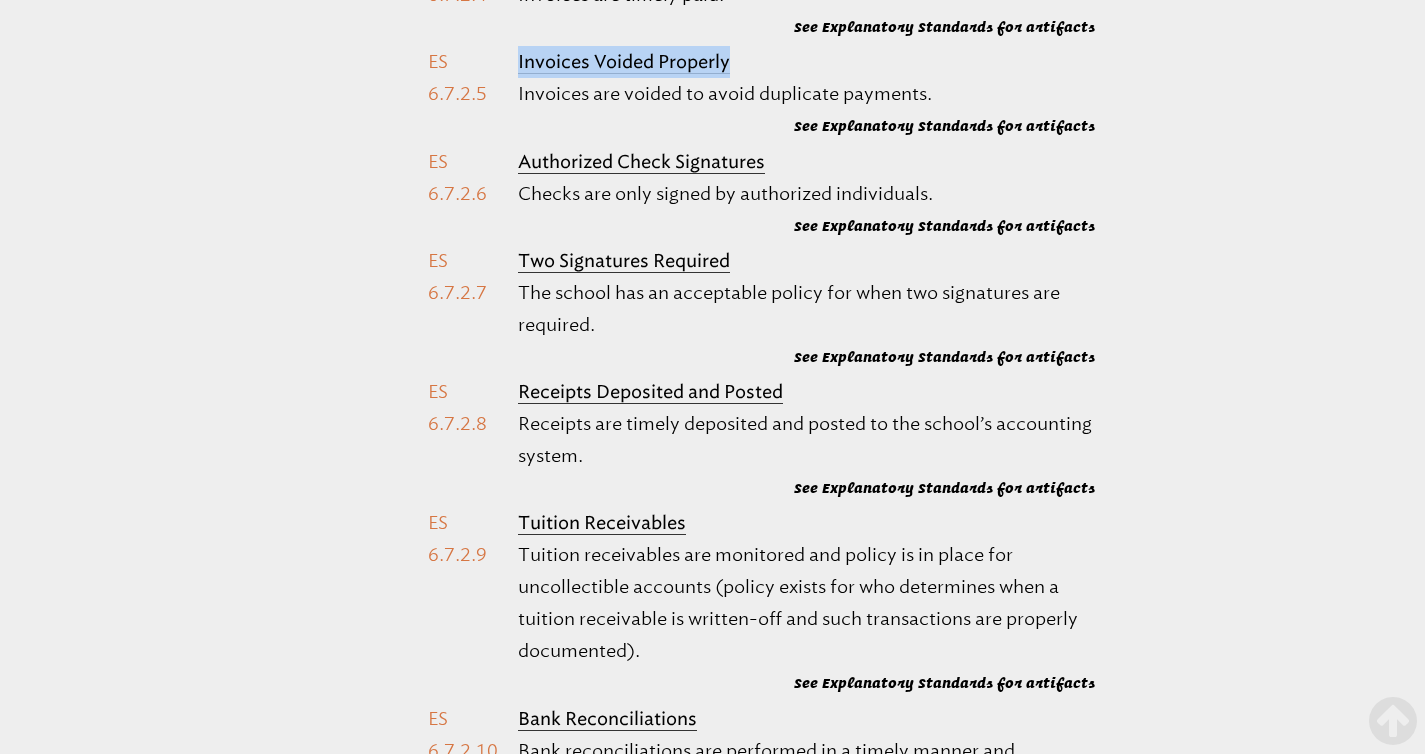 drag, startPoint x: 741, startPoint y: 385, endPoint x: 494, endPoint y: 384, distance: 247.00203 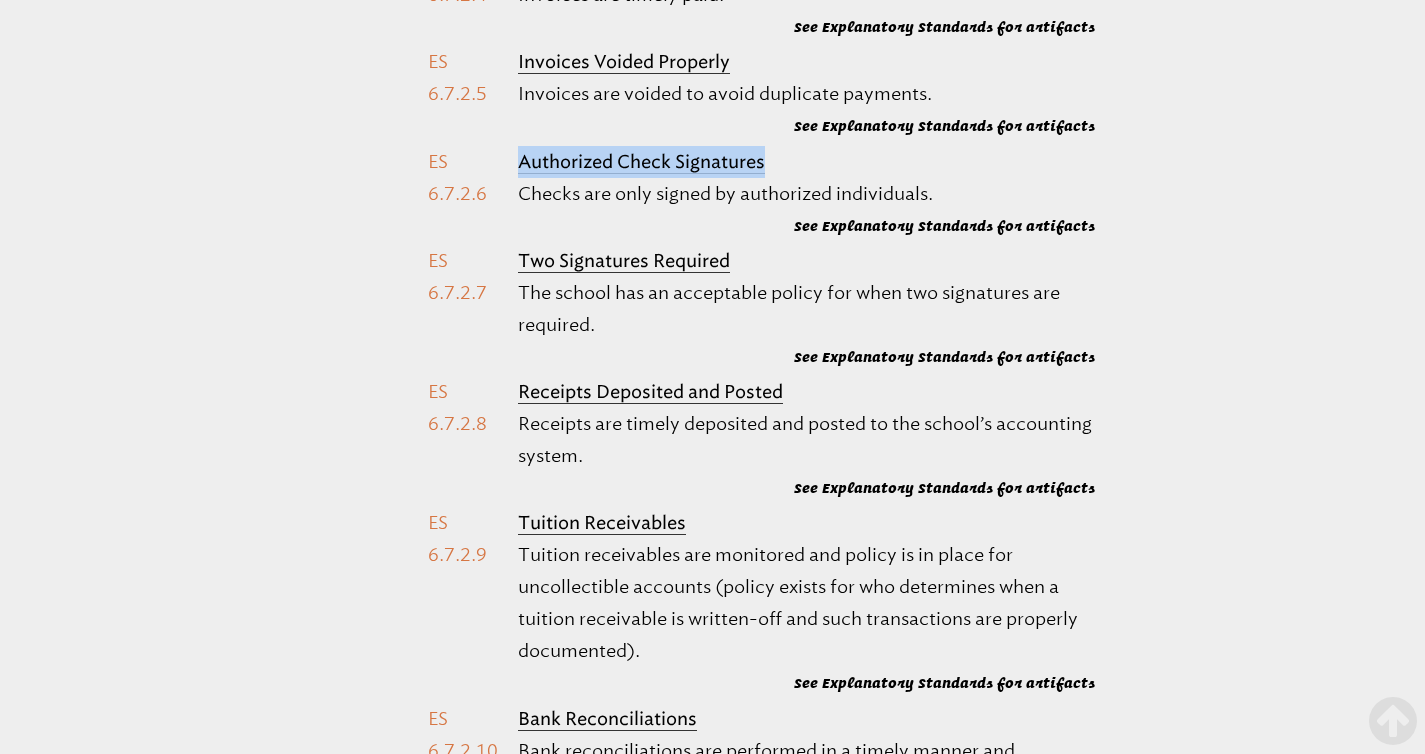 drag, startPoint x: 760, startPoint y: 485, endPoint x: 519, endPoint y: 477, distance: 241.13274 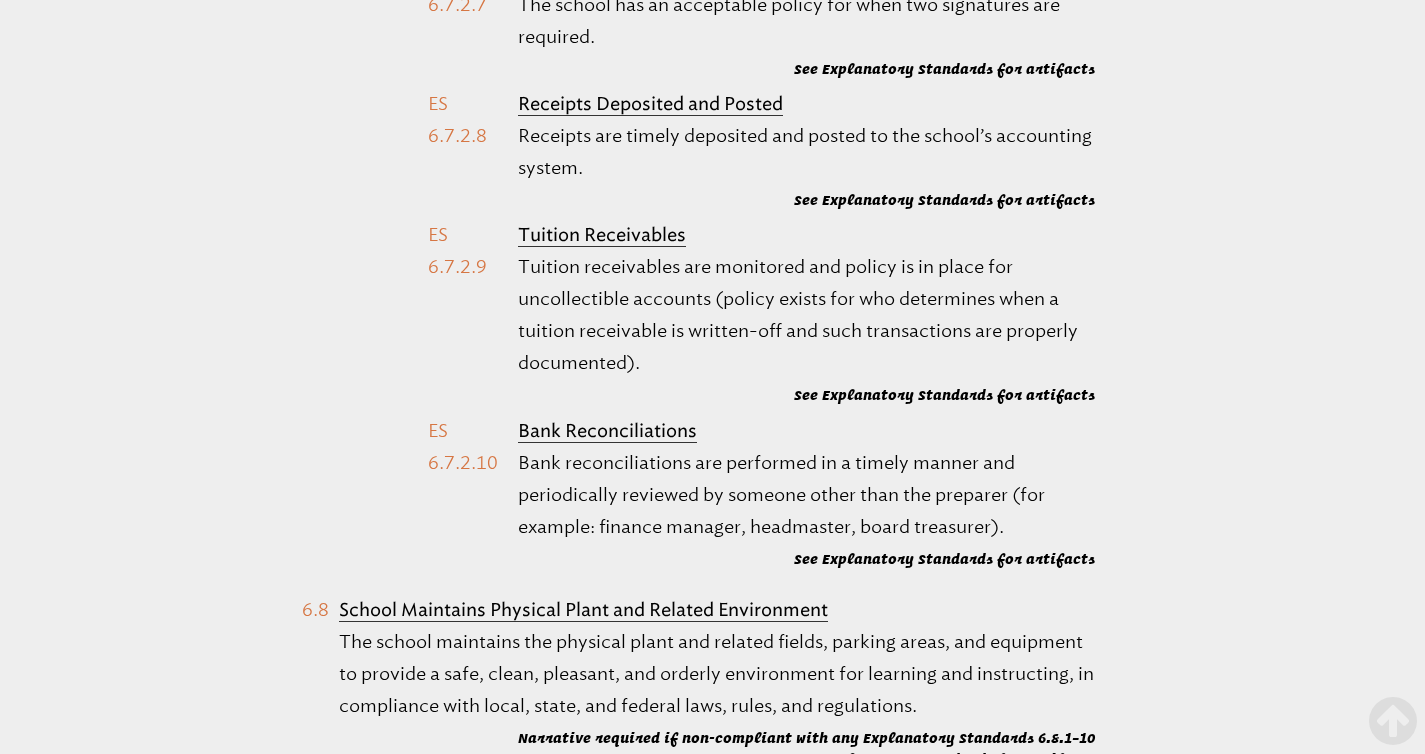 scroll, scrollTop: 56413, scrollLeft: 0, axis: vertical 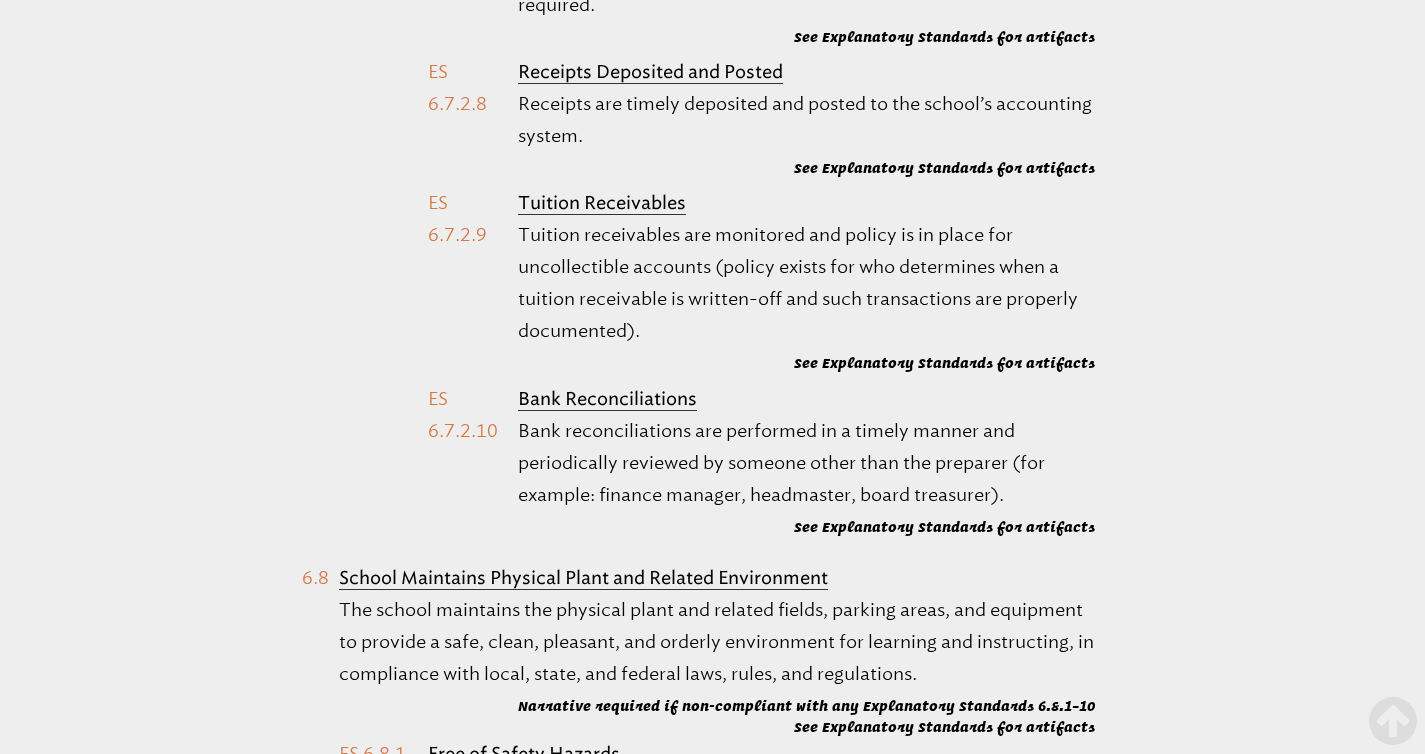 drag, startPoint x: 754, startPoint y: 254, endPoint x: 512, endPoint y: 262, distance: 242.1322 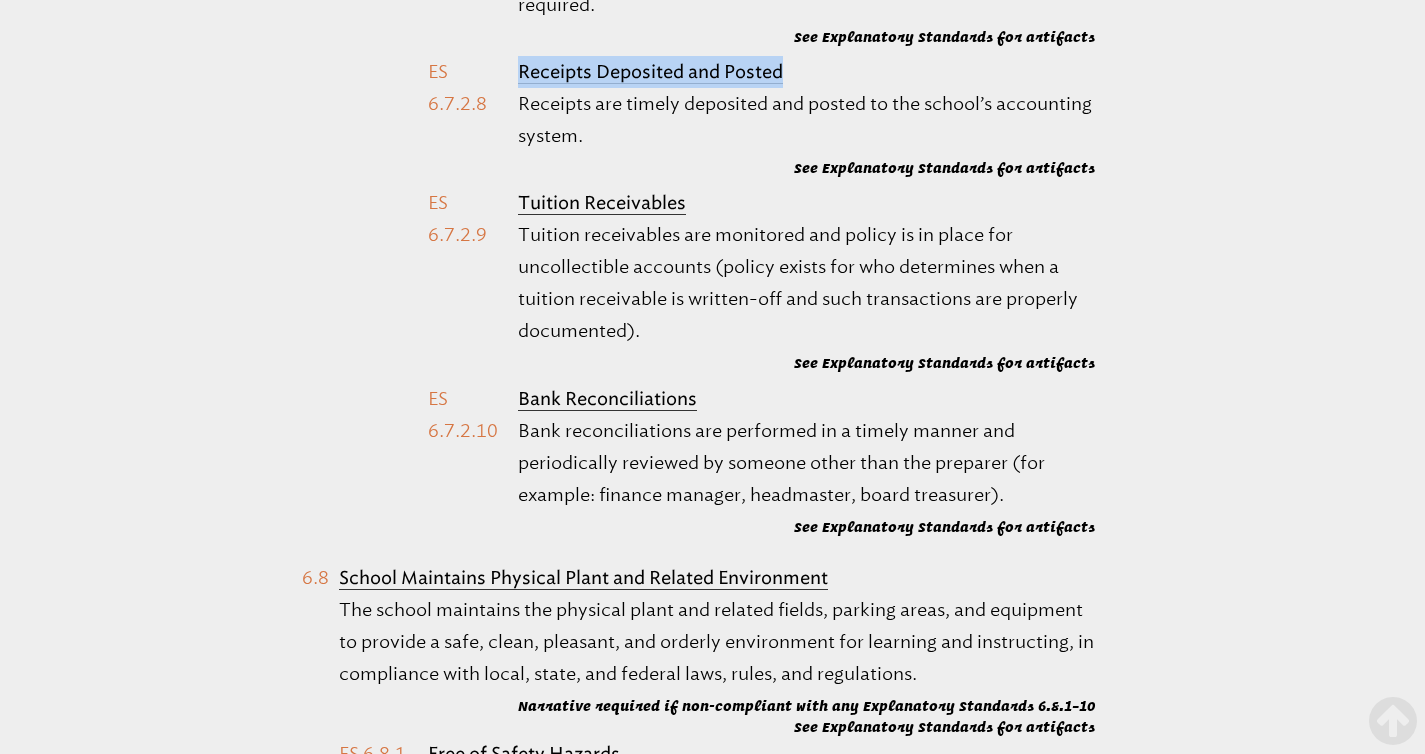 drag, startPoint x: 786, startPoint y: 400, endPoint x: 517, endPoint y: 390, distance: 269.18582 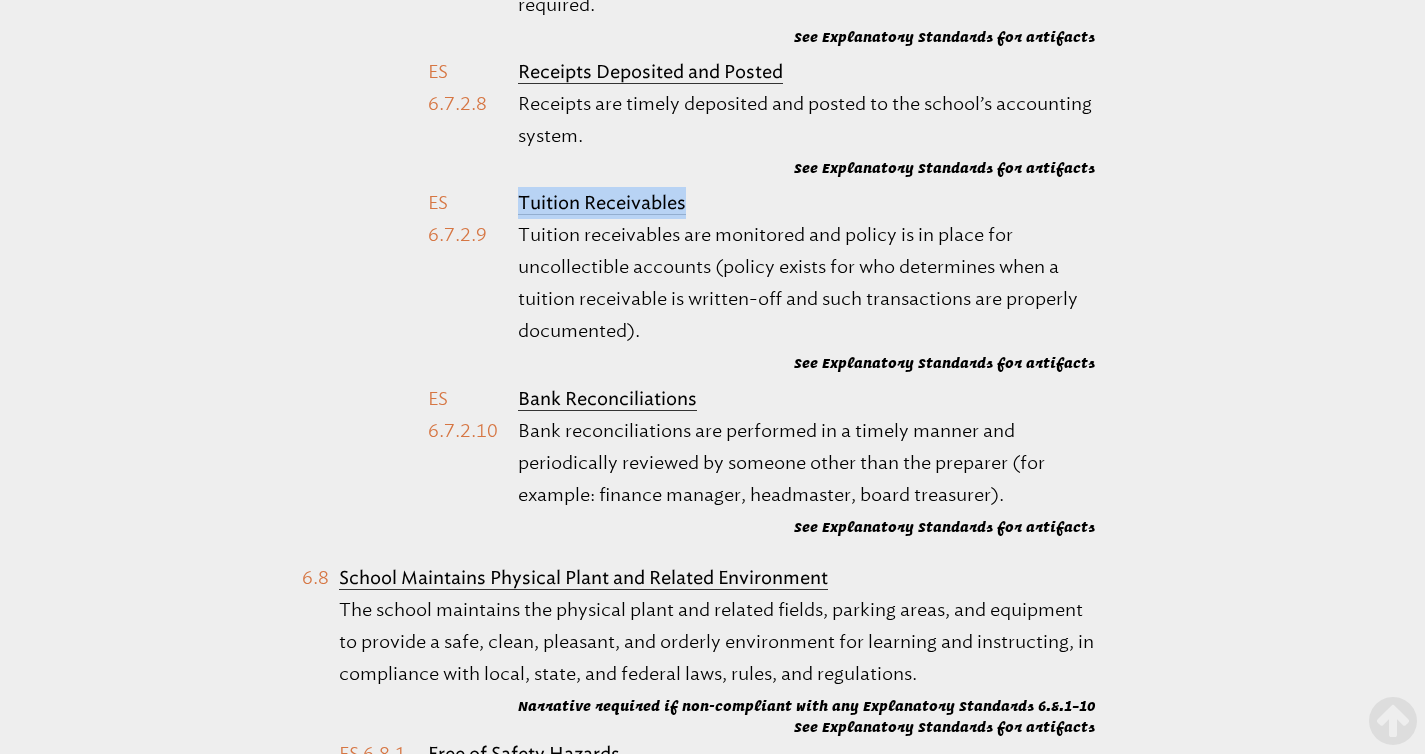 drag, startPoint x: 664, startPoint y: 517, endPoint x: 522, endPoint y: 507, distance: 142.35168 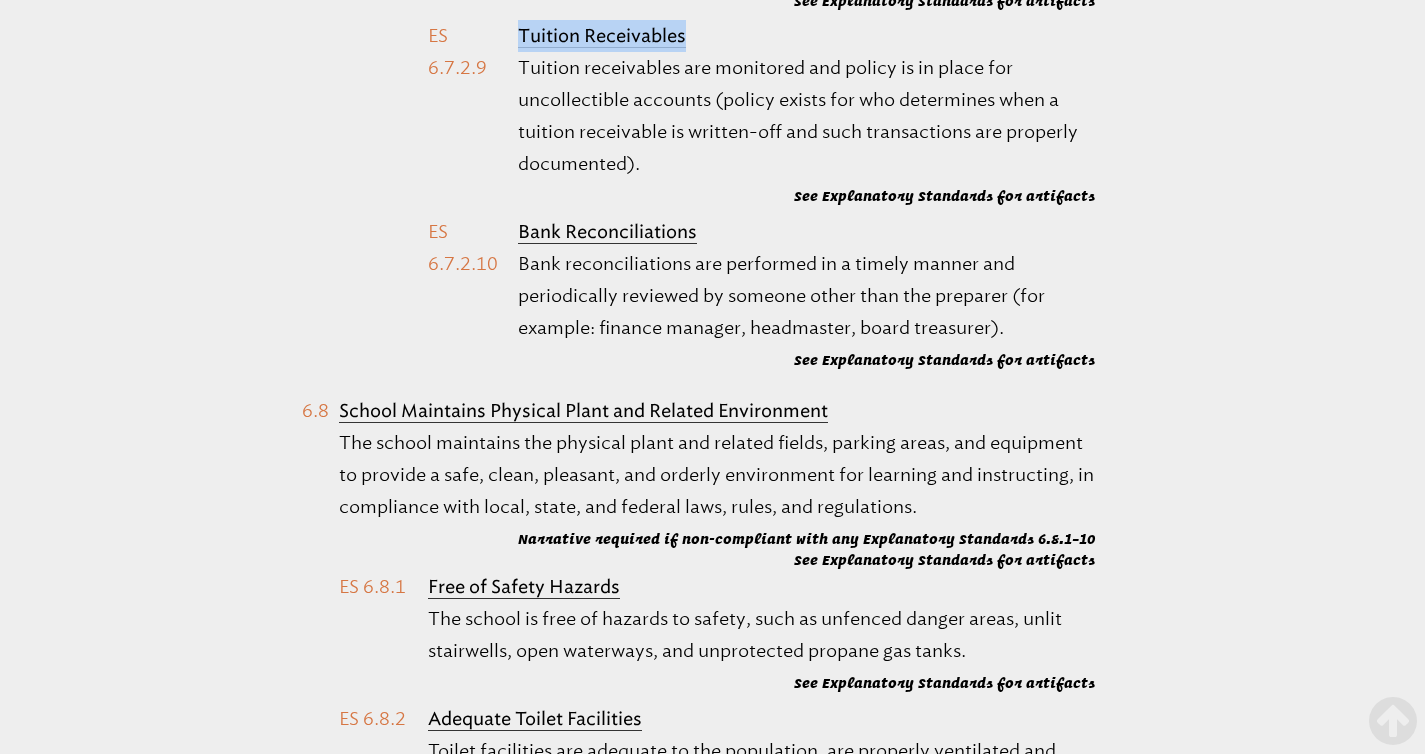 scroll, scrollTop: 56587, scrollLeft: 0, axis: vertical 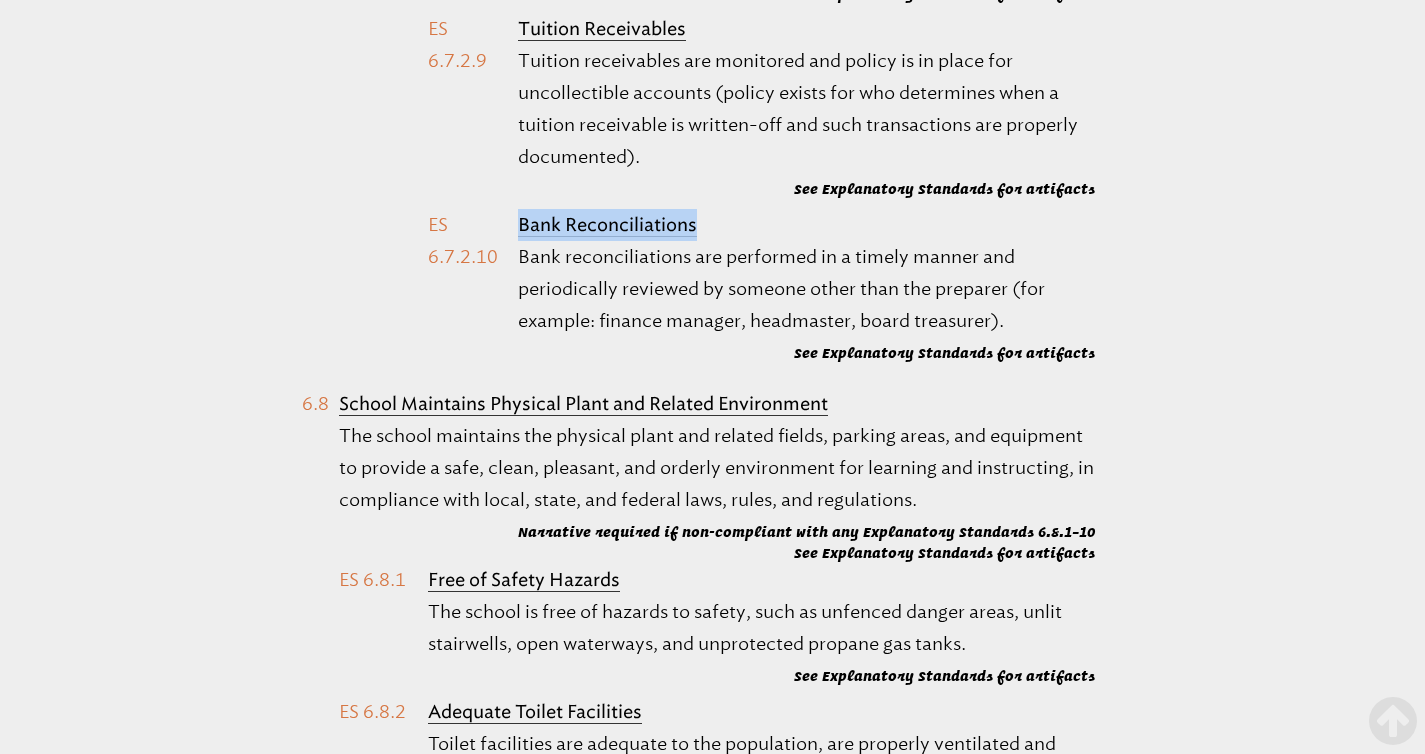 drag, startPoint x: 708, startPoint y: 546, endPoint x: 495, endPoint y: 542, distance: 213.03755 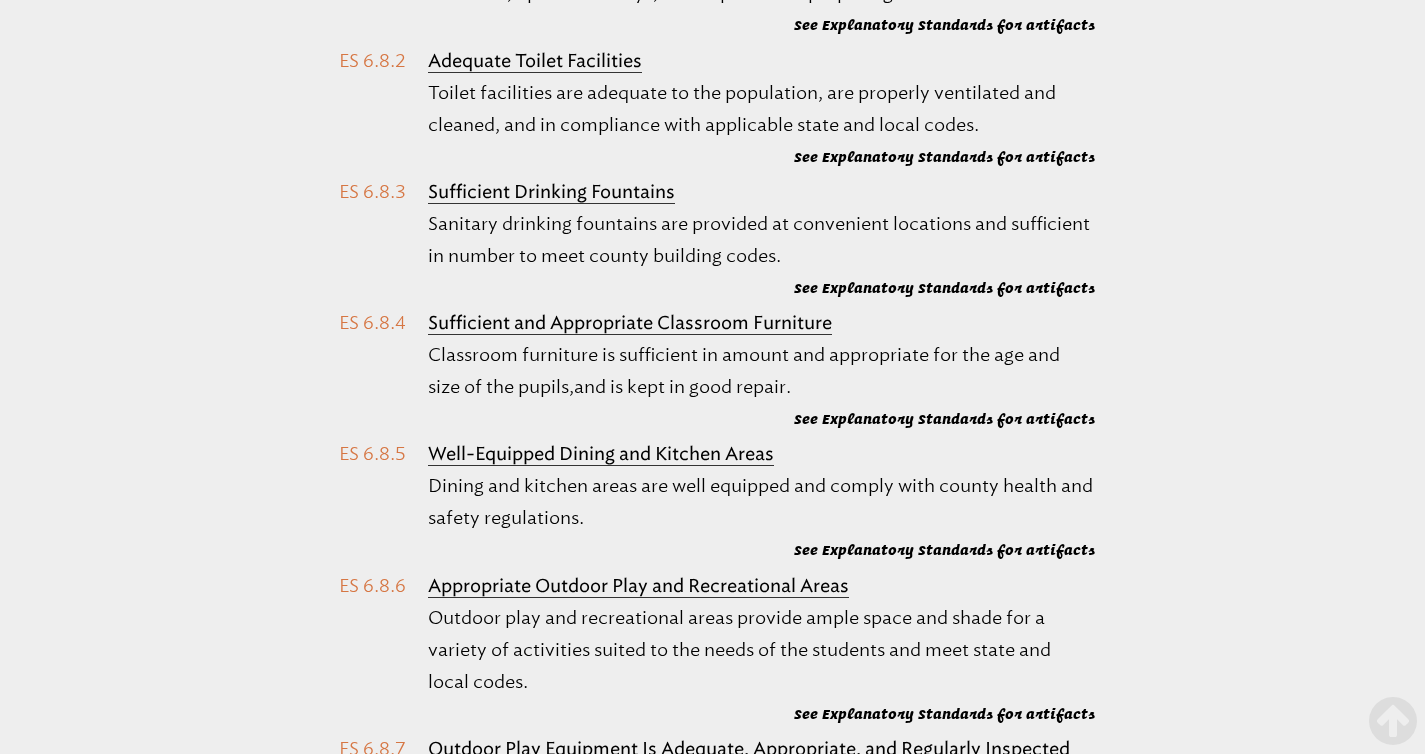 scroll, scrollTop: 57257, scrollLeft: 0, axis: vertical 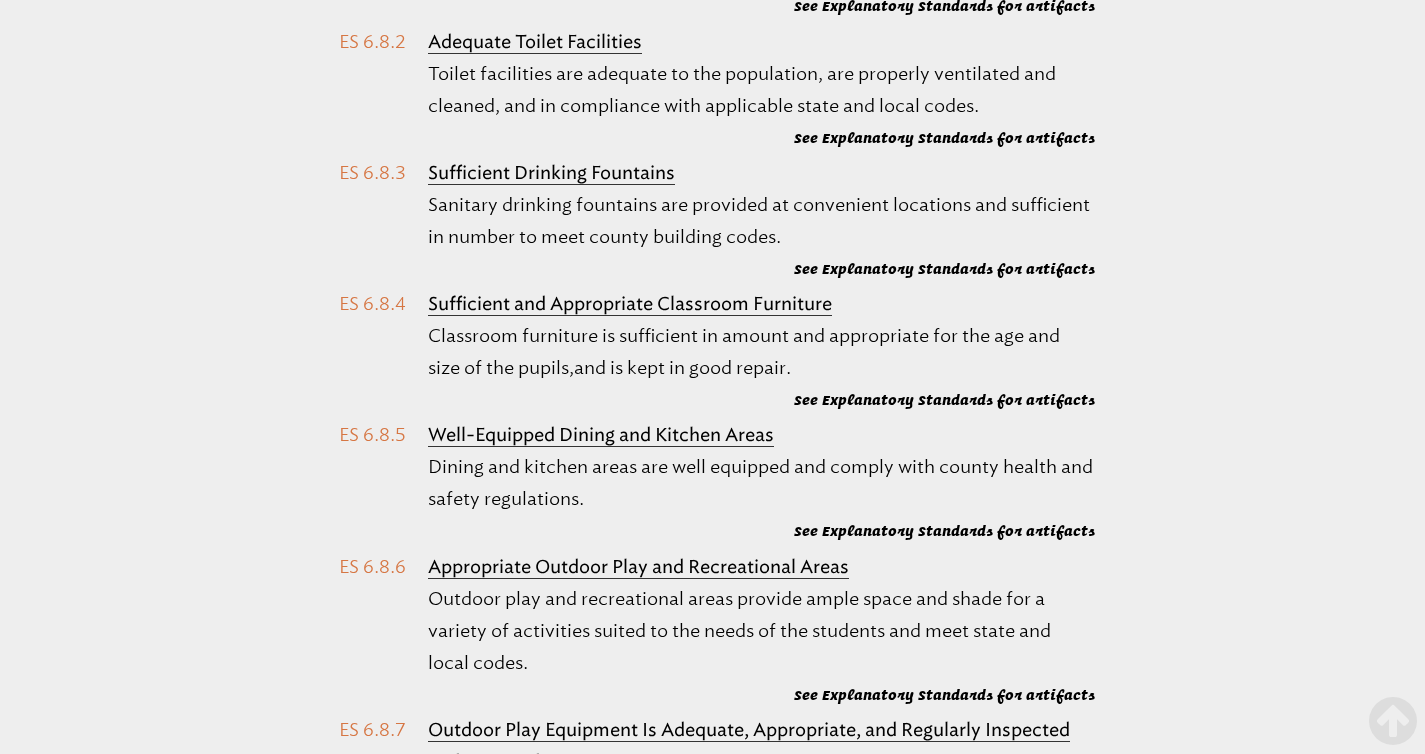 drag, startPoint x: 837, startPoint y: 51, endPoint x: 340, endPoint y: 52, distance: 497.001 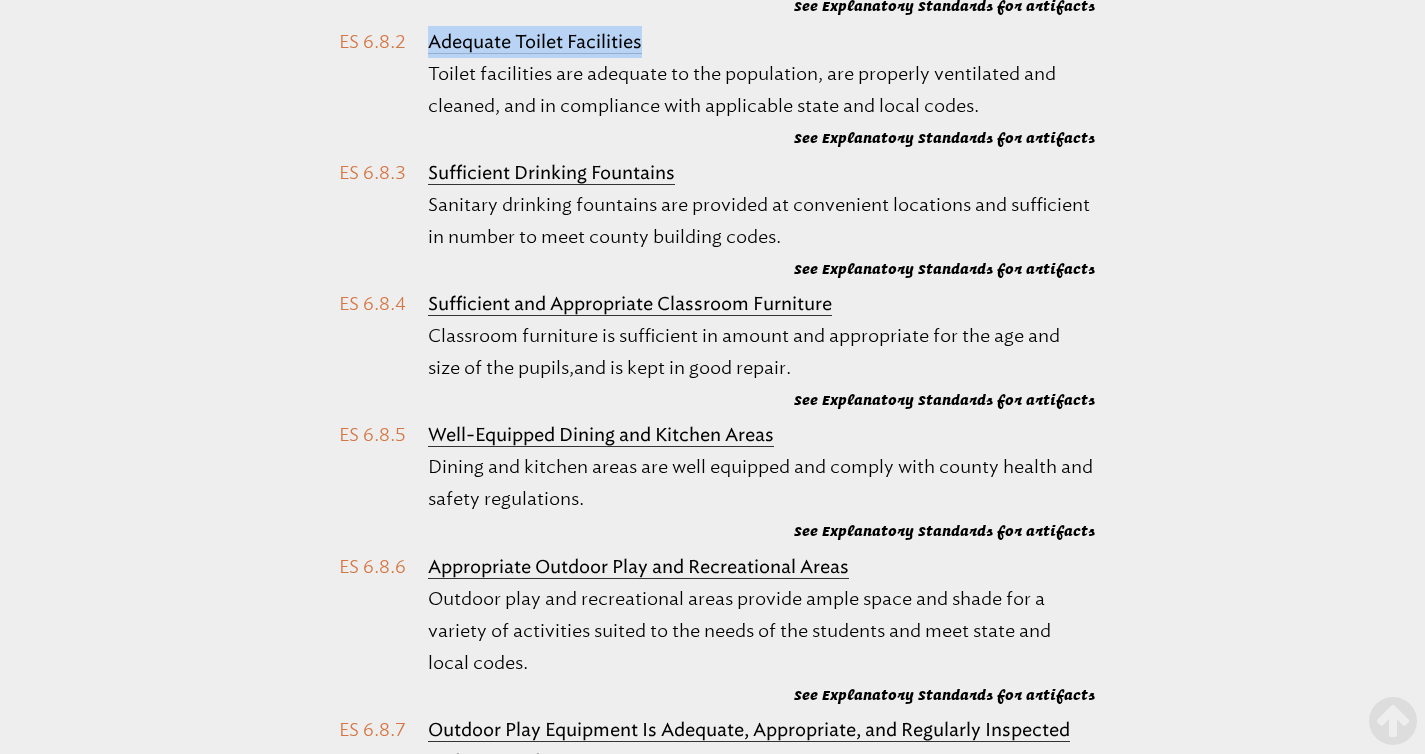 drag, startPoint x: 666, startPoint y: 369, endPoint x: 425, endPoint y: 366, distance: 241.01868 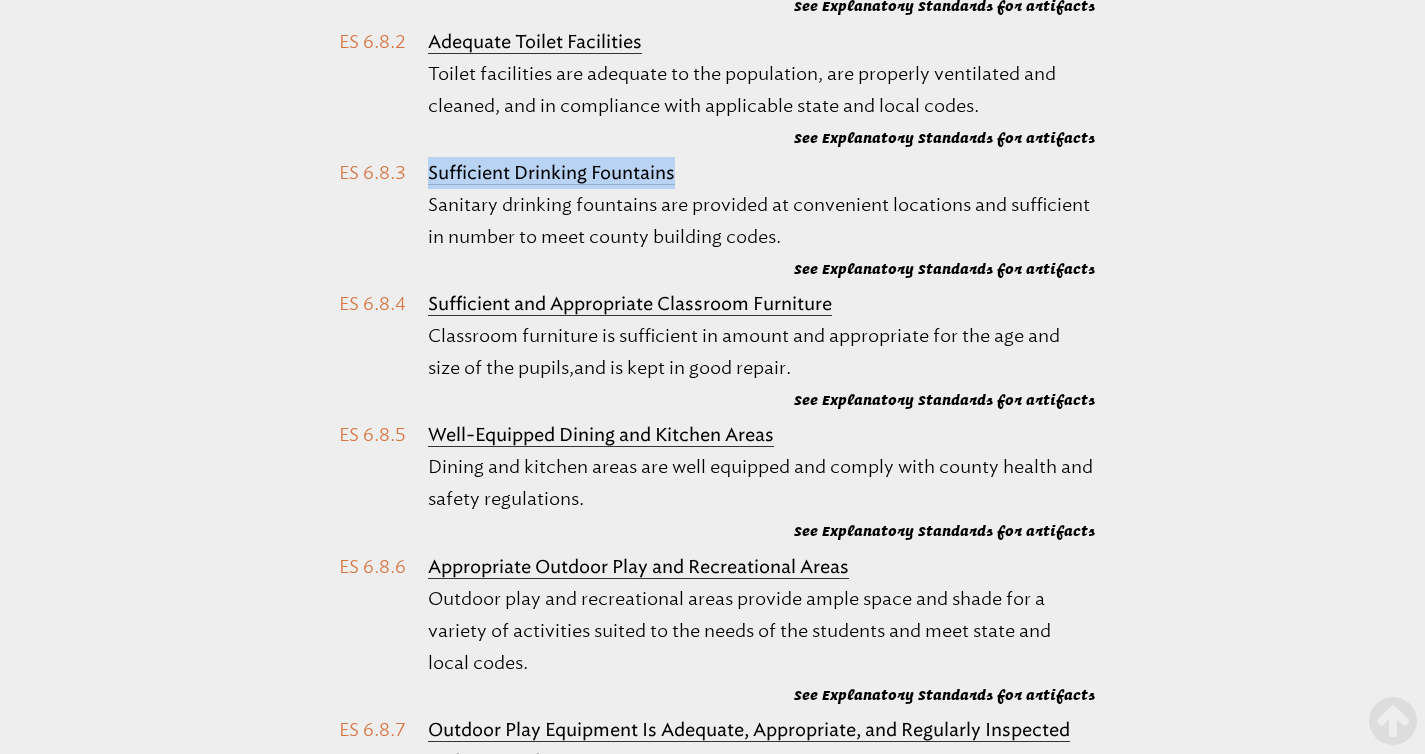 drag, startPoint x: 695, startPoint y: 486, endPoint x: 427, endPoint y: 494, distance: 268.1194 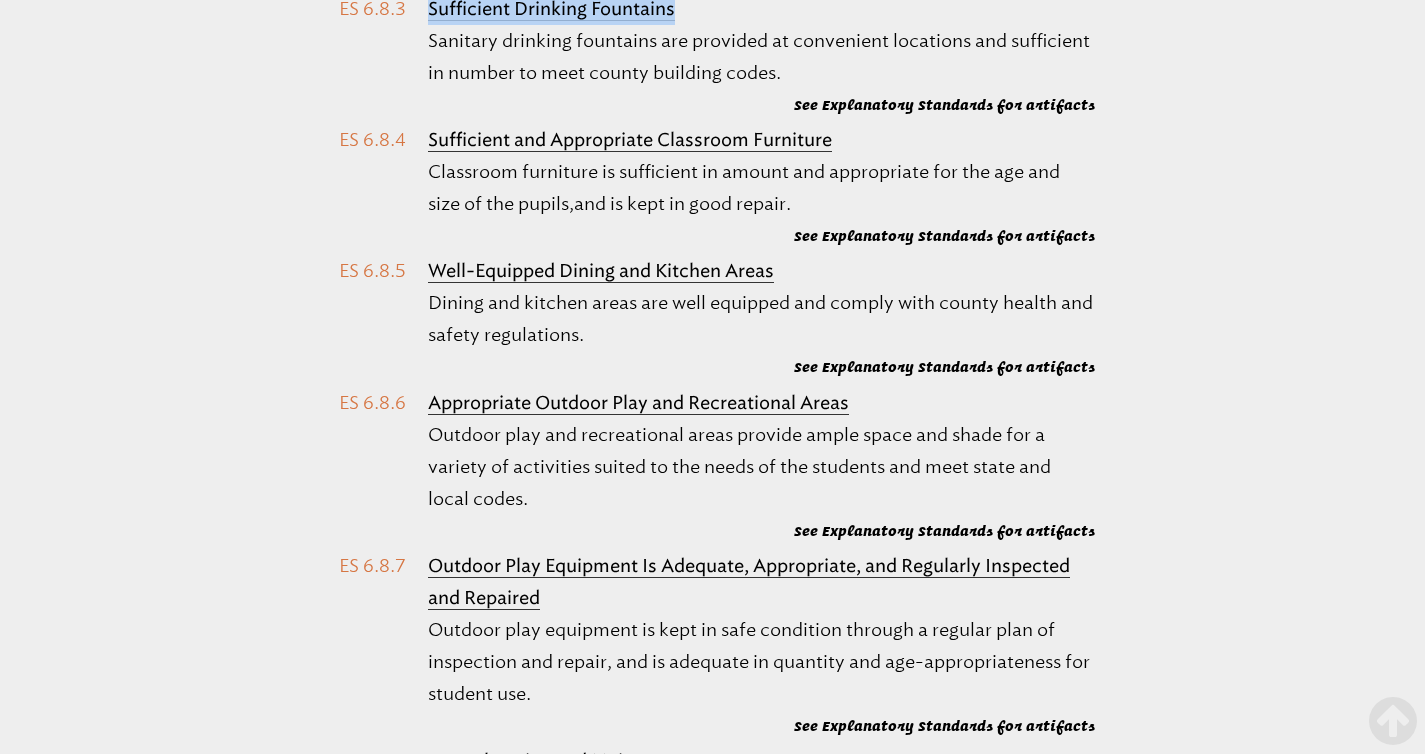 scroll, scrollTop: 57422, scrollLeft: 0, axis: vertical 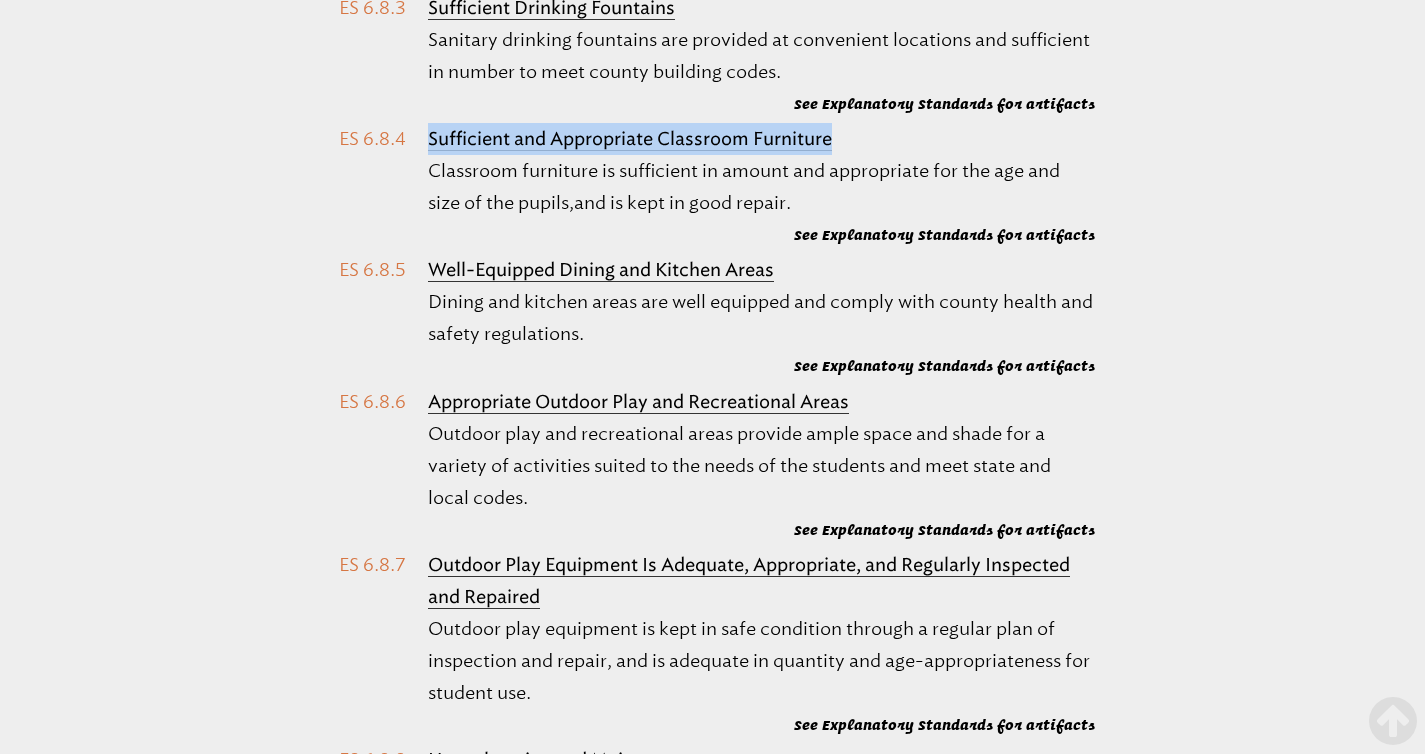 drag, startPoint x: 847, startPoint y: 455, endPoint x: 430, endPoint y: 456, distance: 417.0012 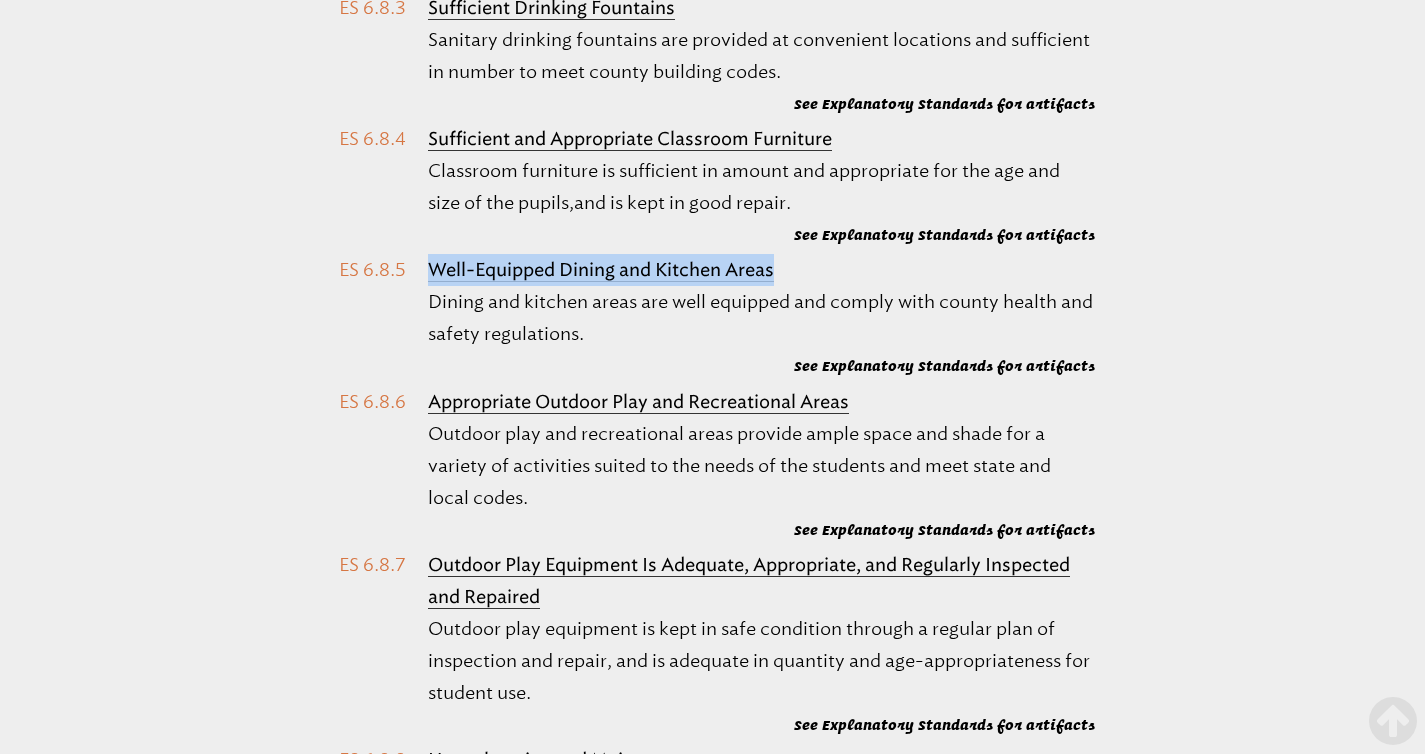 drag, startPoint x: 730, startPoint y: 588, endPoint x: 412, endPoint y: 602, distance: 318.308 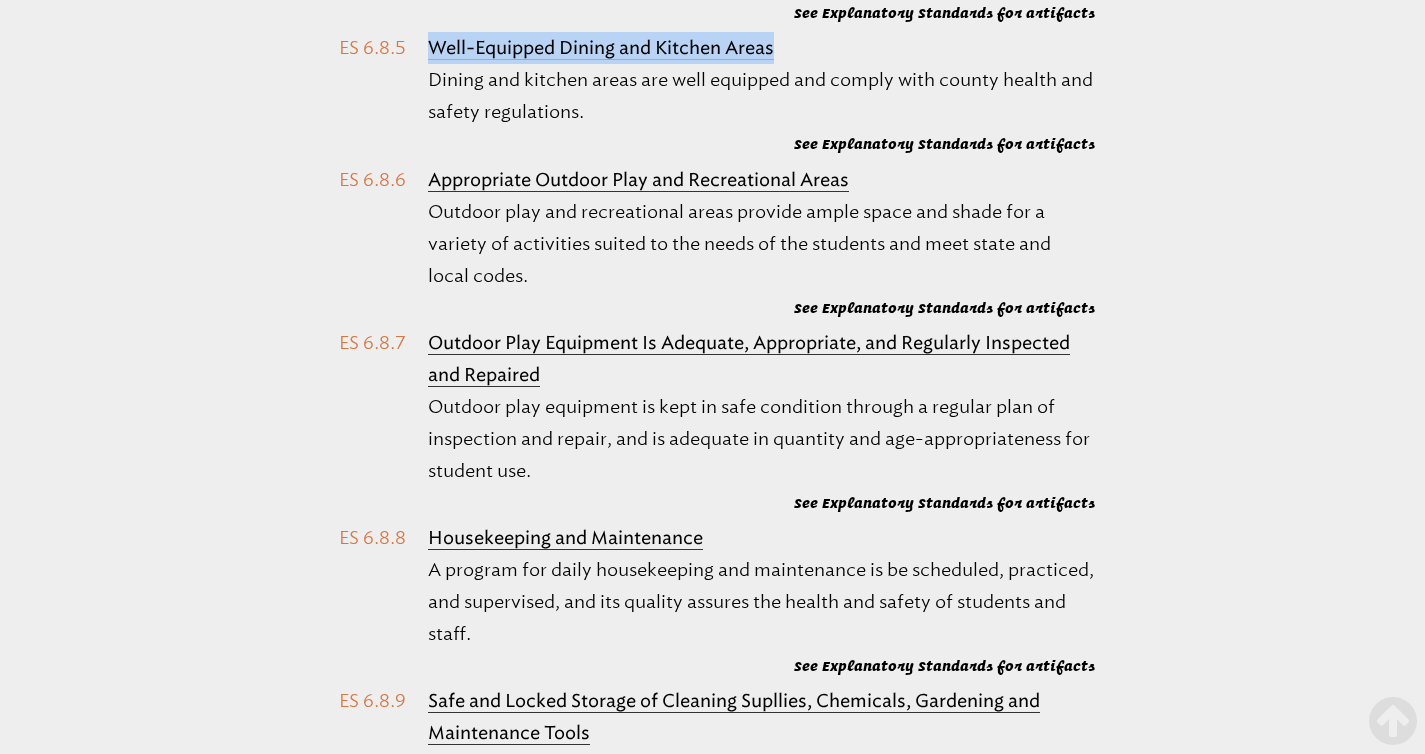 scroll, scrollTop: 57792, scrollLeft: 0, axis: vertical 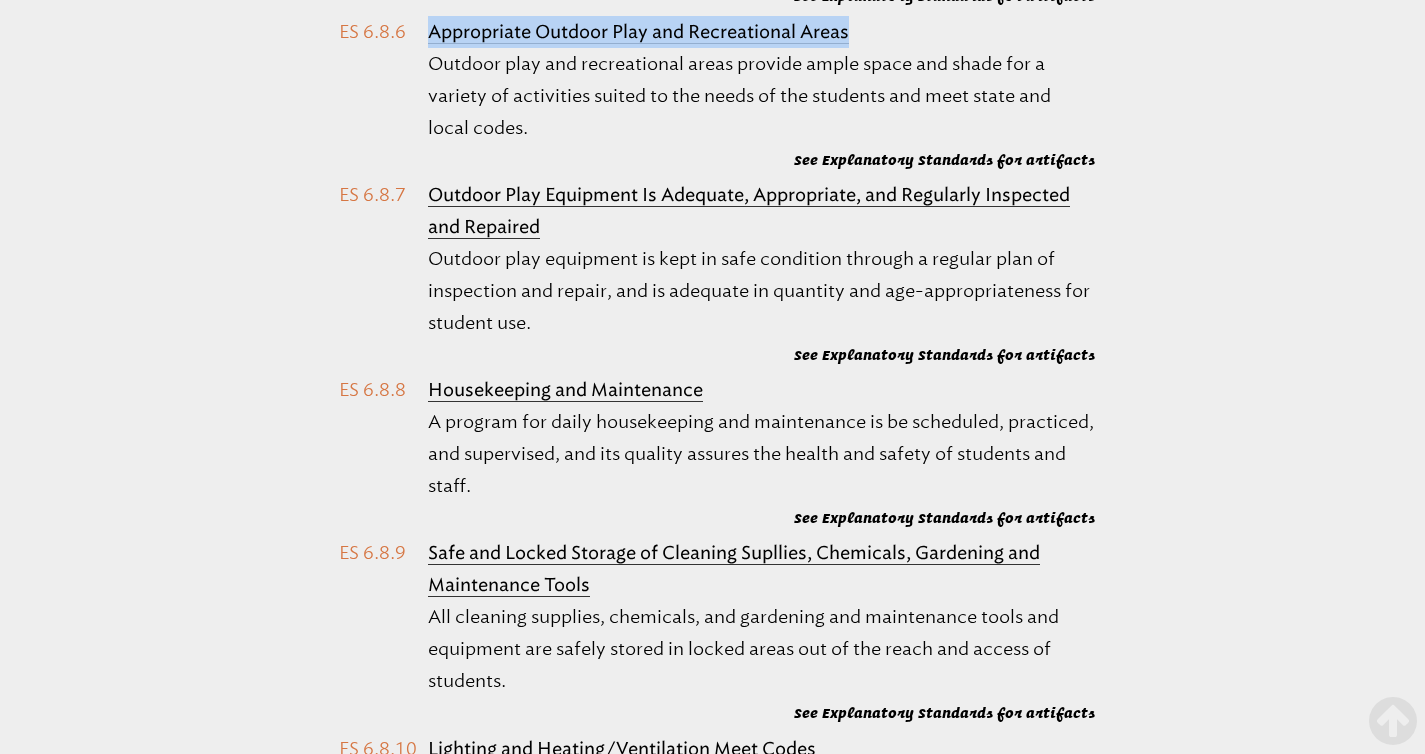 drag, startPoint x: 859, startPoint y: 349, endPoint x: 397, endPoint y: 364, distance: 462.24344 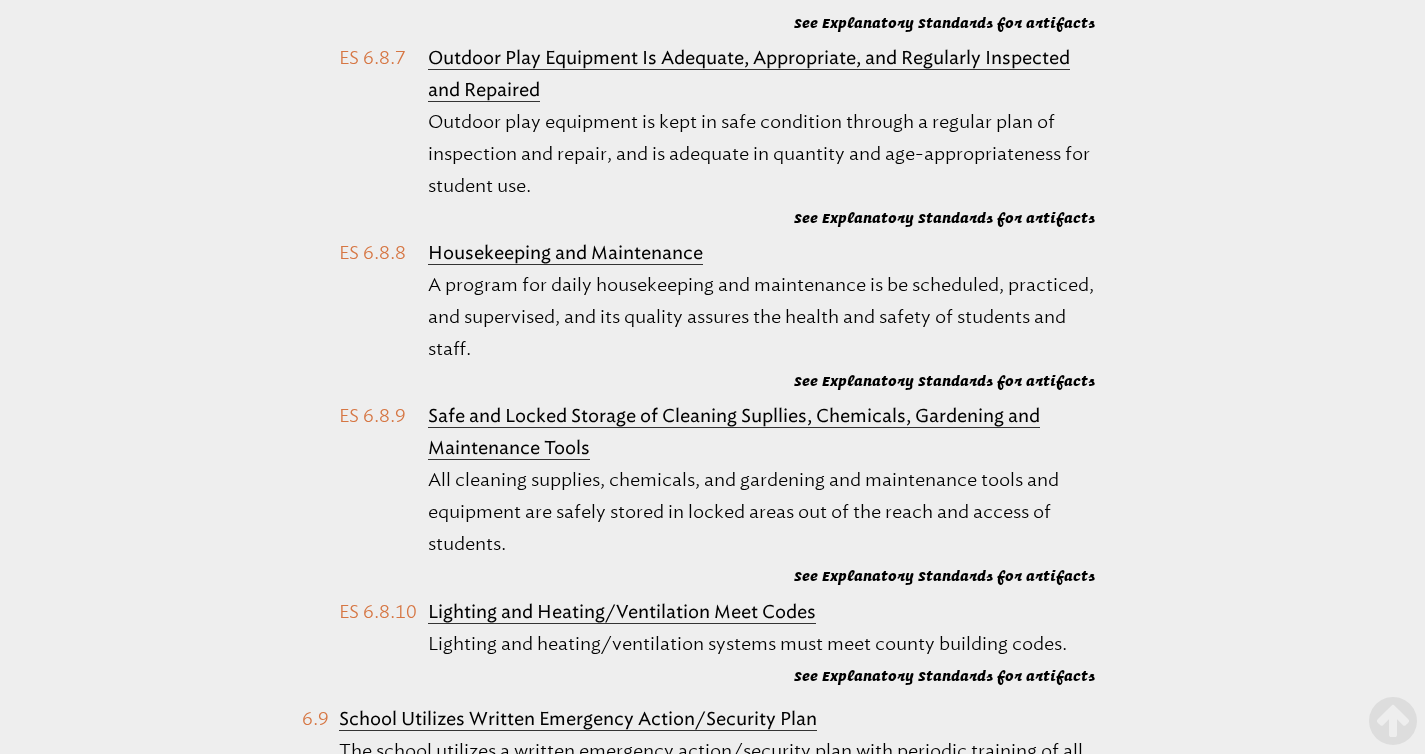 scroll, scrollTop: 58191, scrollLeft: 0, axis: vertical 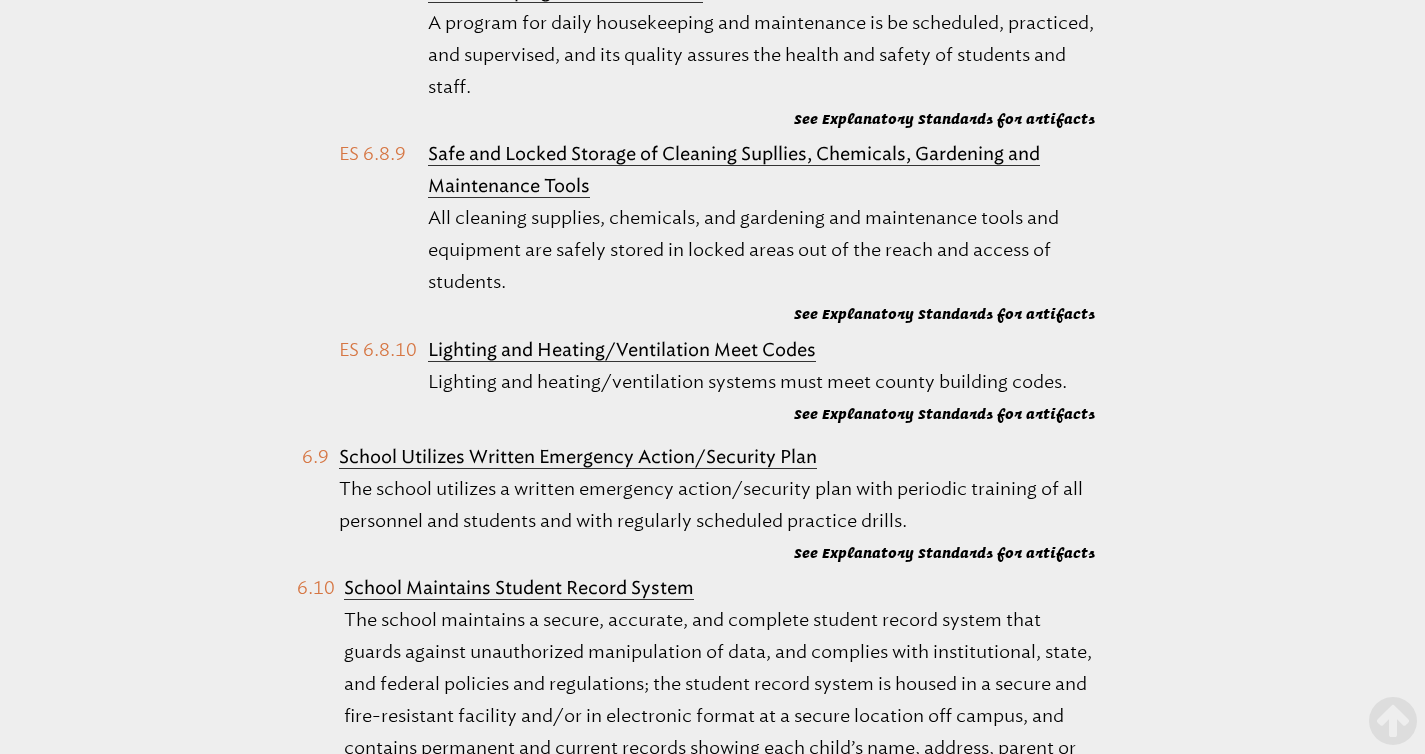 drag, startPoint x: 560, startPoint y: 138, endPoint x: 422, endPoint y: 112, distance: 140.42792 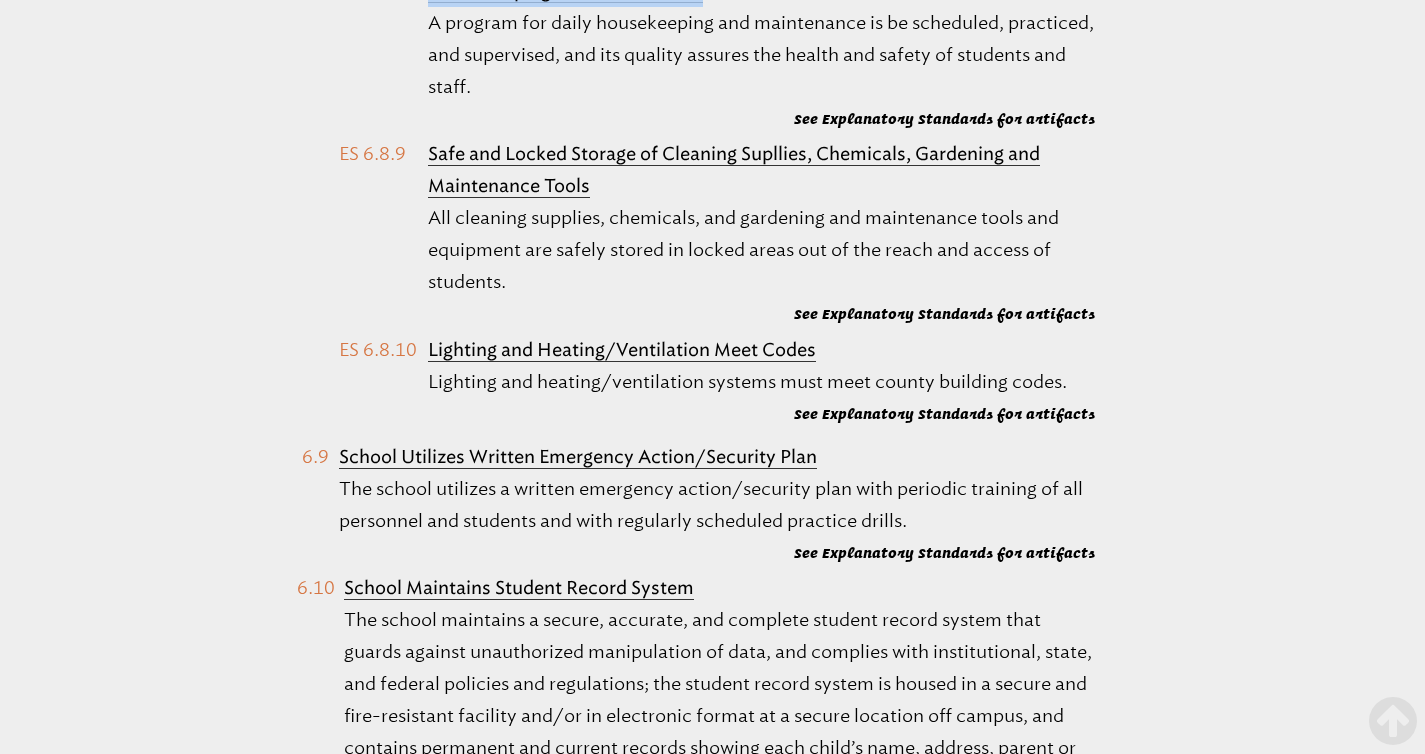 drag, startPoint x: 621, startPoint y: 312, endPoint x: 433, endPoint y: 312, distance: 188 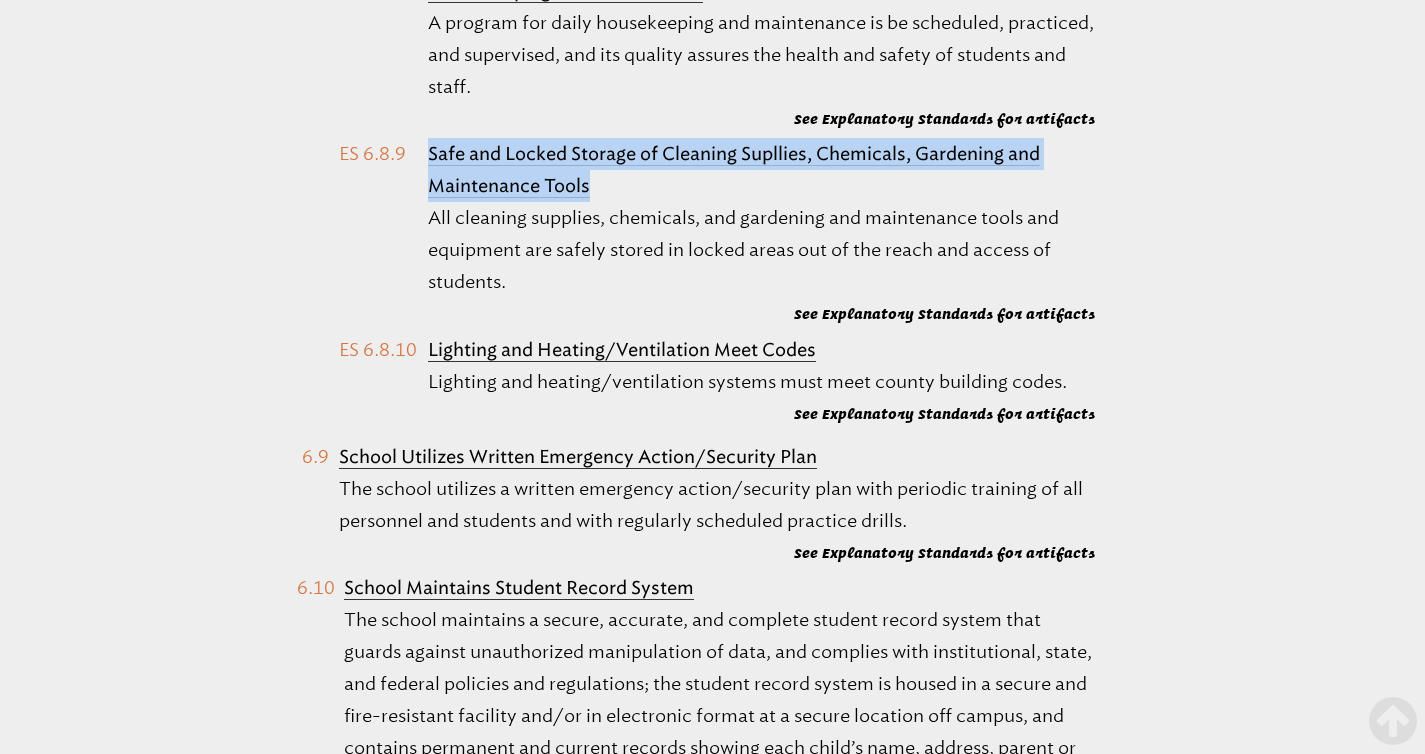 drag, startPoint x: 592, startPoint y: 499, endPoint x: 408, endPoint y: 465, distance: 187.11494 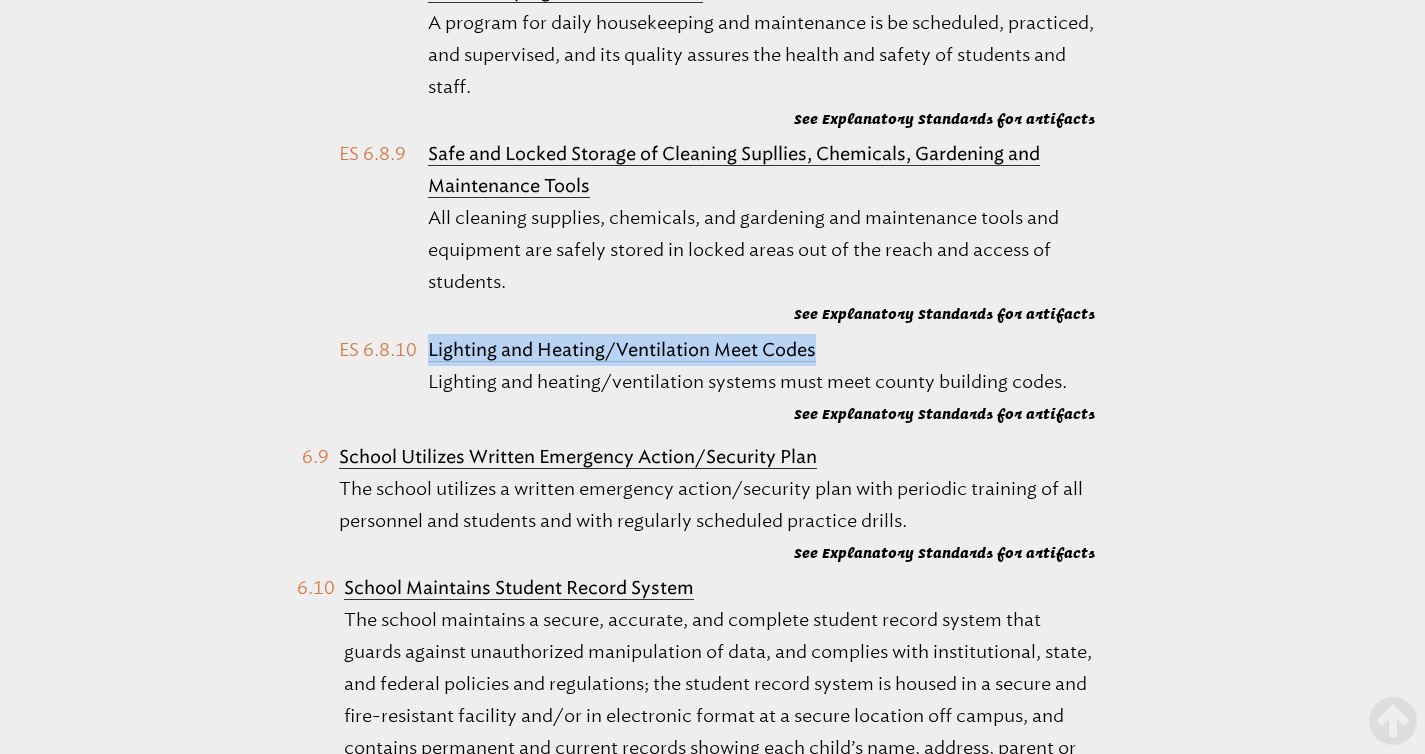 drag, startPoint x: 807, startPoint y: 664, endPoint x: 427, endPoint y: 662, distance: 380.00525 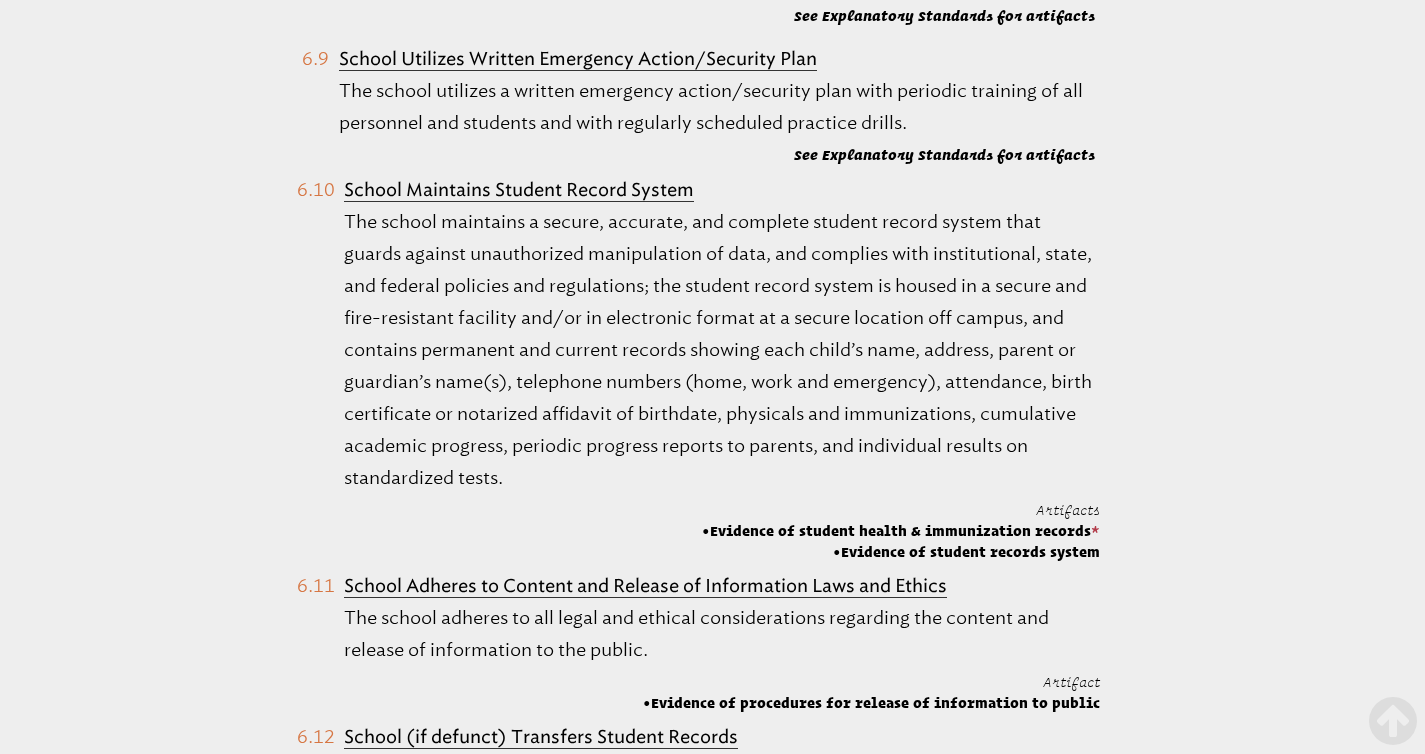 scroll, scrollTop: 58714, scrollLeft: 0, axis: vertical 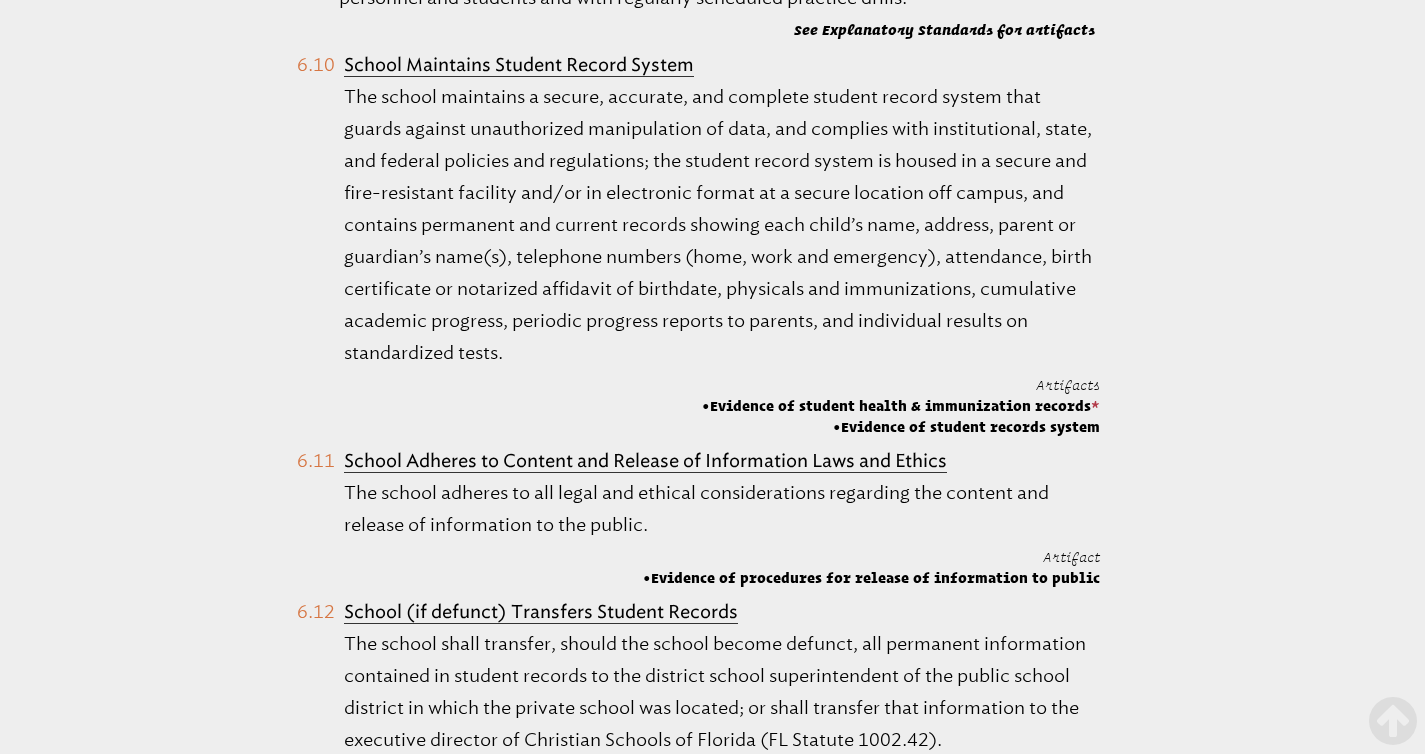 drag, startPoint x: 827, startPoint y: 241, endPoint x: 337, endPoint y: 242, distance: 490.001 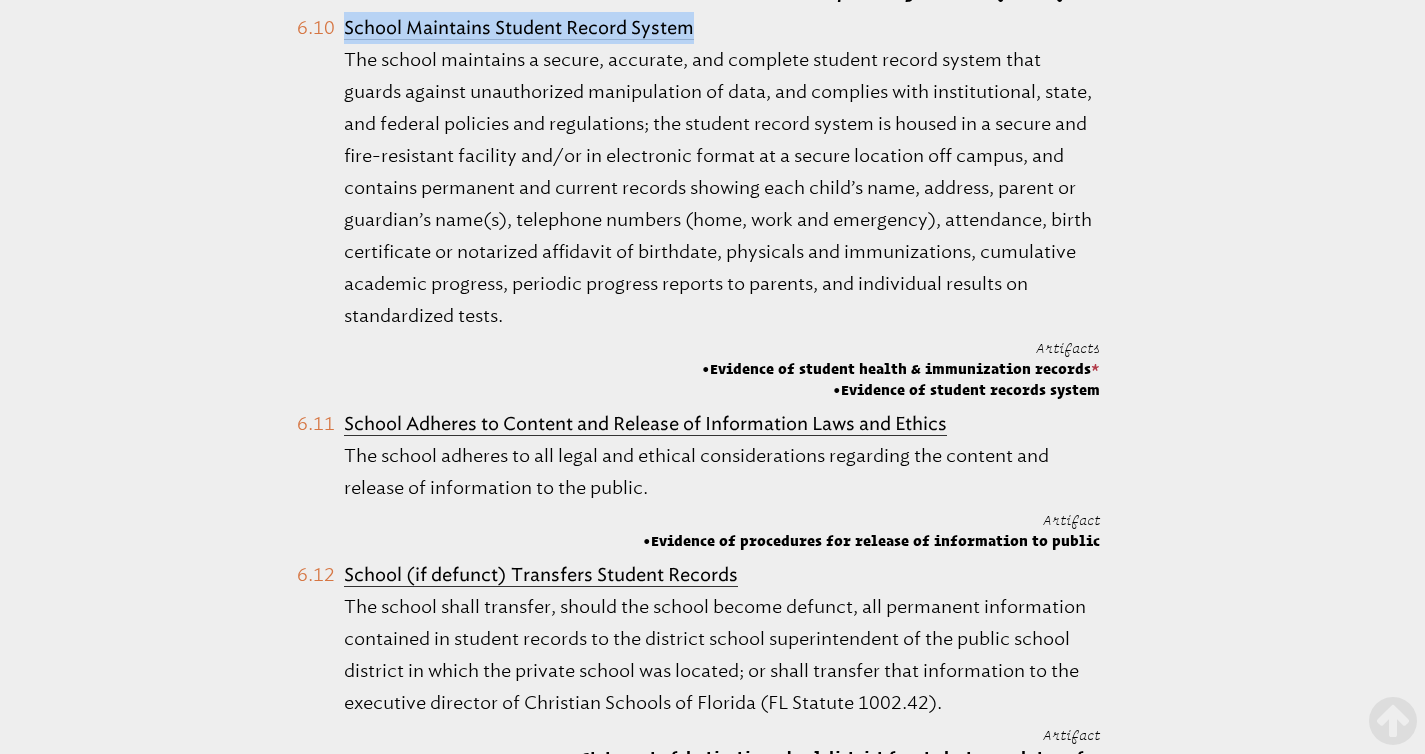 drag, startPoint x: 711, startPoint y: 341, endPoint x: 341, endPoint y: 345, distance: 370.0216 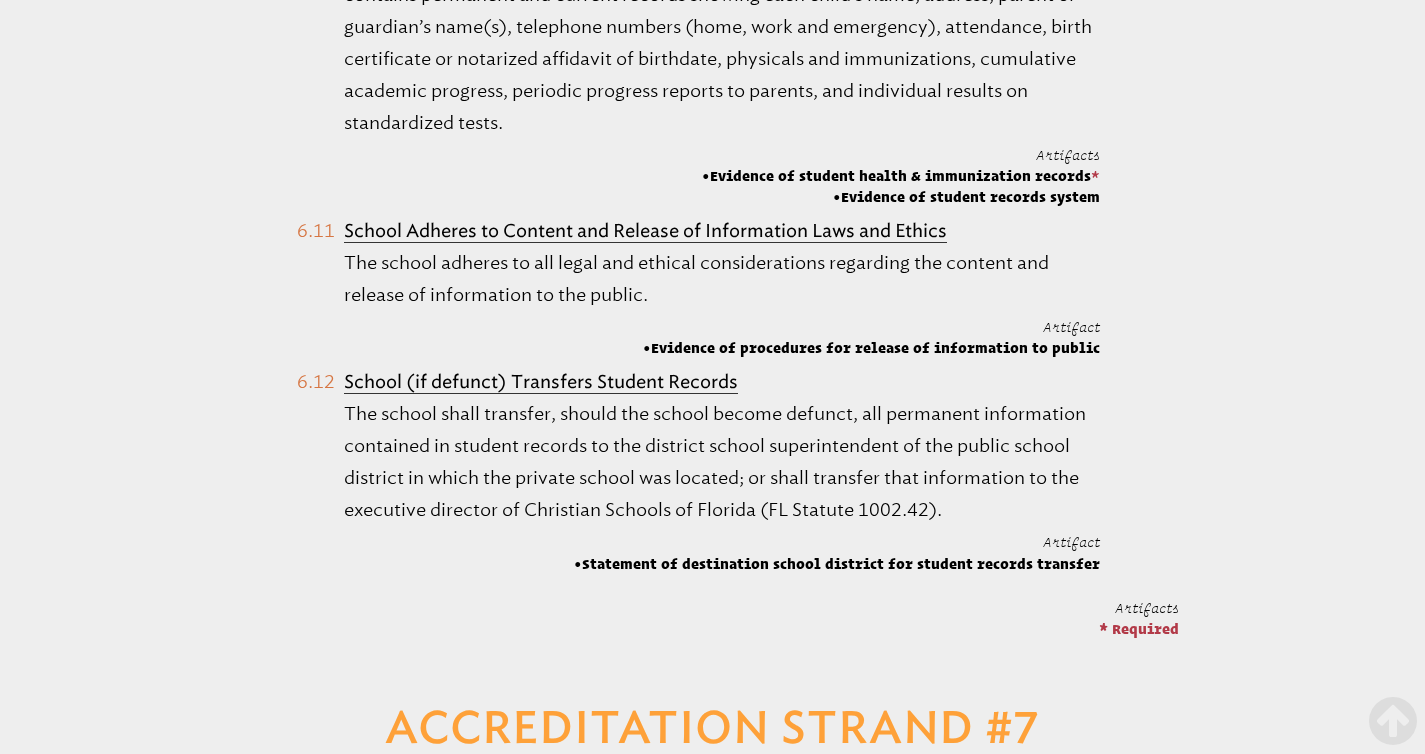 scroll, scrollTop: 59106, scrollLeft: 0, axis: vertical 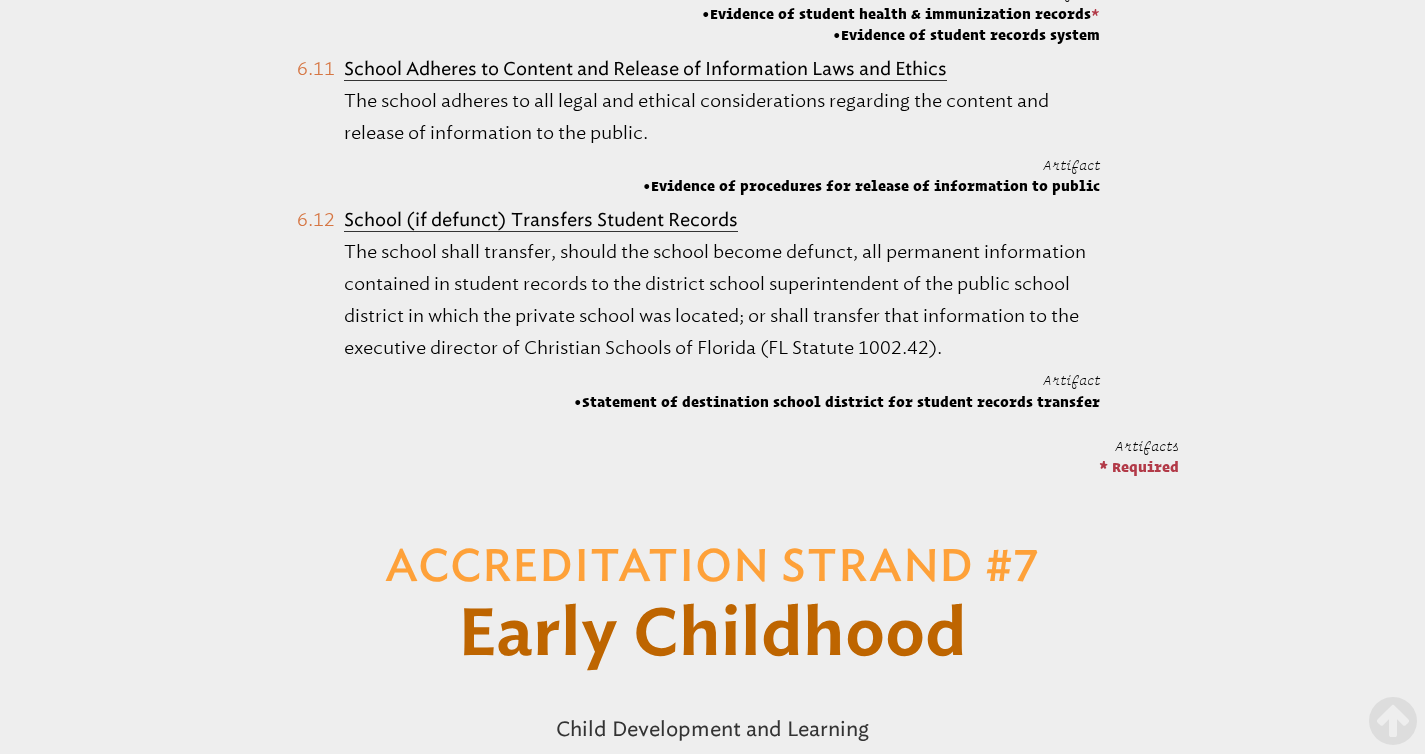 drag, startPoint x: 993, startPoint y: 380, endPoint x: 346, endPoint y: 400, distance: 647.309 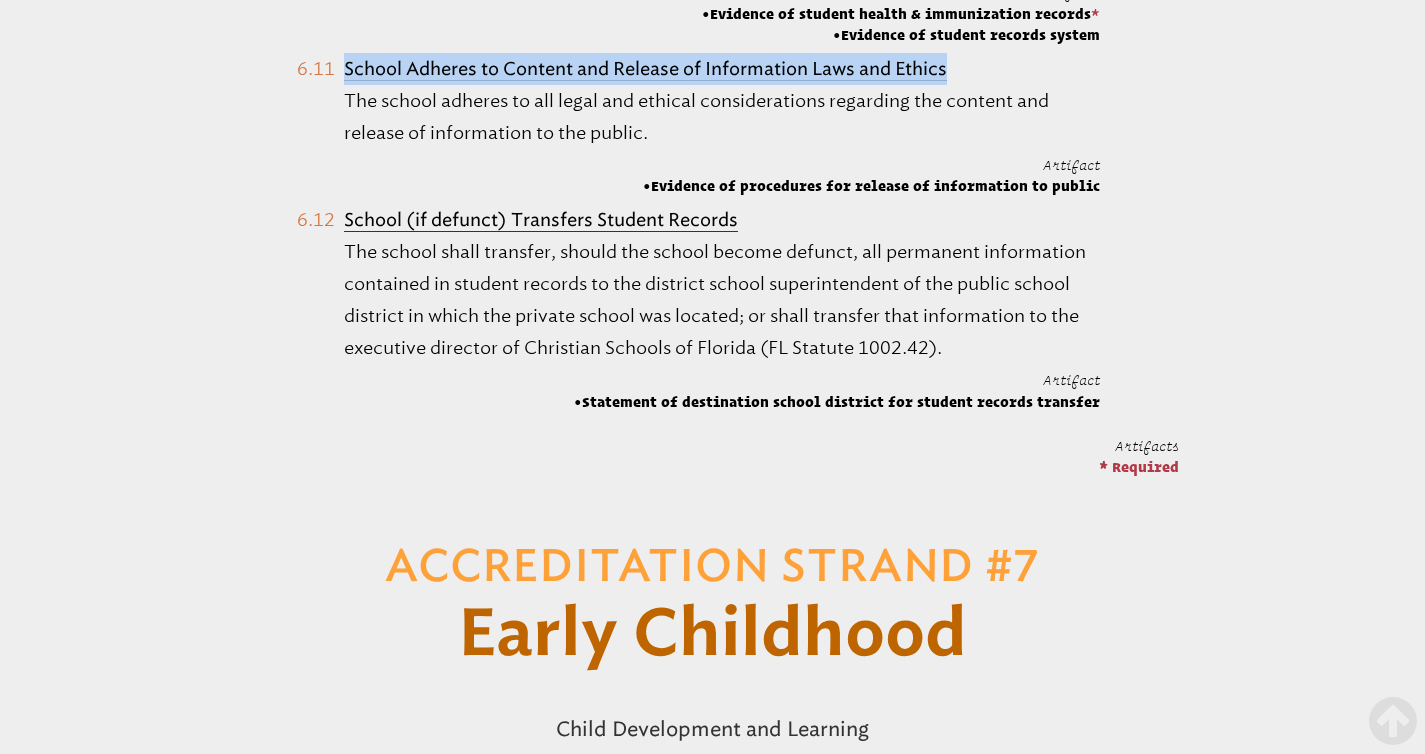 drag, startPoint x: 969, startPoint y: 380, endPoint x: 347, endPoint y: 377, distance: 622.00726 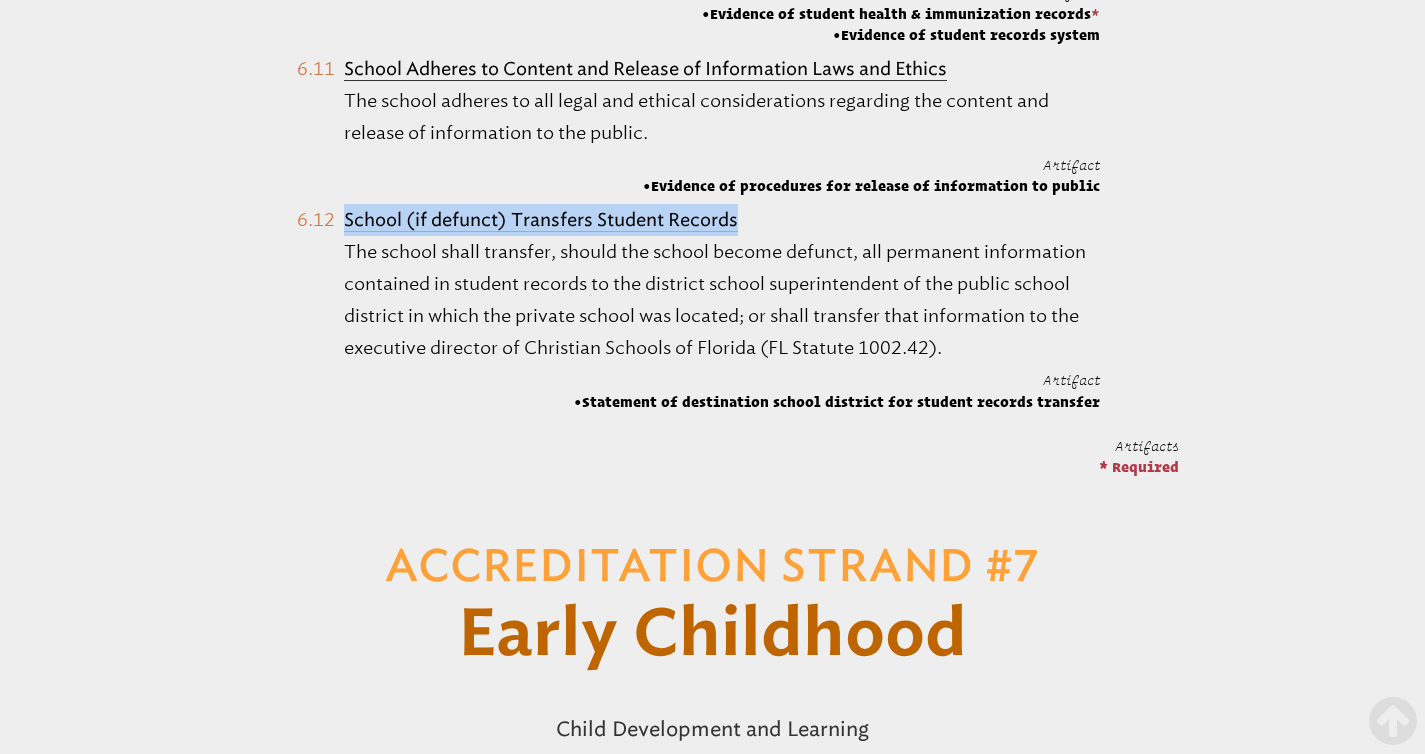 drag, startPoint x: 752, startPoint y: 534, endPoint x: 348, endPoint y: 543, distance: 404.10025 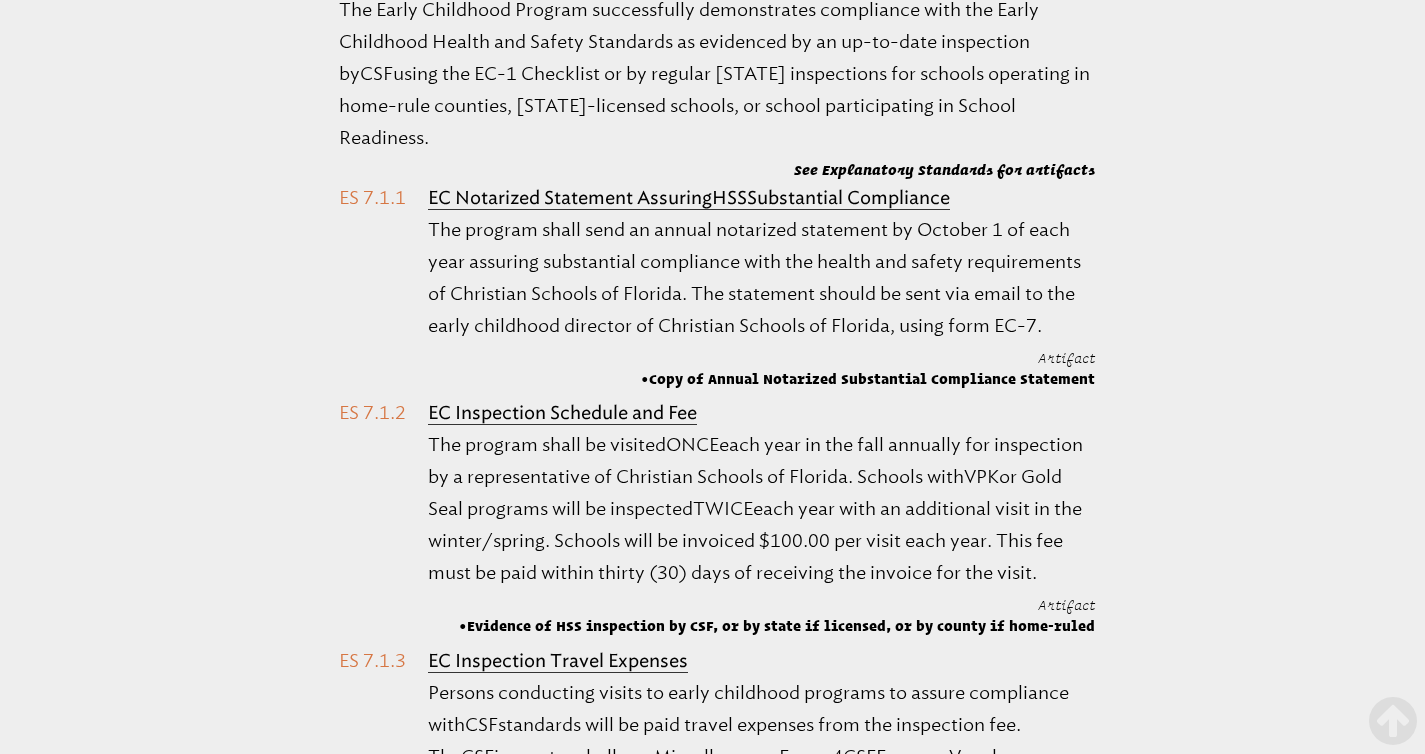 scroll, scrollTop: 60412, scrollLeft: 0, axis: vertical 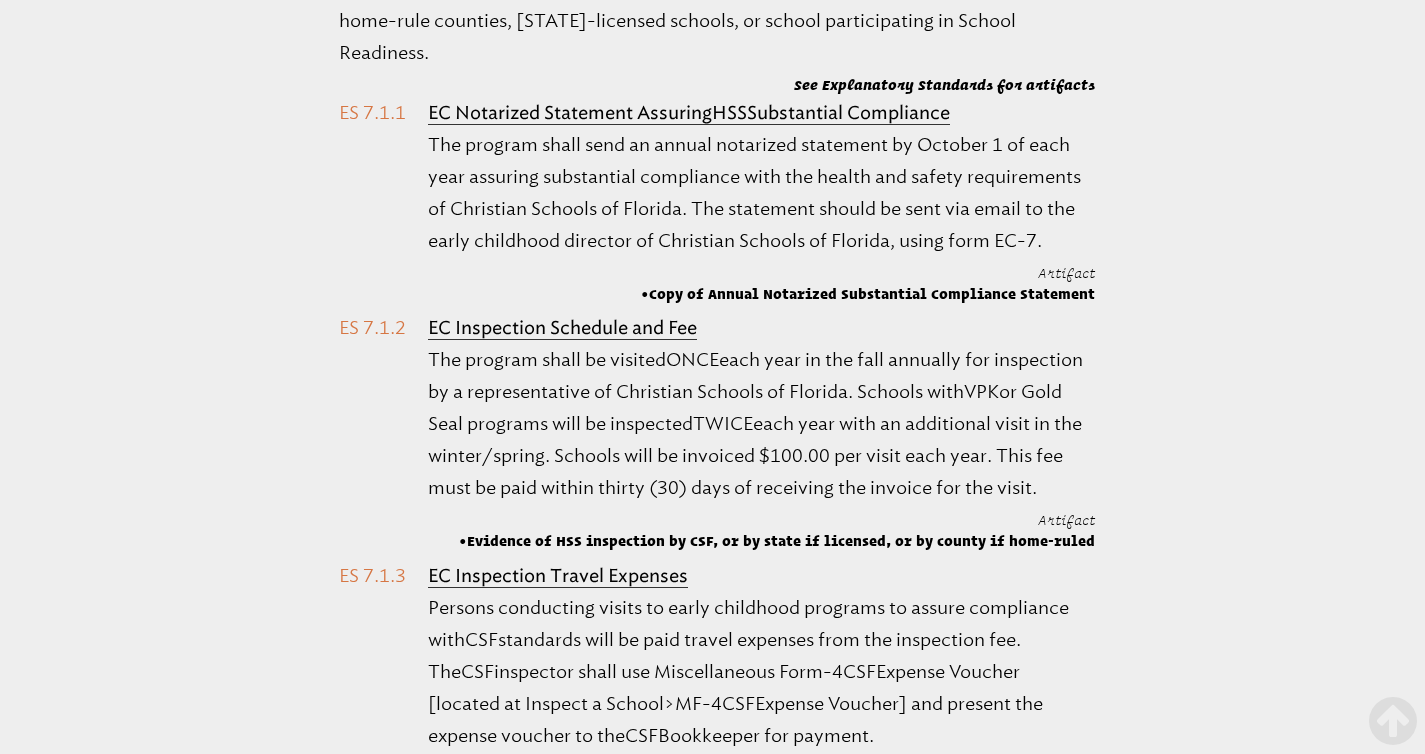 drag, startPoint x: 952, startPoint y: 203, endPoint x: 342, endPoint y: 209, distance: 610.0295 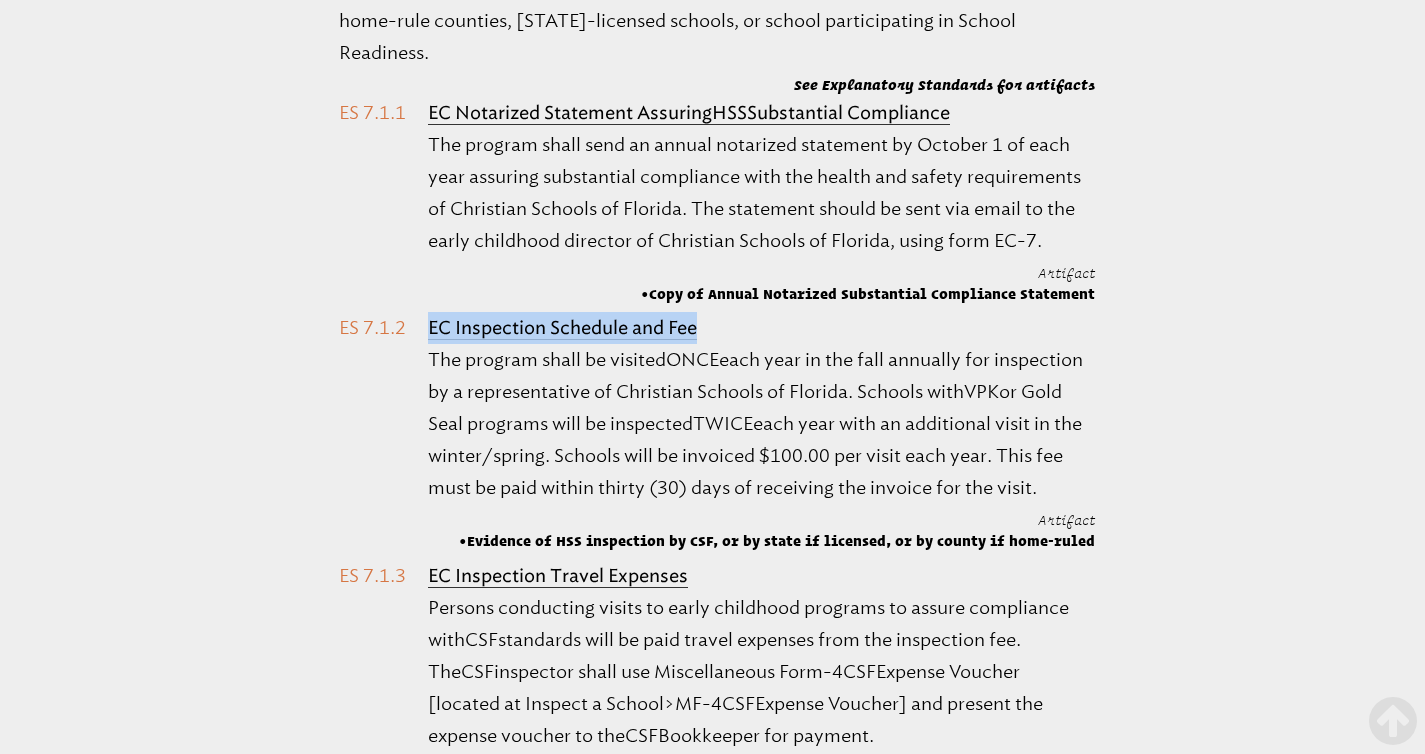 drag, startPoint x: 705, startPoint y: 607, endPoint x: 423, endPoint y: 618, distance: 282.21445 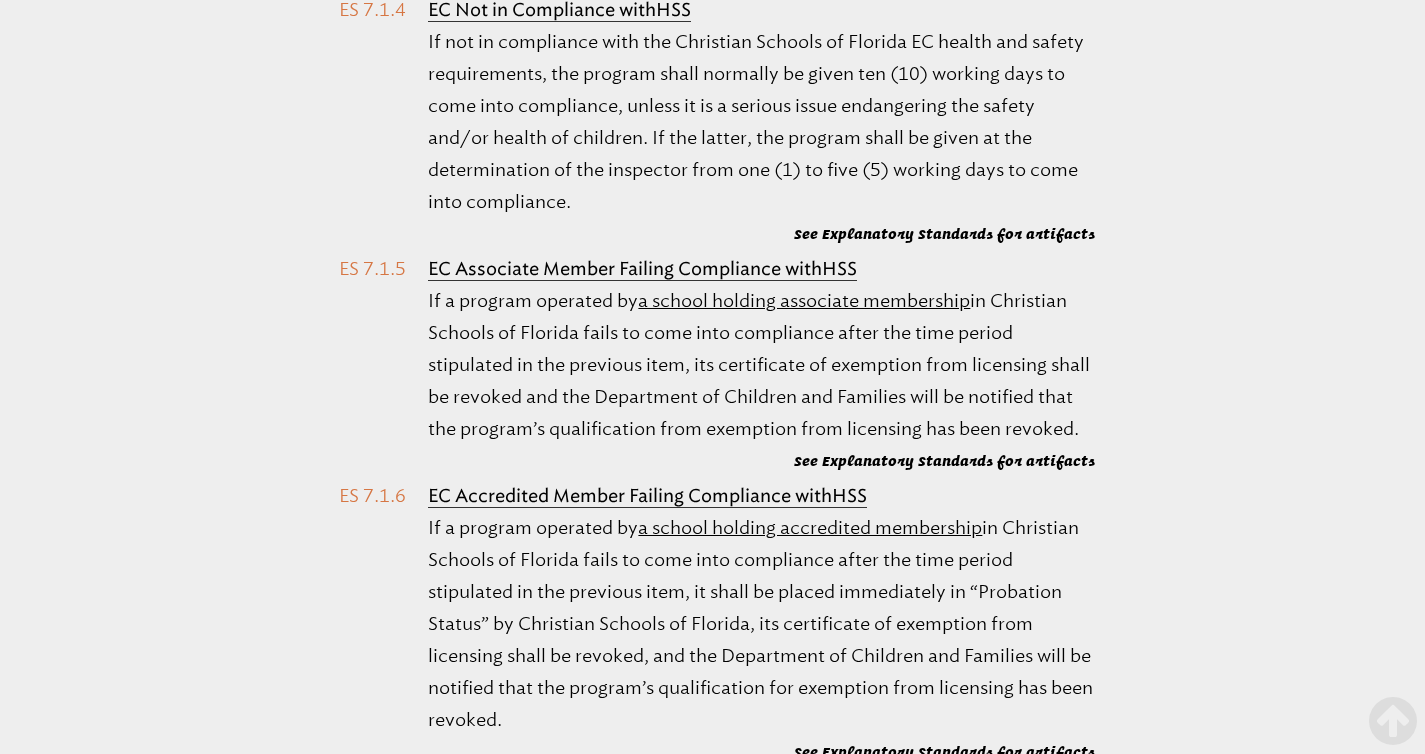 scroll, scrollTop: 61124, scrollLeft: 0, axis: vertical 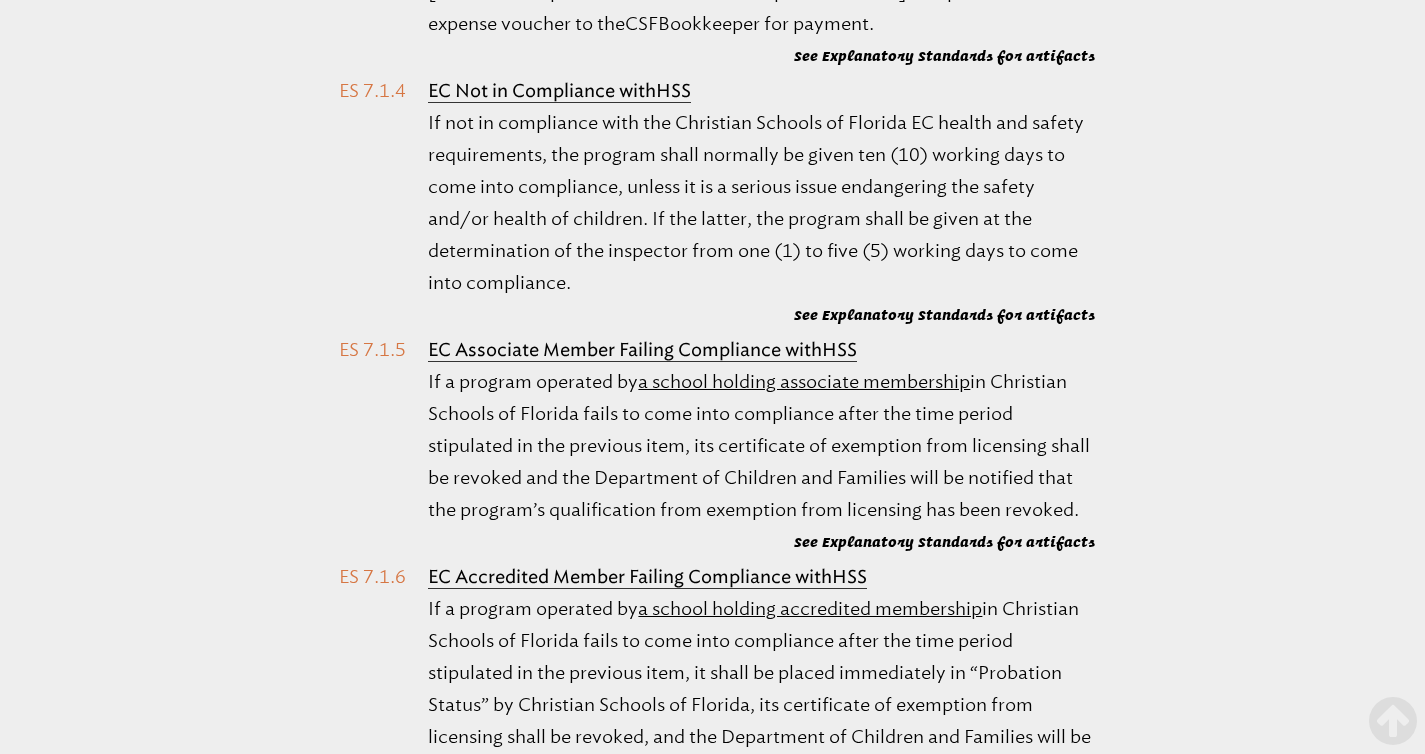 drag, startPoint x: 714, startPoint y: 170, endPoint x: 429, endPoint y: 174, distance: 285.02808 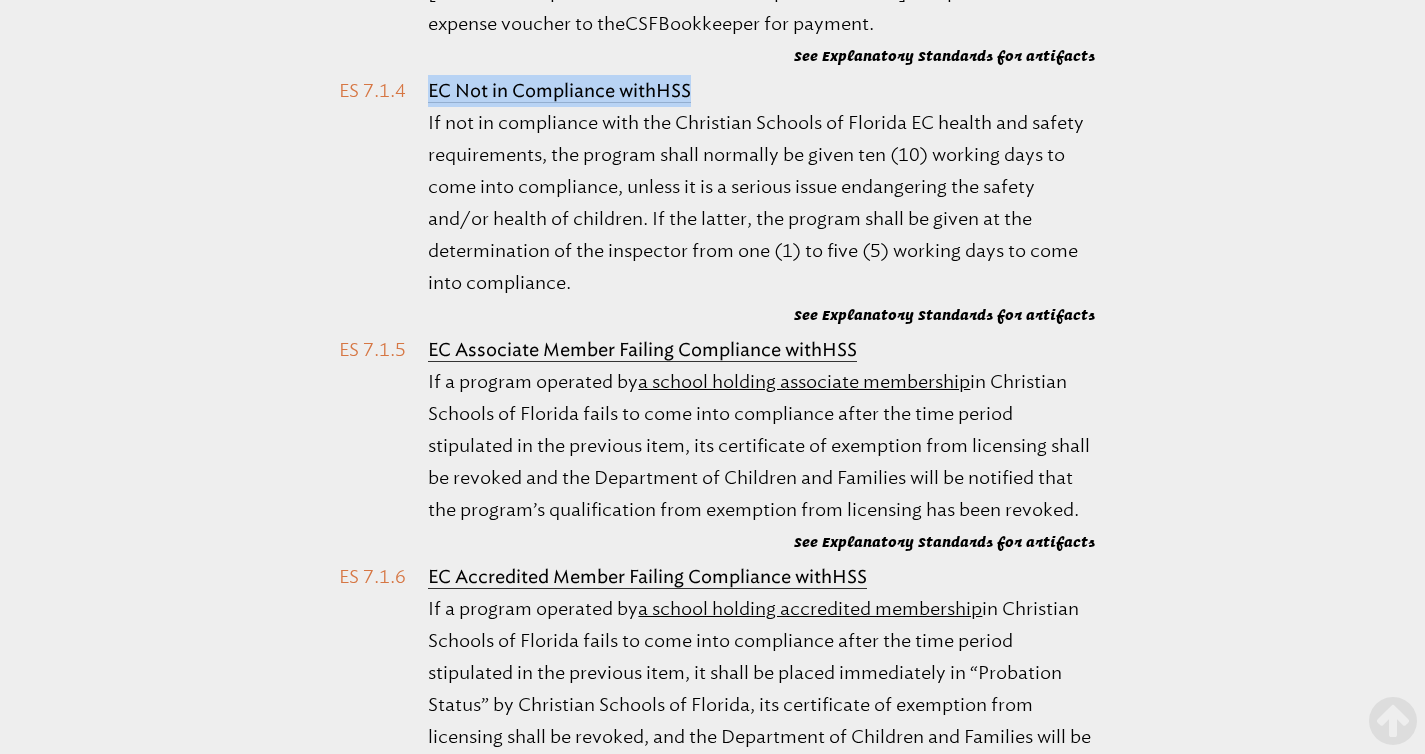 drag, startPoint x: 708, startPoint y: 401, endPoint x: 427, endPoint y: 403, distance: 281.0071 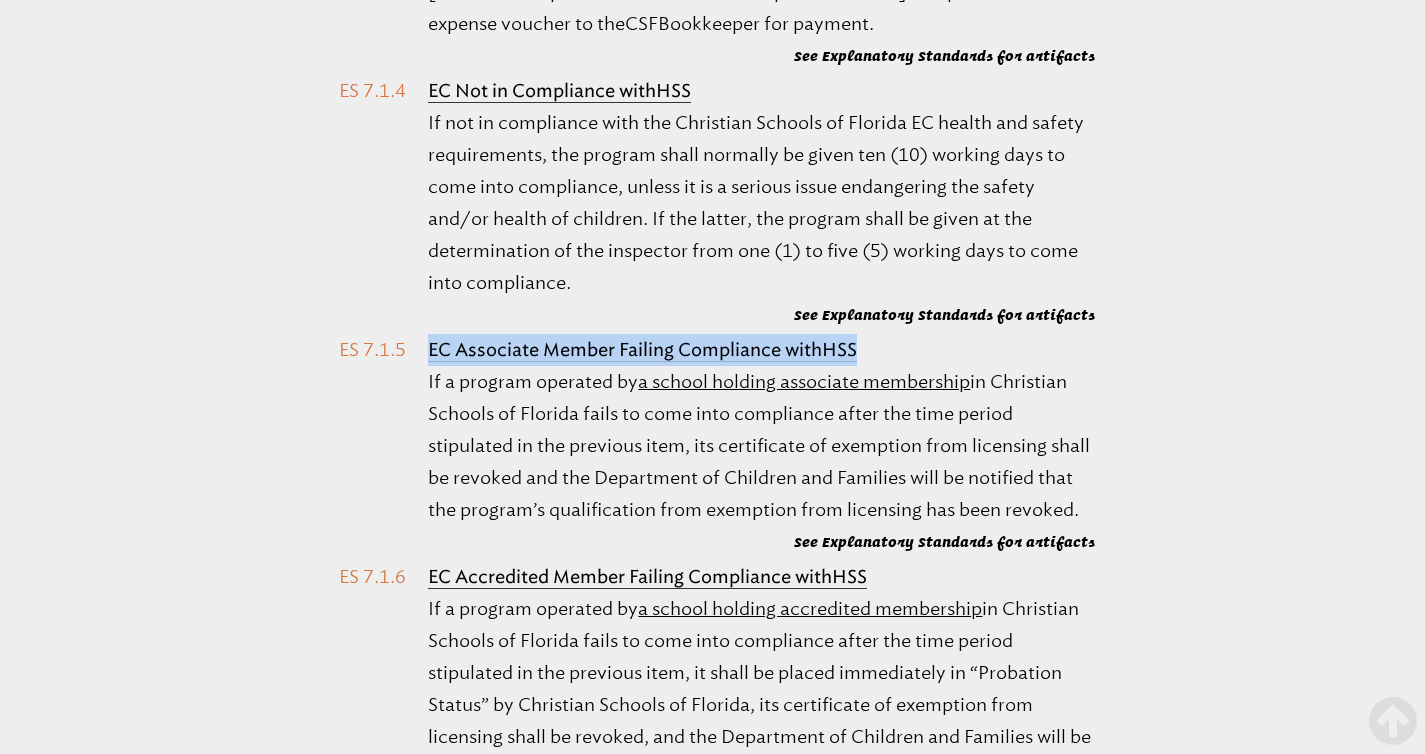 drag, startPoint x: 900, startPoint y: 656, endPoint x: 374, endPoint y: 670, distance: 526.1863 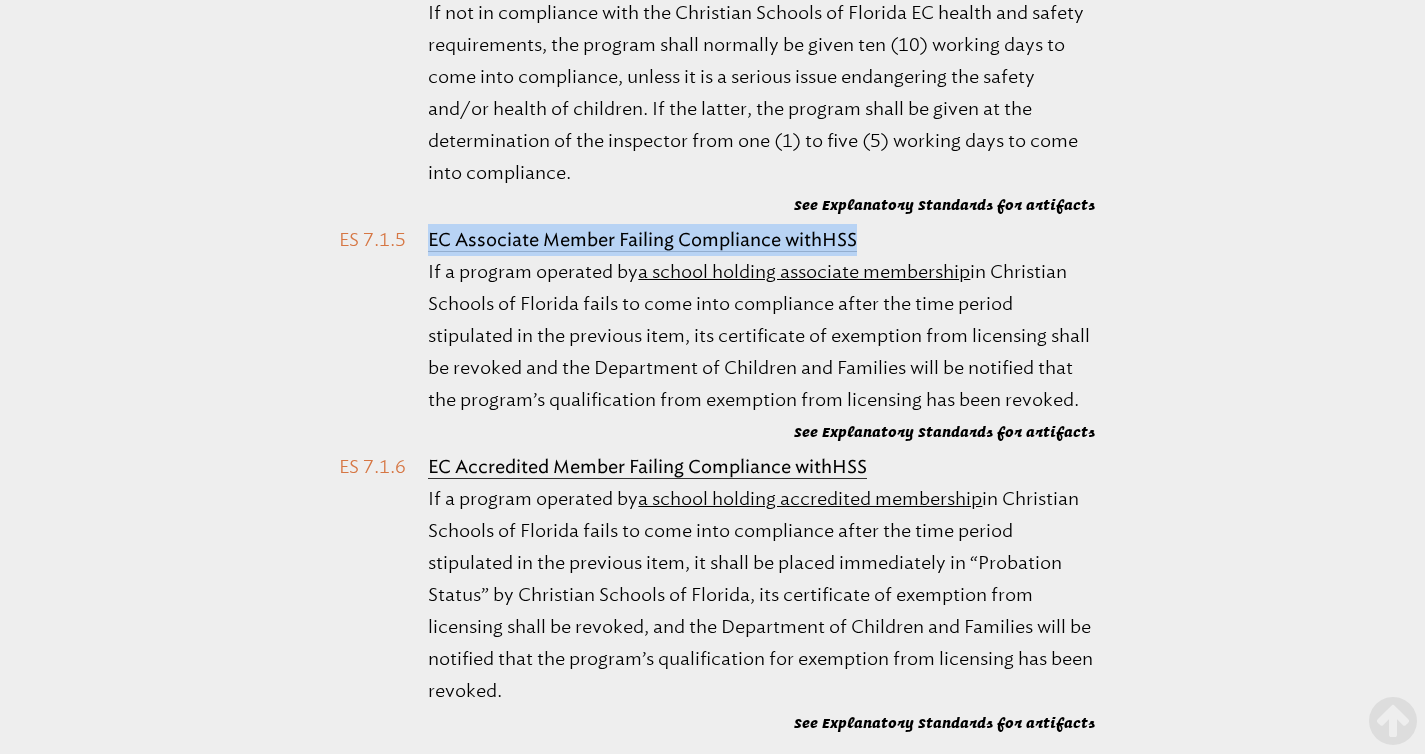 scroll, scrollTop: 61497, scrollLeft: 0, axis: vertical 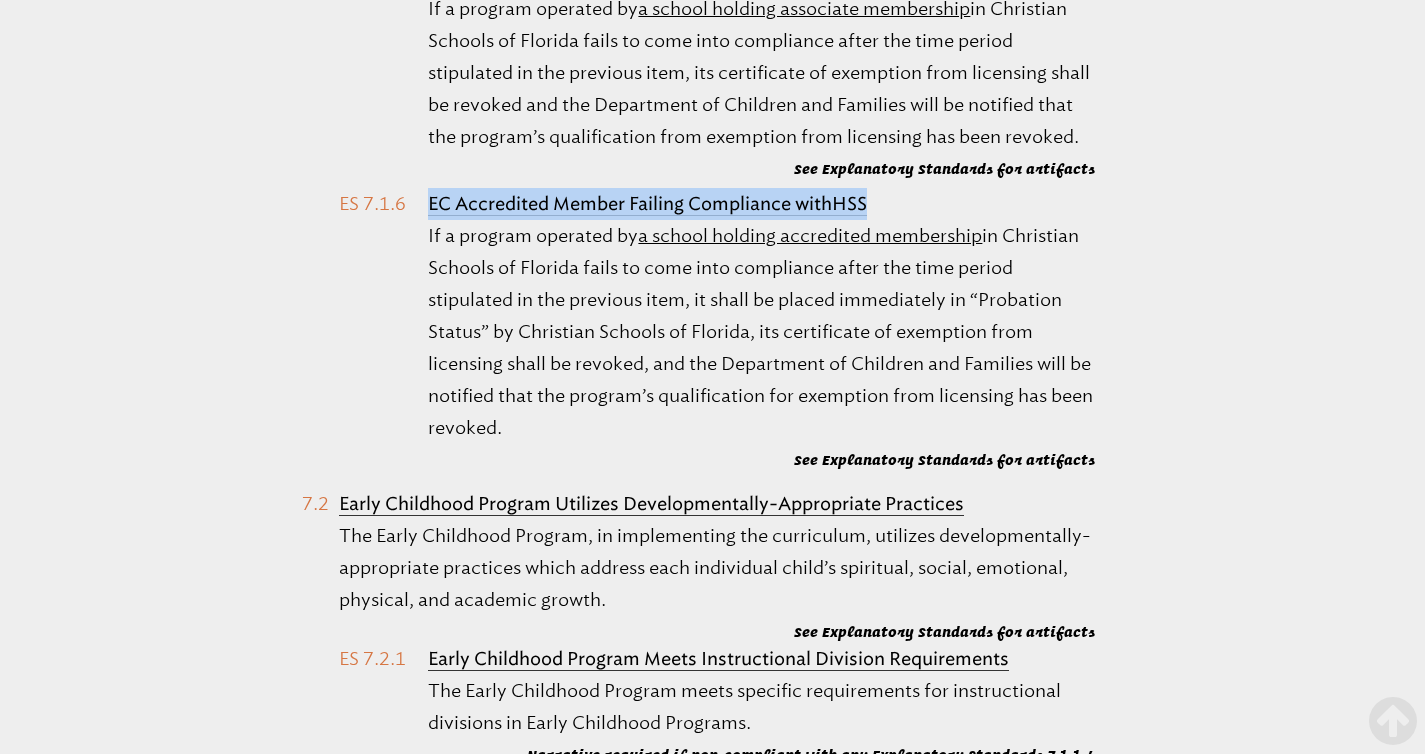drag, startPoint x: 890, startPoint y: 544, endPoint x: 427, endPoint y: 546, distance: 463.00433 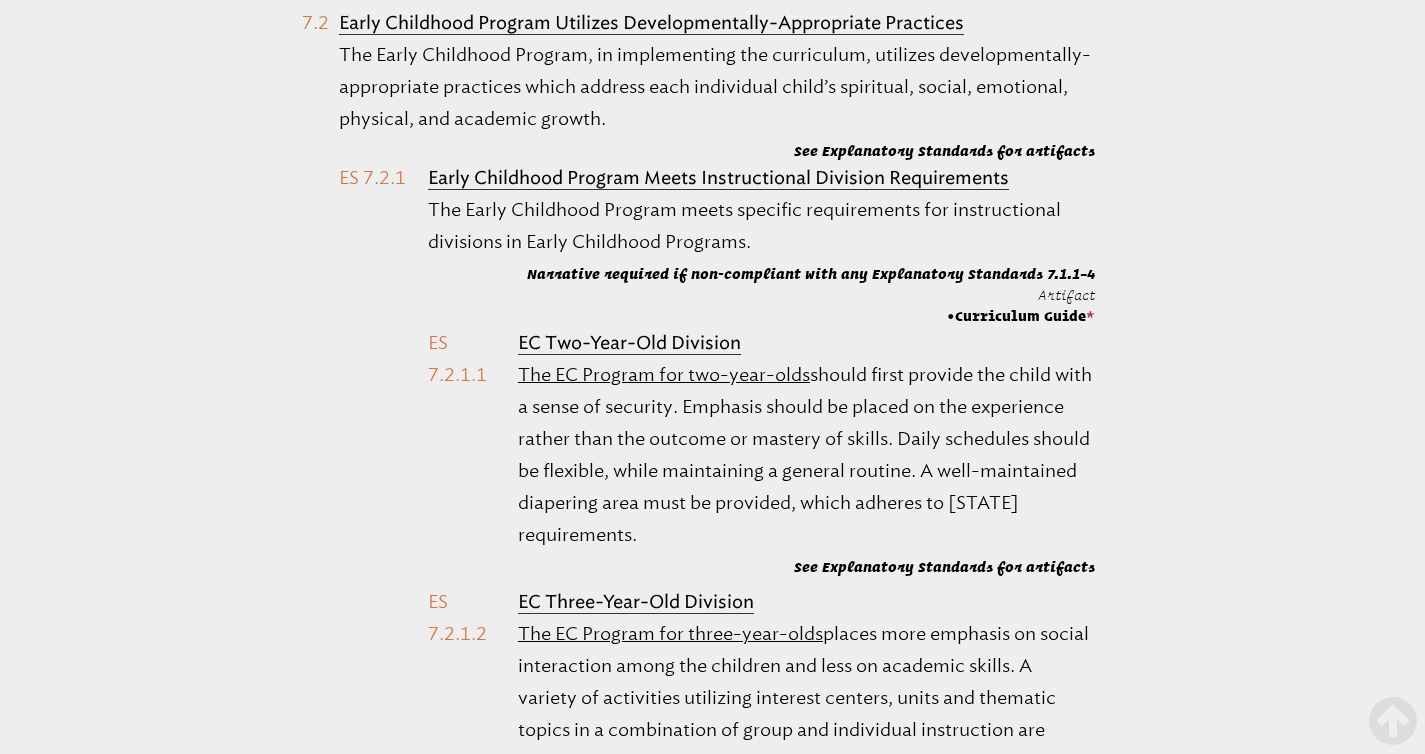 scroll, scrollTop: 62020, scrollLeft: 0, axis: vertical 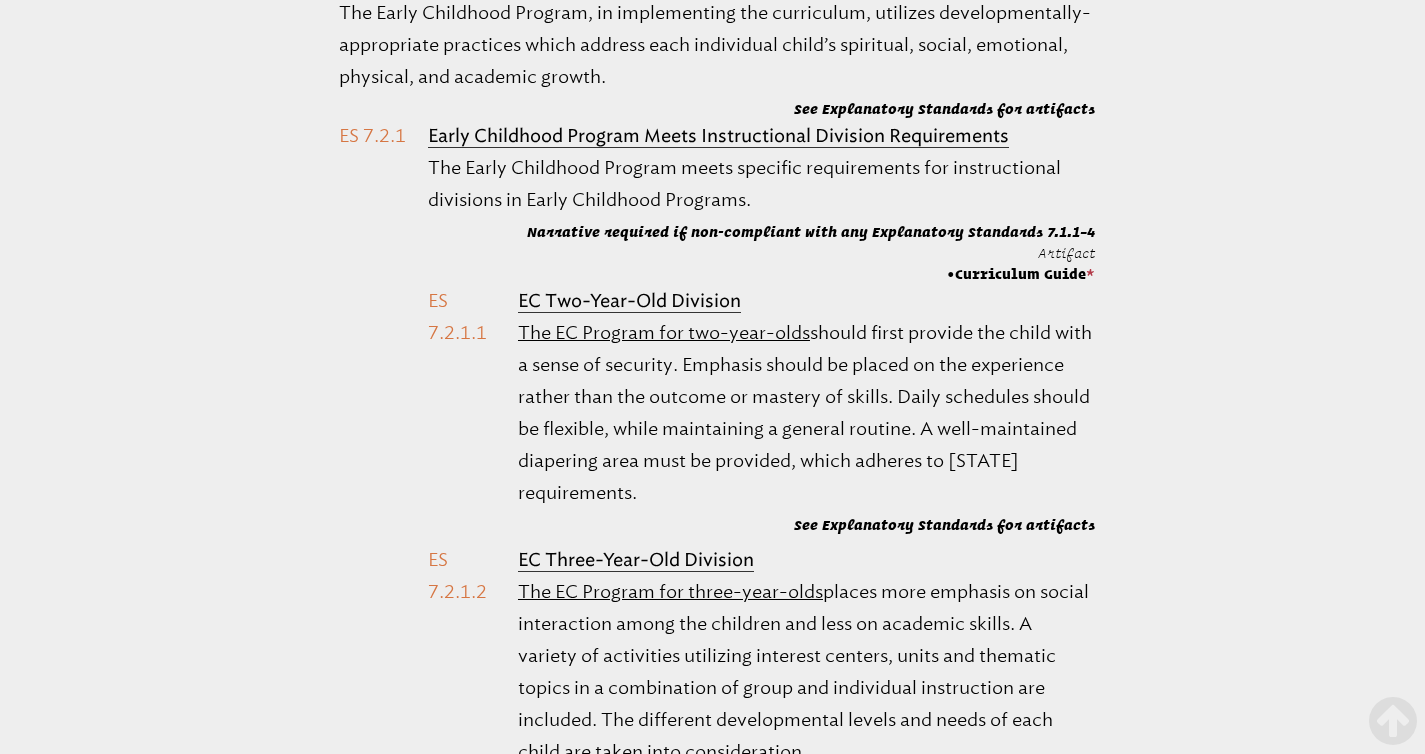 drag, startPoint x: 833, startPoint y: 328, endPoint x: 322, endPoint y: 323, distance: 511.02448 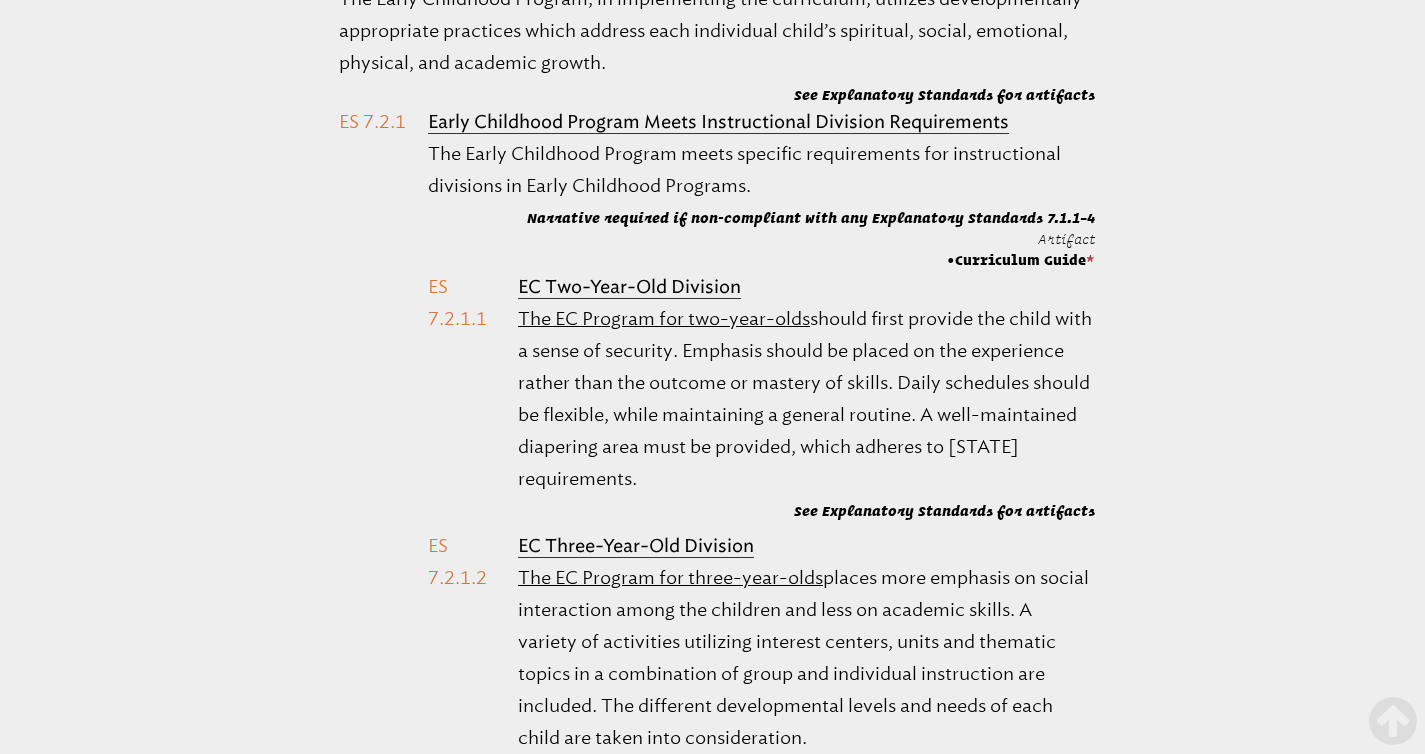 scroll, scrollTop: 62196, scrollLeft: 0, axis: vertical 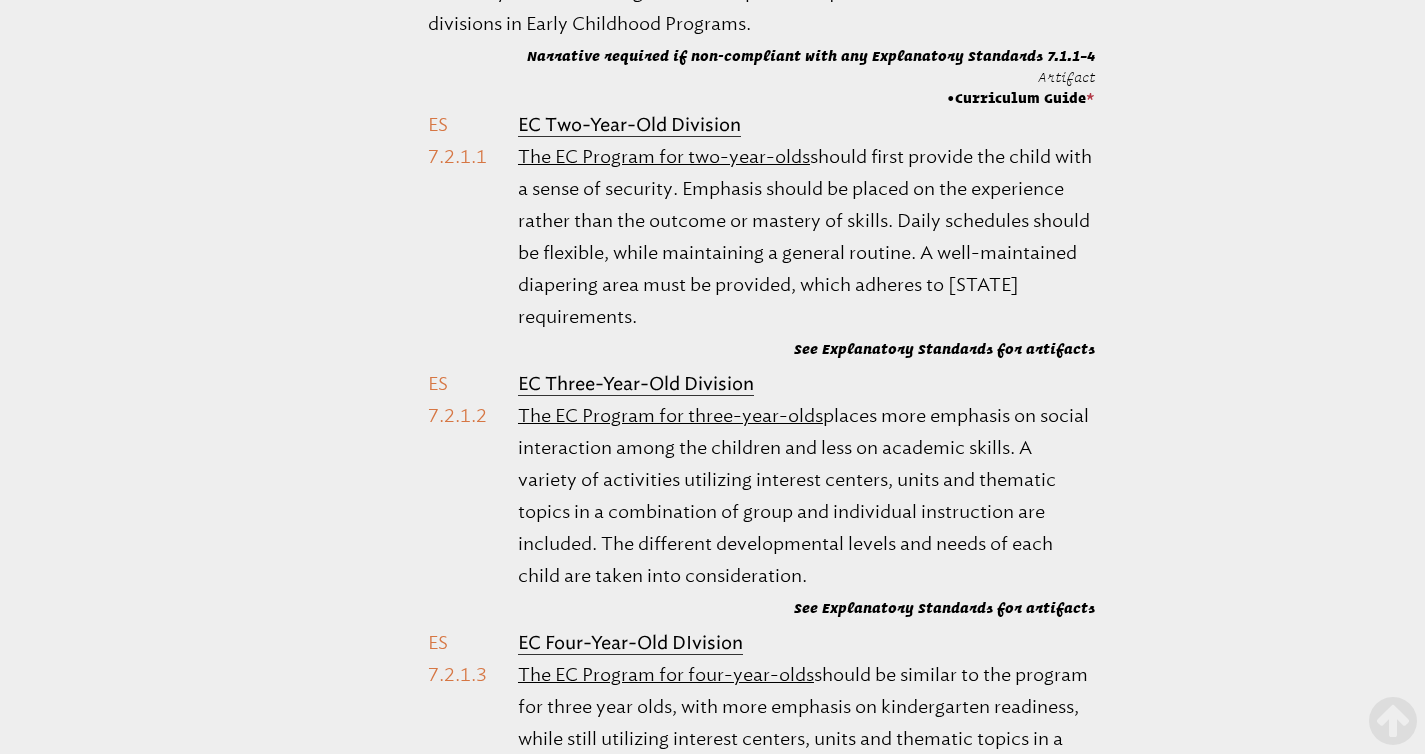 drag, startPoint x: 1024, startPoint y: 300, endPoint x: 419, endPoint y: 295, distance: 605.0207 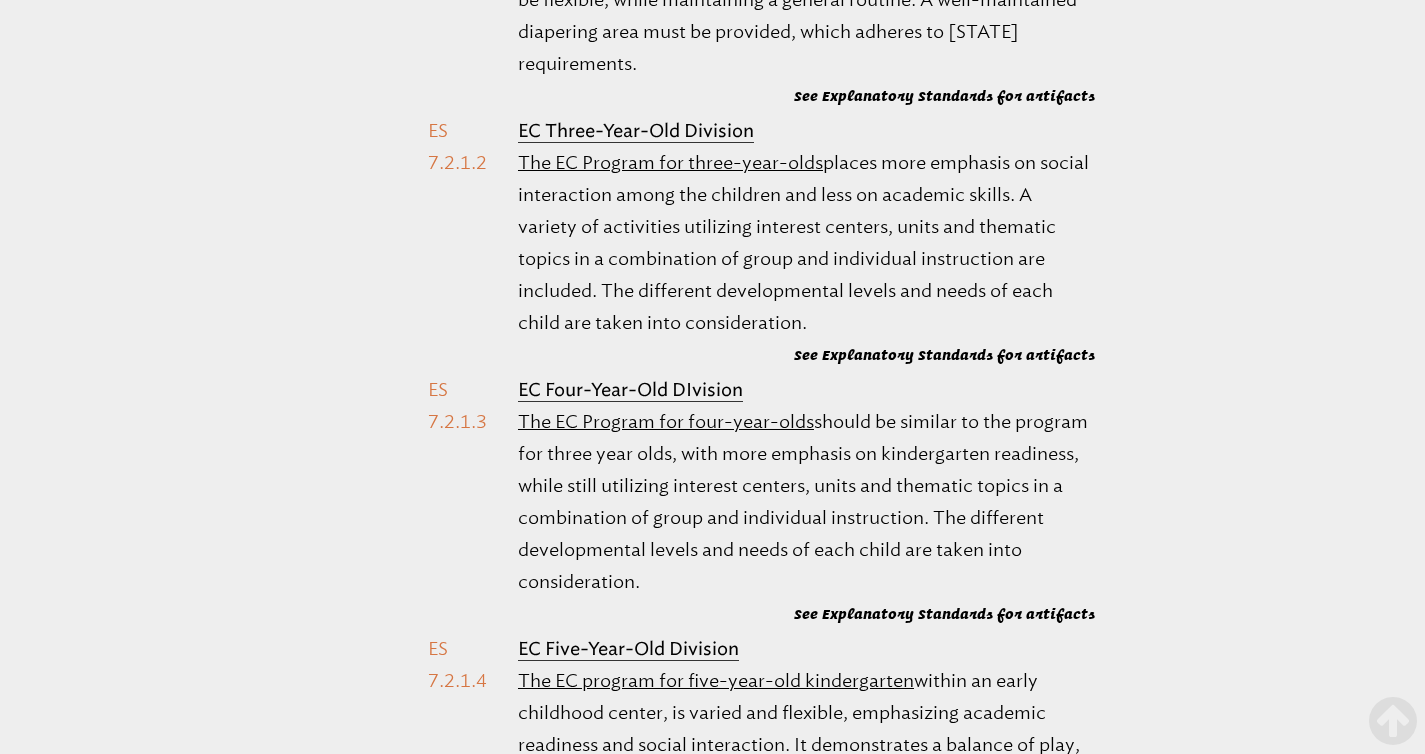 scroll, scrollTop: 62456, scrollLeft: 0, axis: vertical 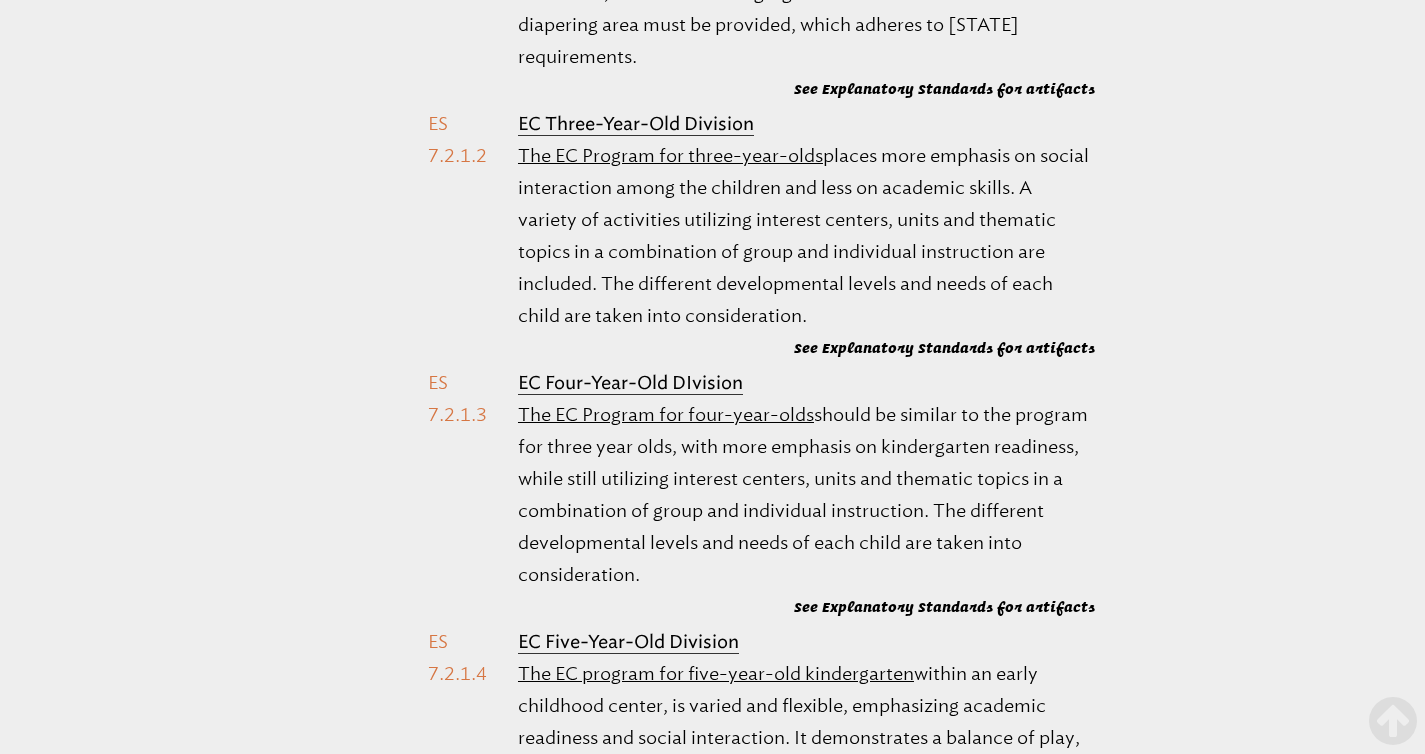 drag, startPoint x: 744, startPoint y: 198, endPoint x: 518, endPoint y: 197, distance: 226.00221 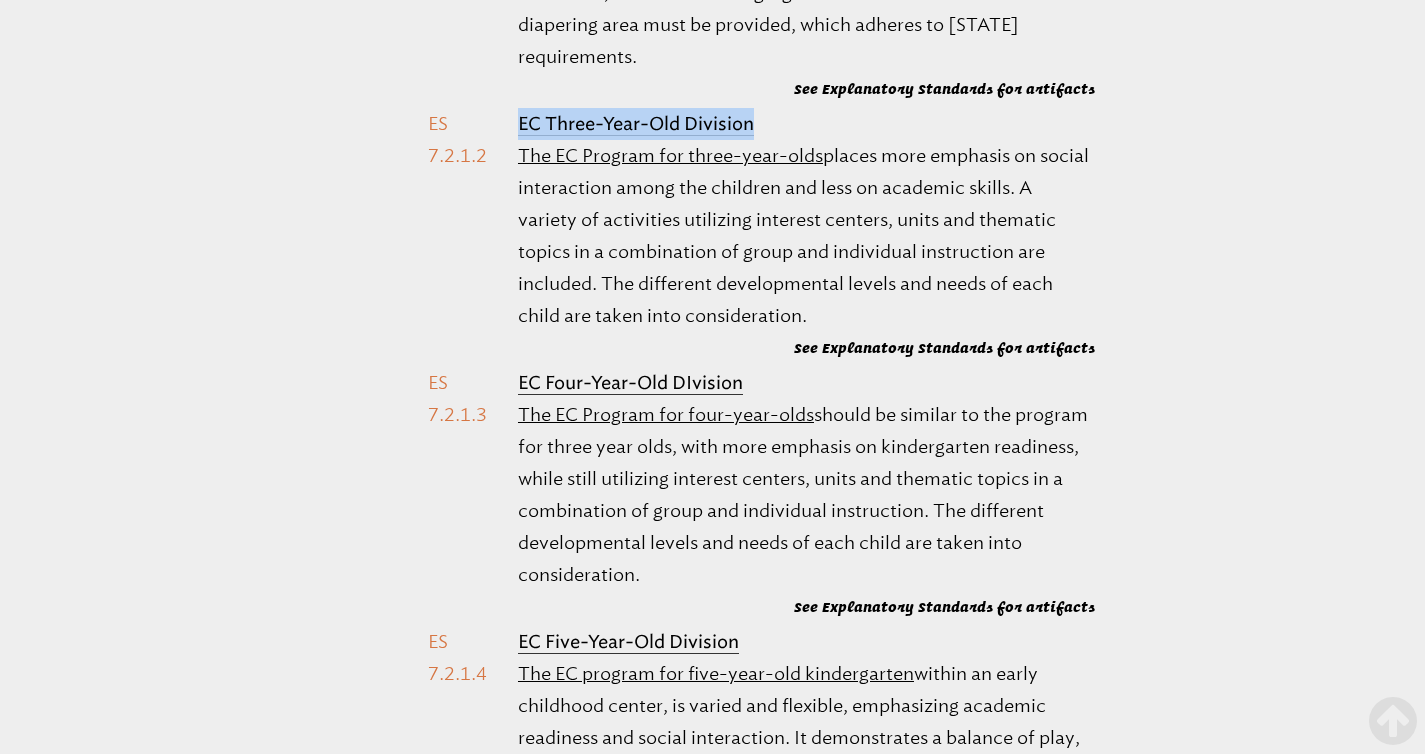 drag, startPoint x: 776, startPoint y: 451, endPoint x: 505, endPoint y: 453, distance: 271.0074 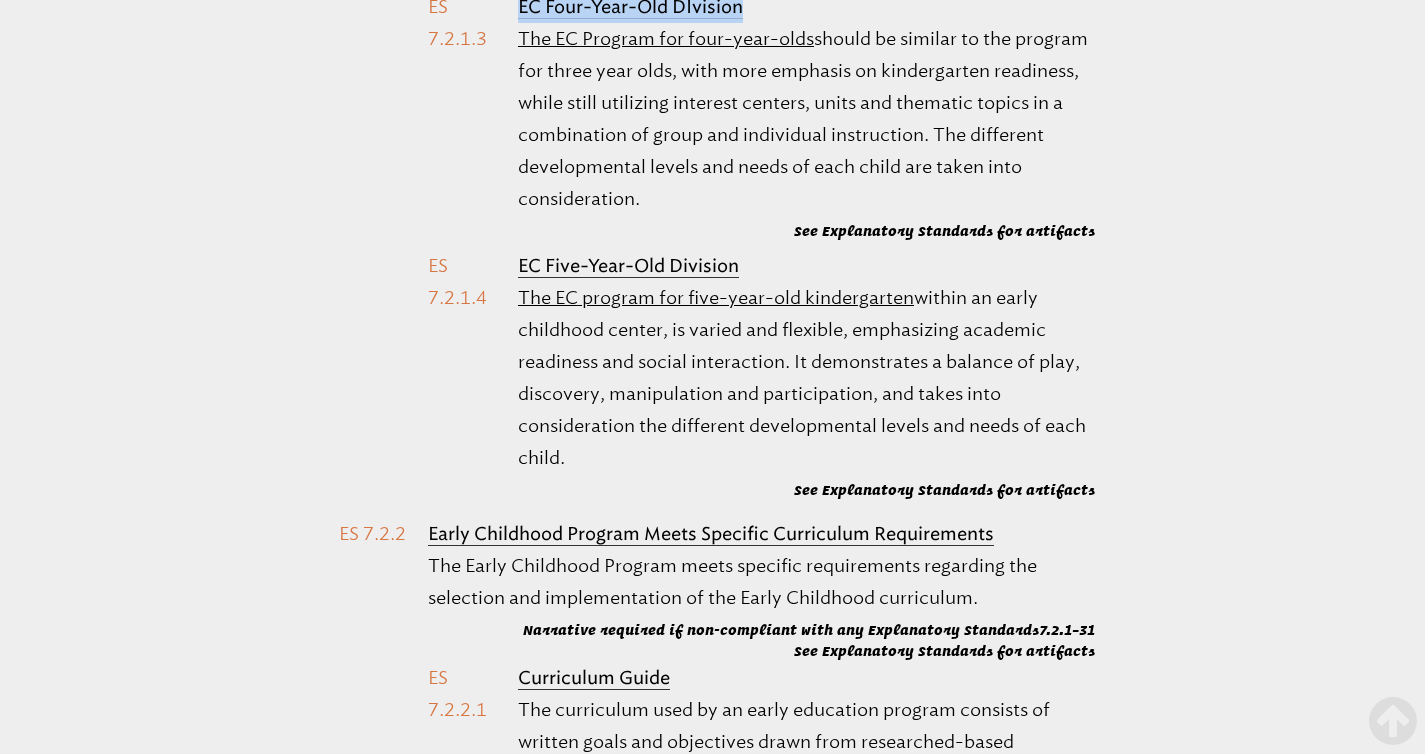 drag, startPoint x: 754, startPoint y: 349, endPoint x: 507, endPoint y: 345, distance: 247.03238 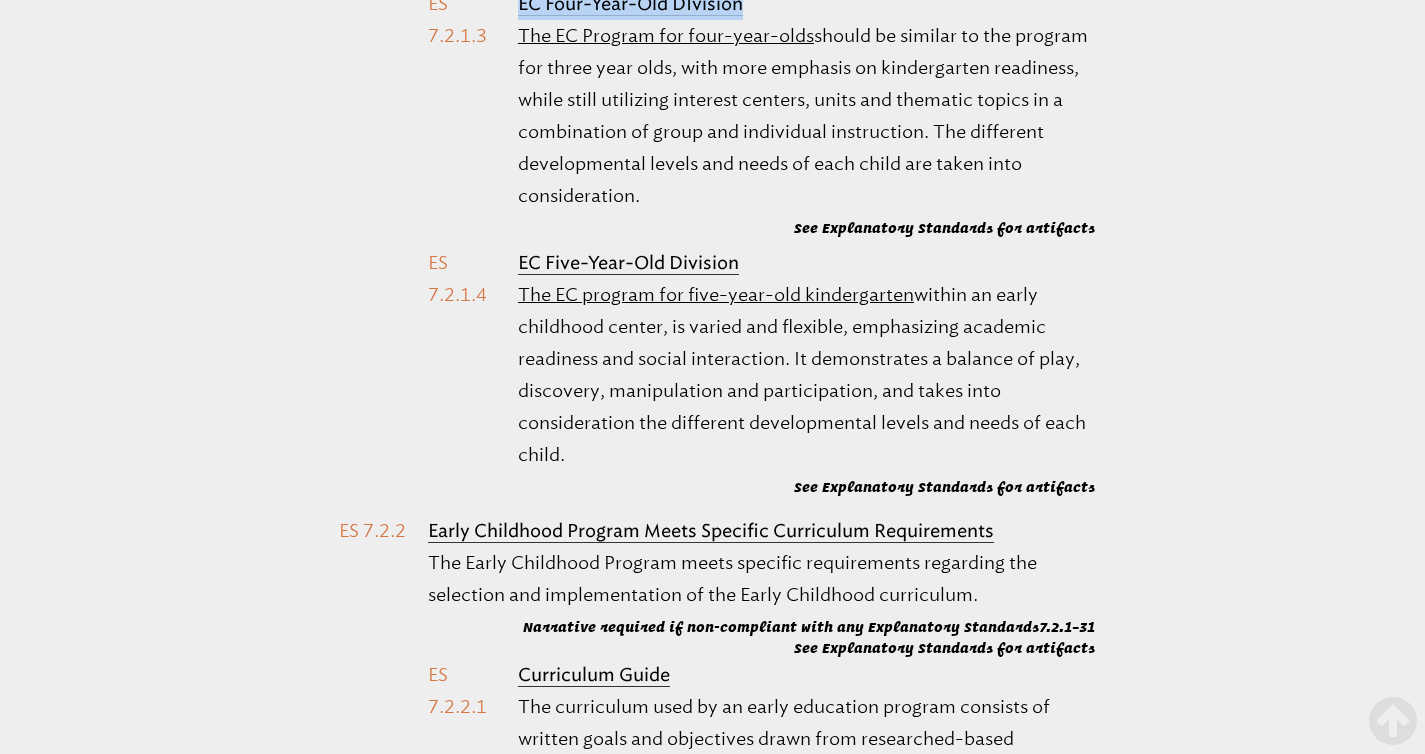 scroll, scrollTop: 62996, scrollLeft: 0, axis: vertical 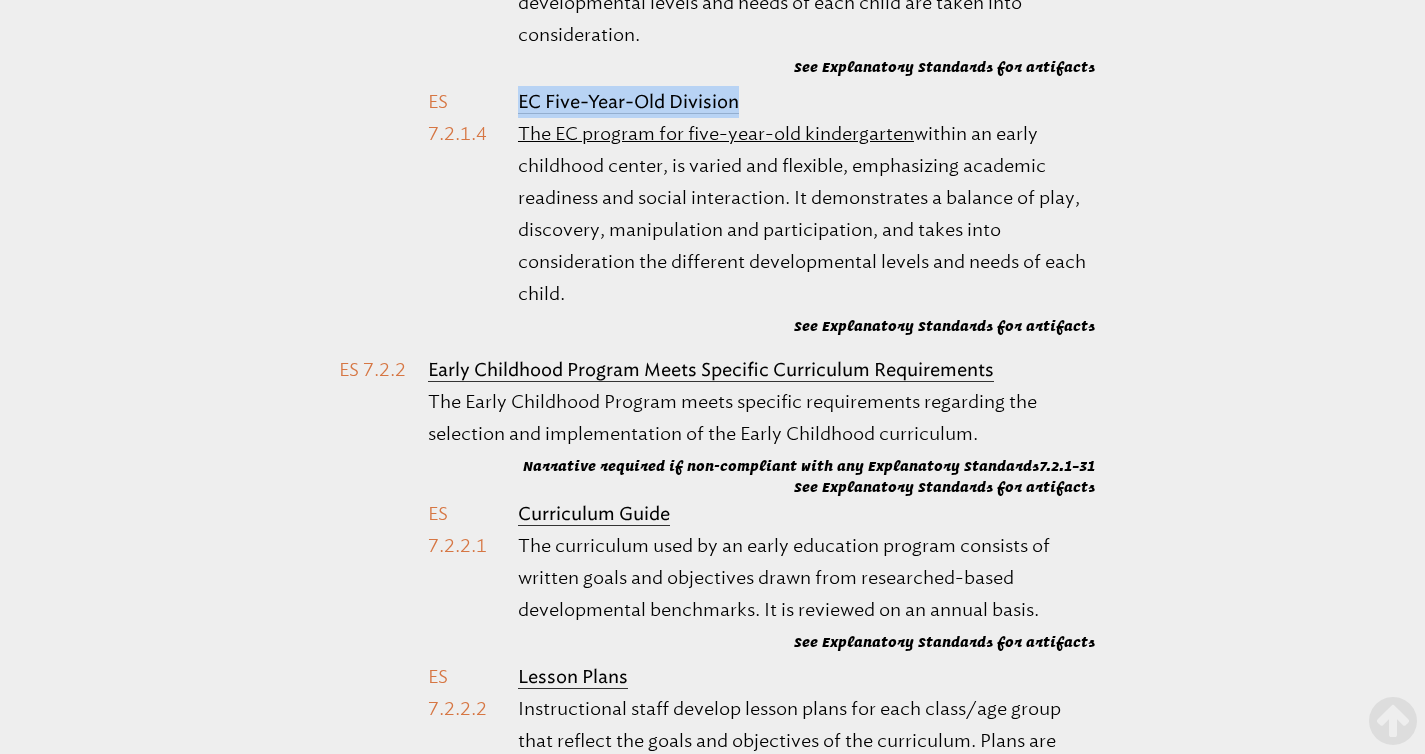 drag, startPoint x: 740, startPoint y: 438, endPoint x: 499, endPoint y: 427, distance: 241.2509 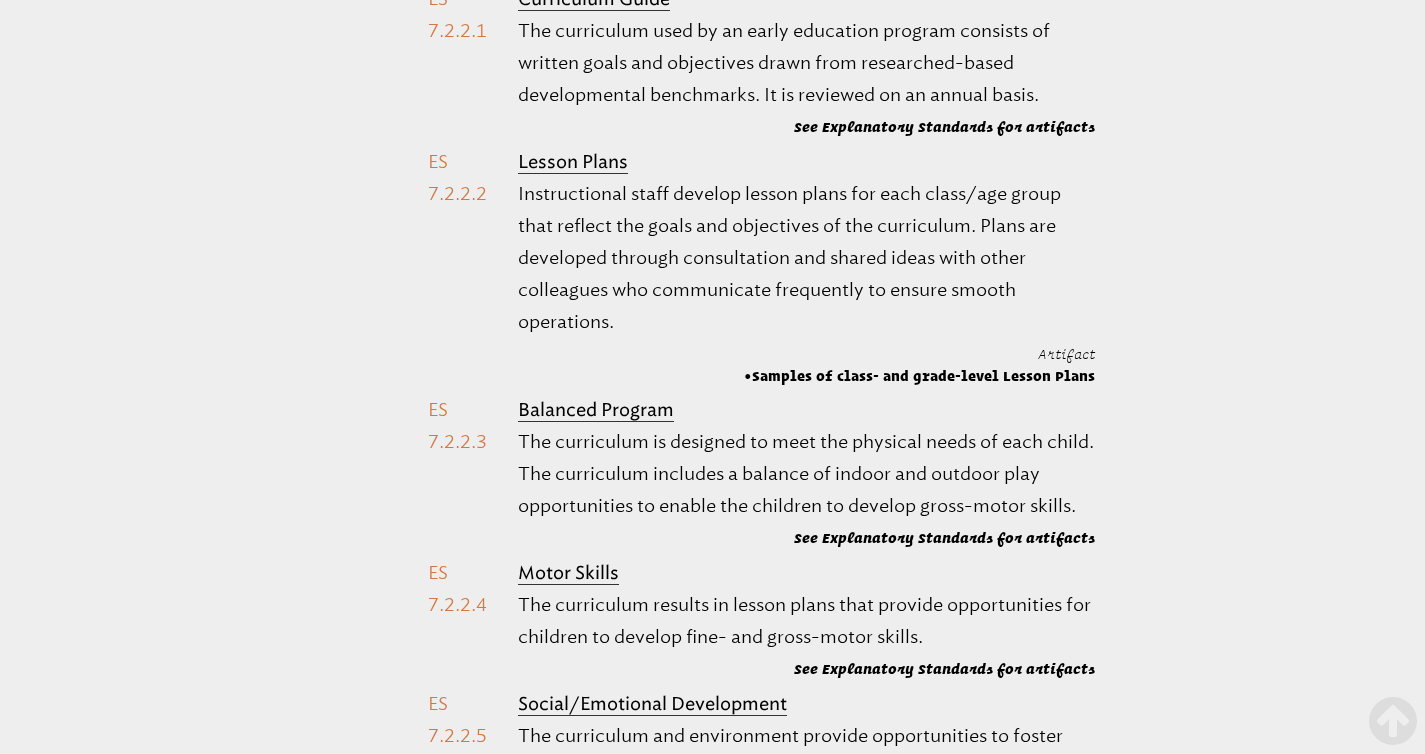 scroll, scrollTop: 63515, scrollLeft: 0, axis: vertical 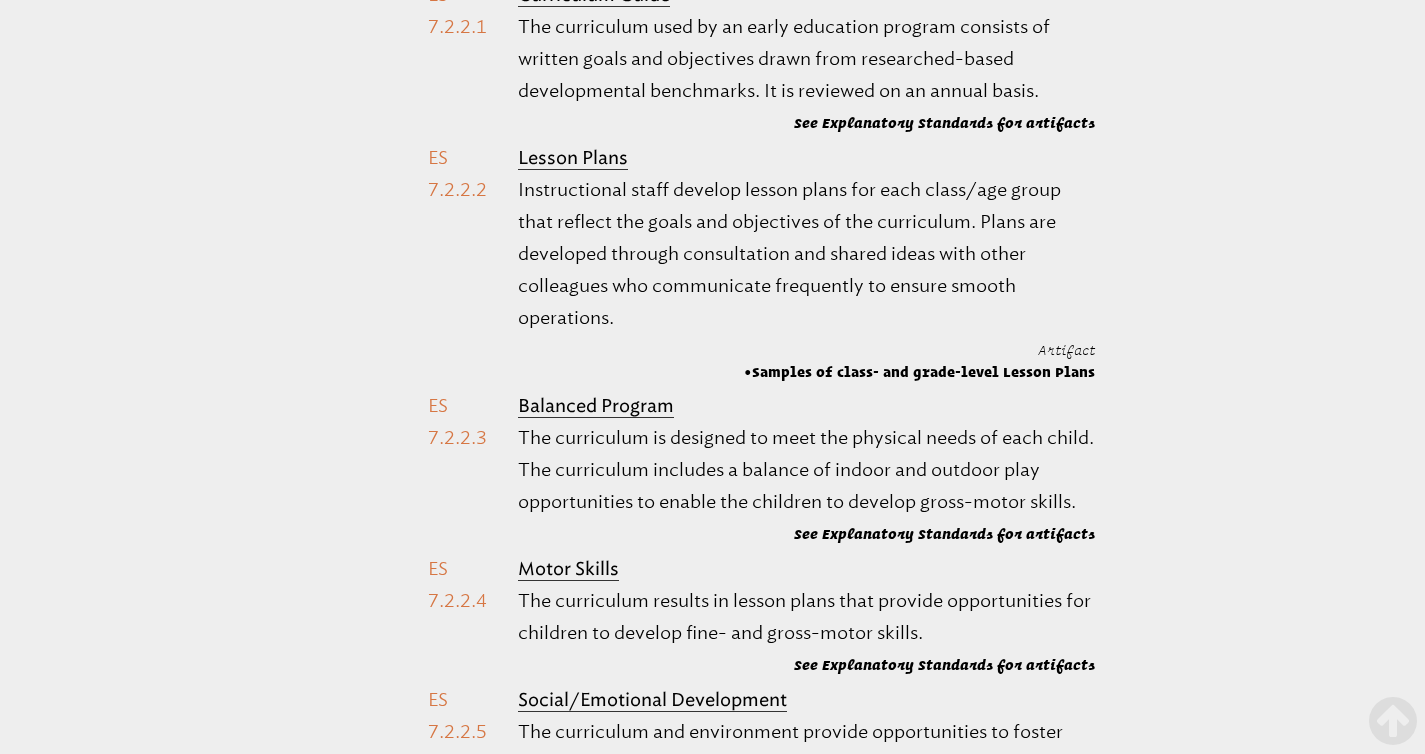 drag, startPoint x: 1019, startPoint y: 182, endPoint x: 428, endPoint y: 192, distance: 591.0846 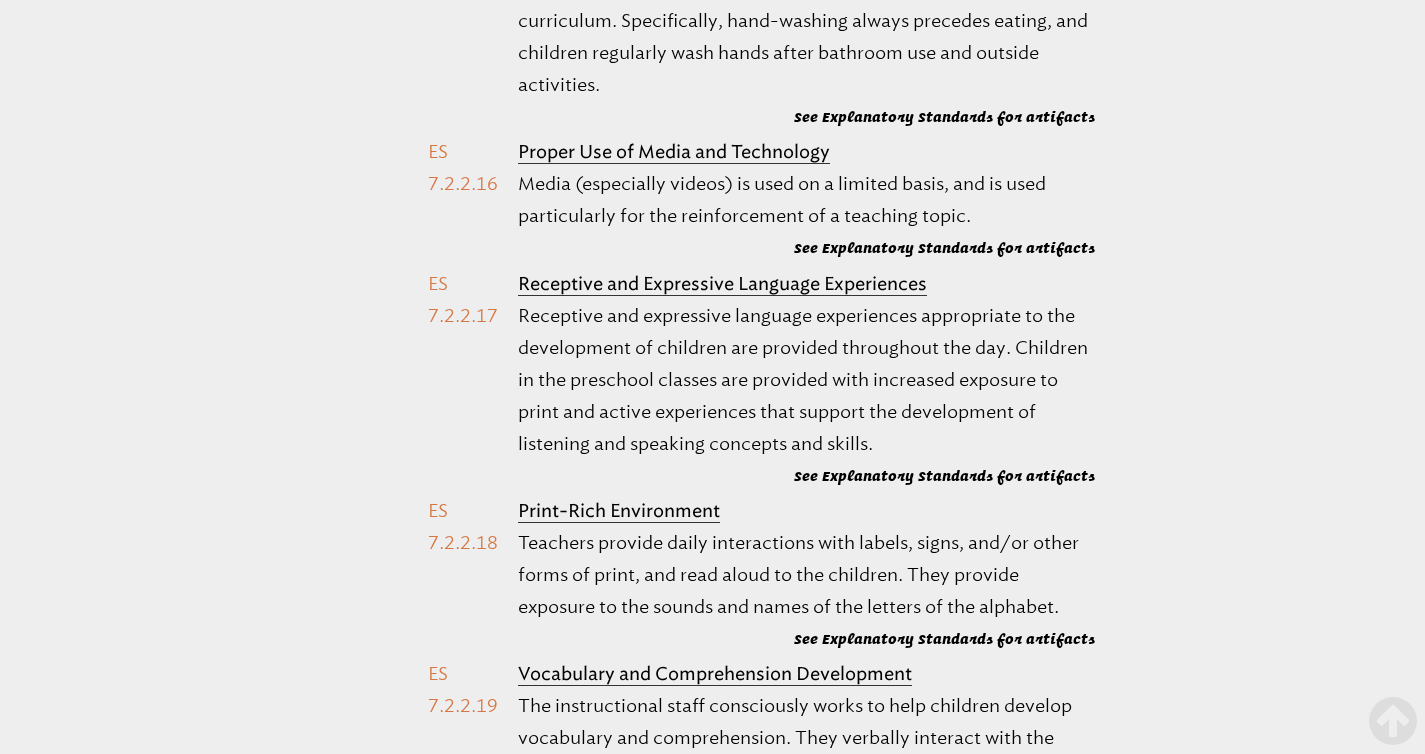 scroll, scrollTop: 66670, scrollLeft: 0, axis: vertical 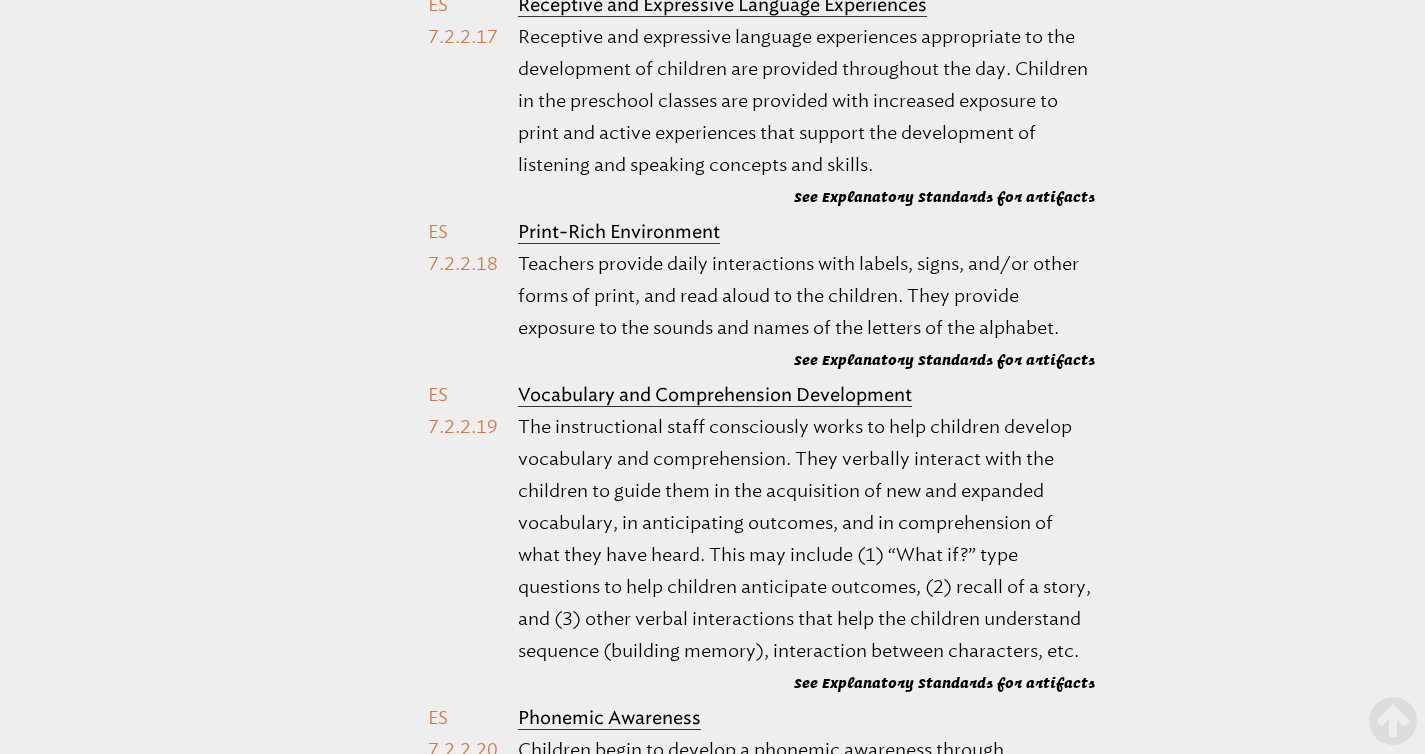drag, startPoint x: 874, startPoint y: 268, endPoint x: 513, endPoint y: 274, distance: 361.04987 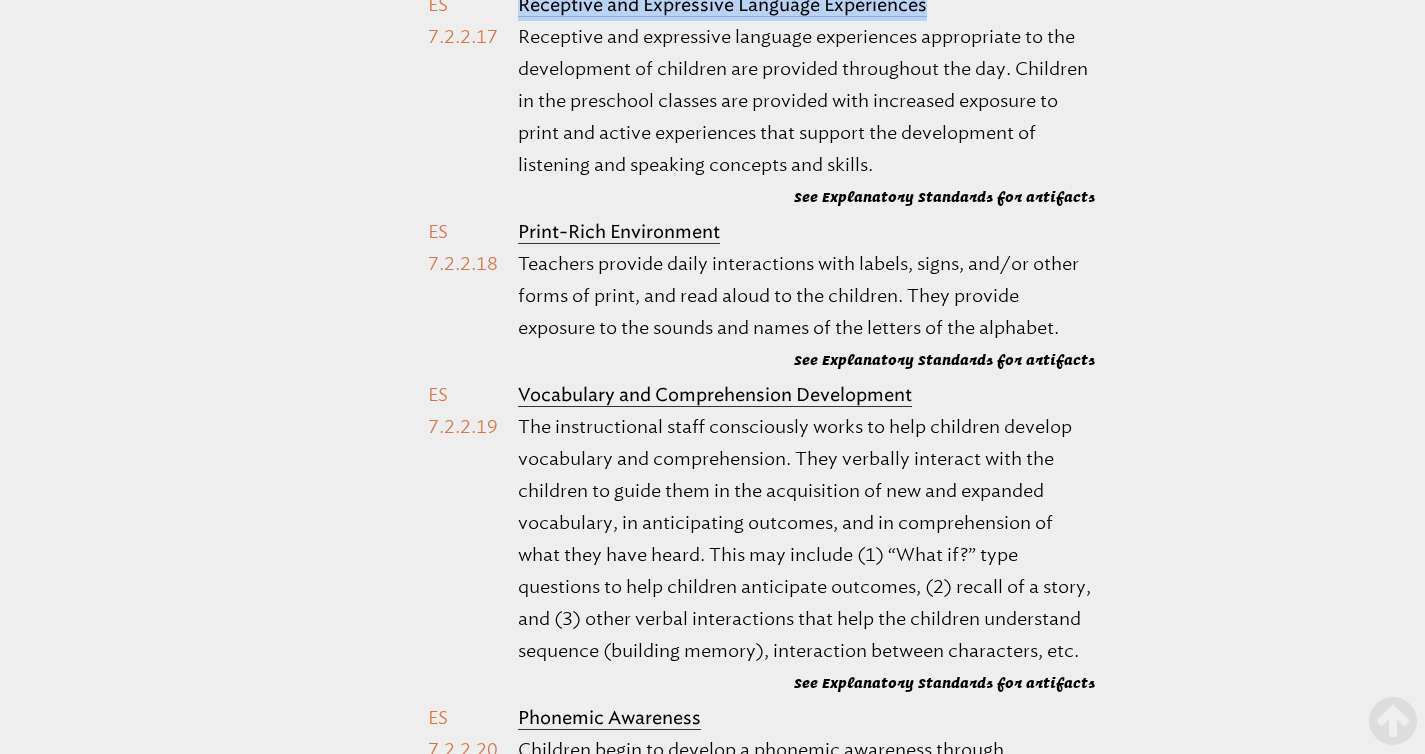 drag, startPoint x: 990, startPoint y: 400, endPoint x: 520, endPoint y: 401, distance: 470.00107 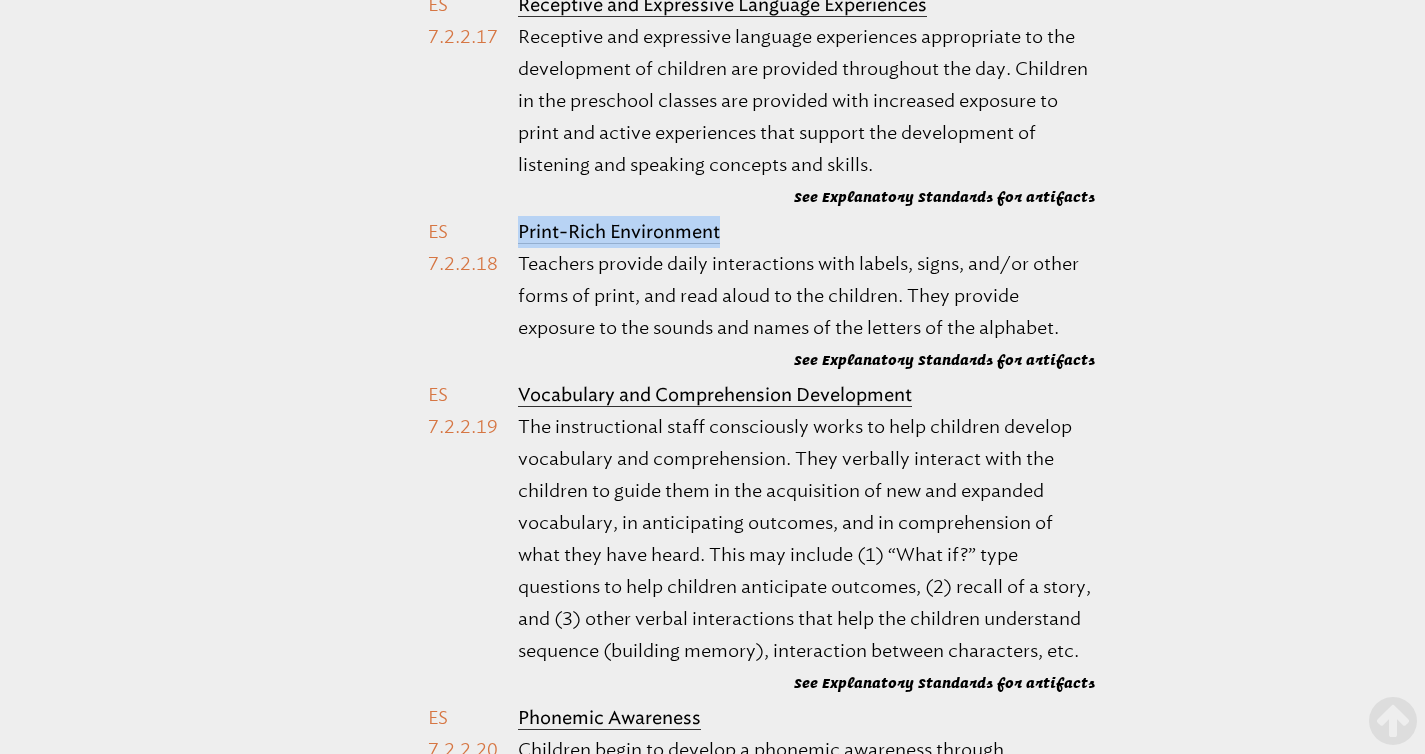 drag, startPoint x: 726, startPoint y: 616, endPoint x: 518, endPoint y: 619, distance: 208.02164 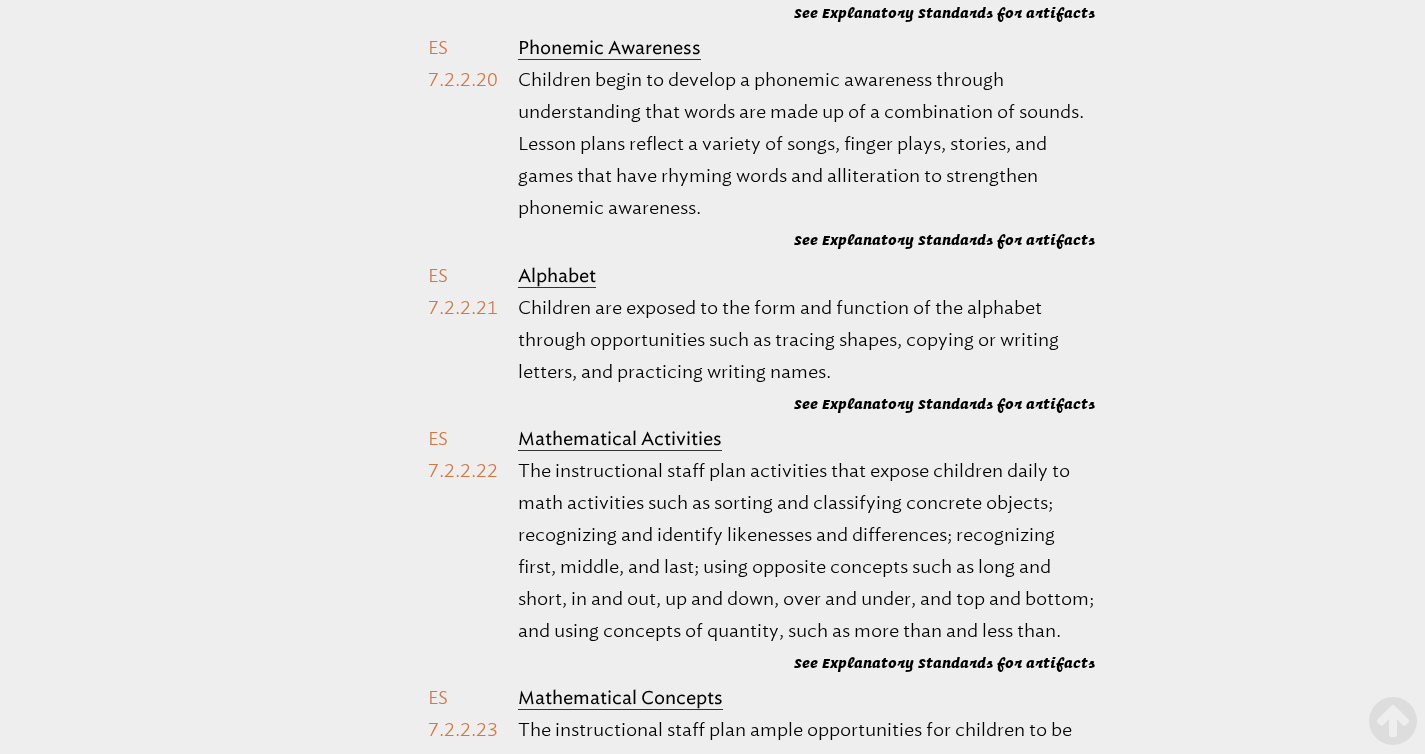 scroll, scrollTop: 67367, scrollLeft: 0, axis: vertical 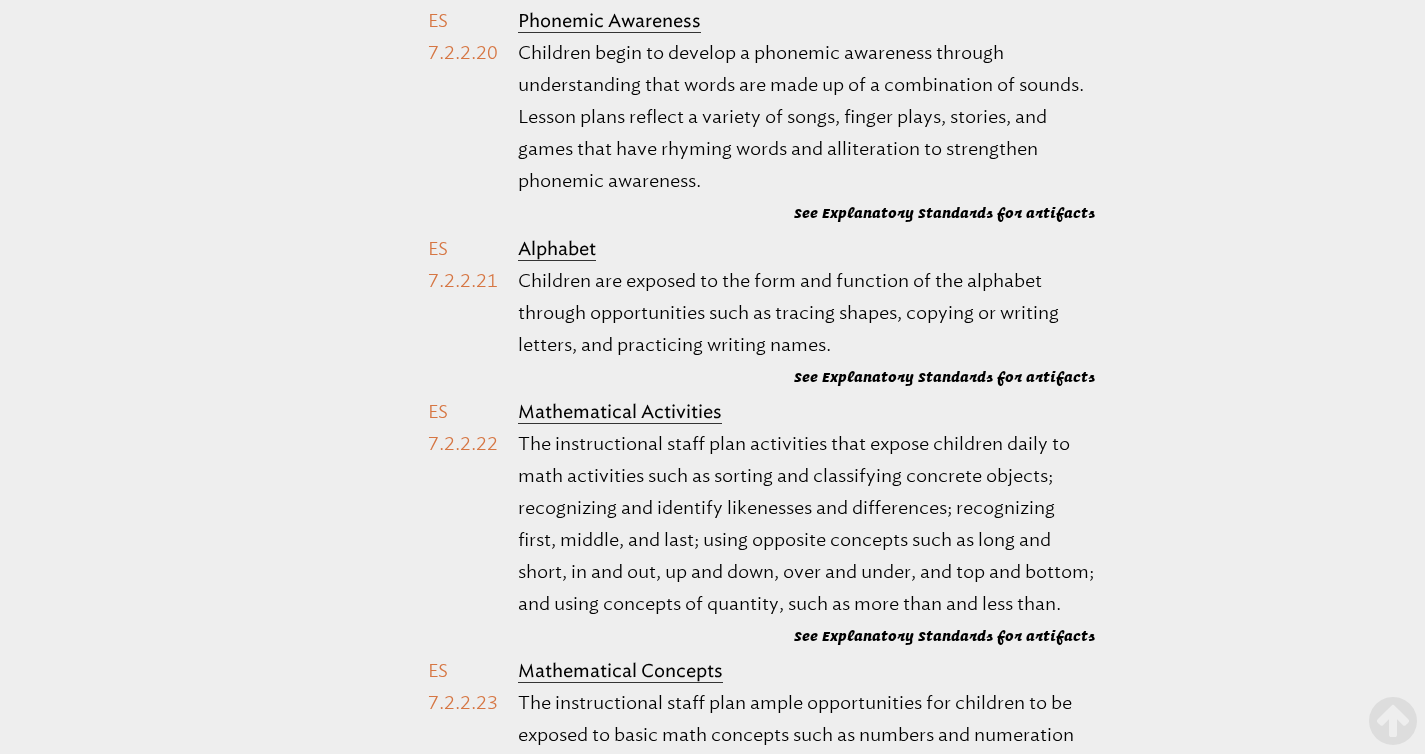 drag, startPoint x: 934, startPoint y: 93, endPoint x: 519, endPoint y: 83, distance: 415.12045 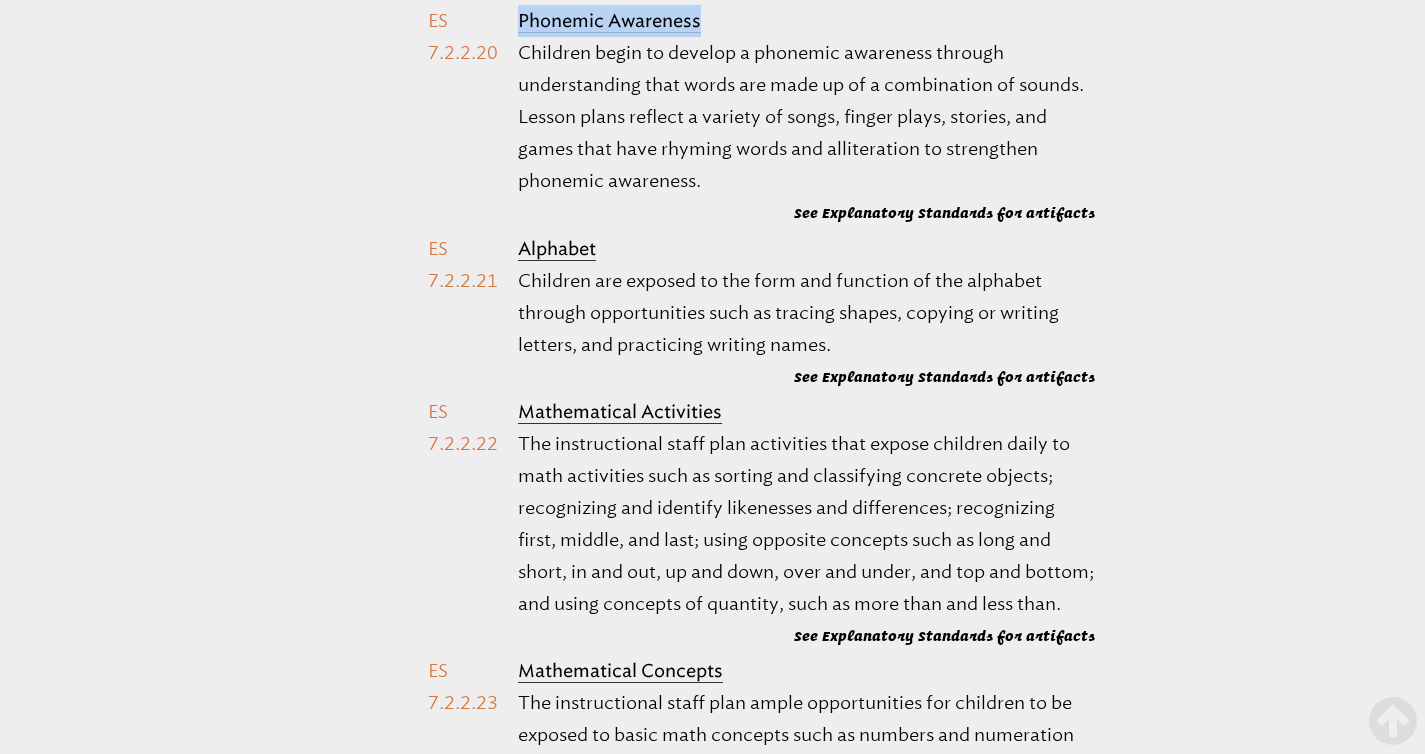 drag, startPoint x: 722, startPoint y: 448, endPoint x: 519, endPoint y: 448, distance: 203 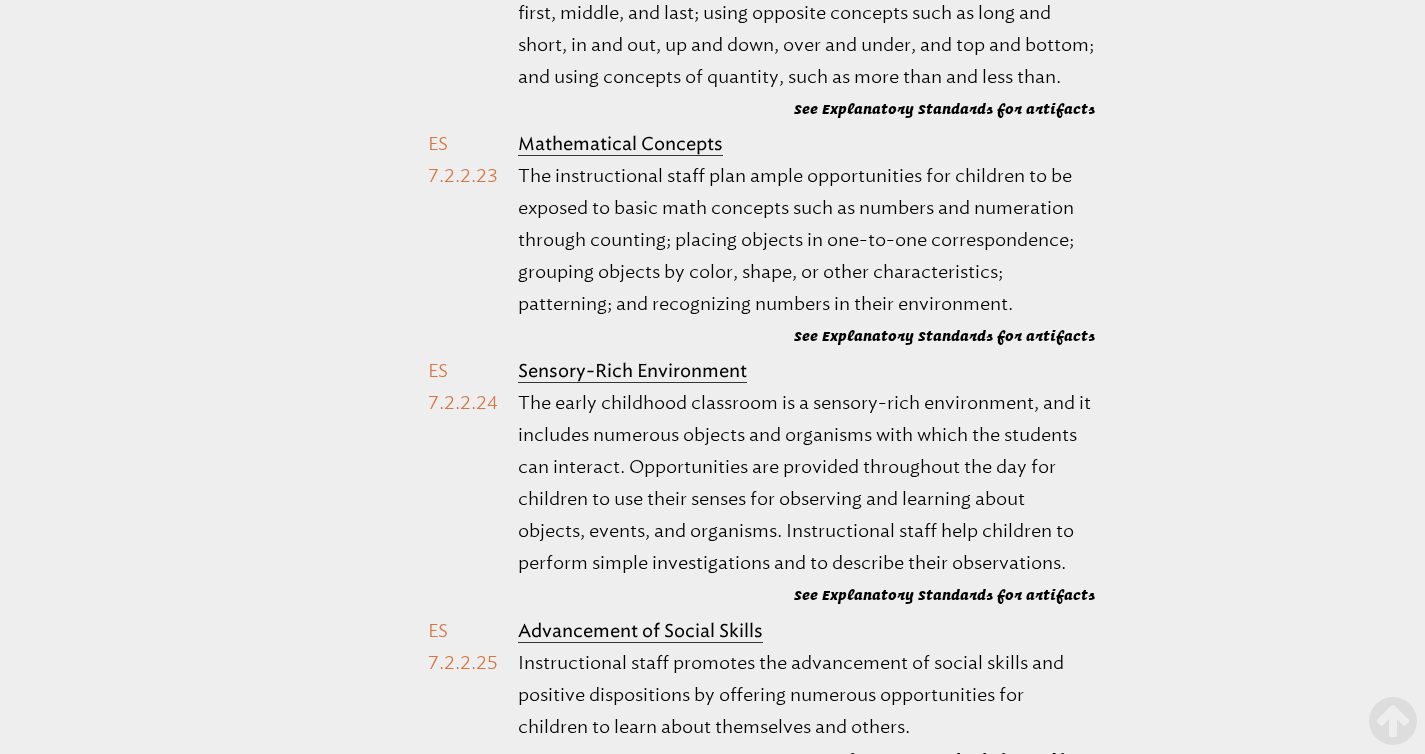 scroll, scrollTop: 67911, scrollLeft: 0, axis: vertical 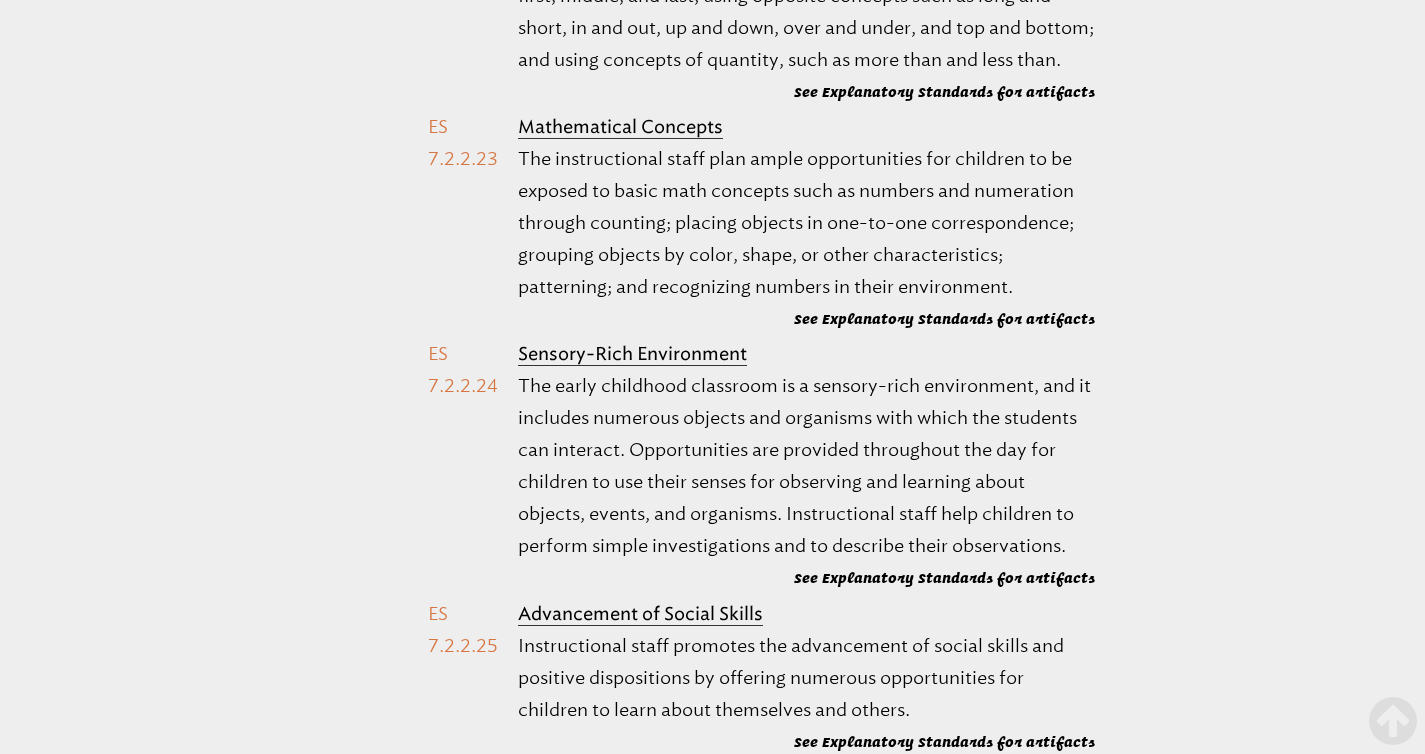 drag, startPoint x: 741, startPoint y: 298, endPoint x: 491, endPoint y: 274, distance: 251.14935 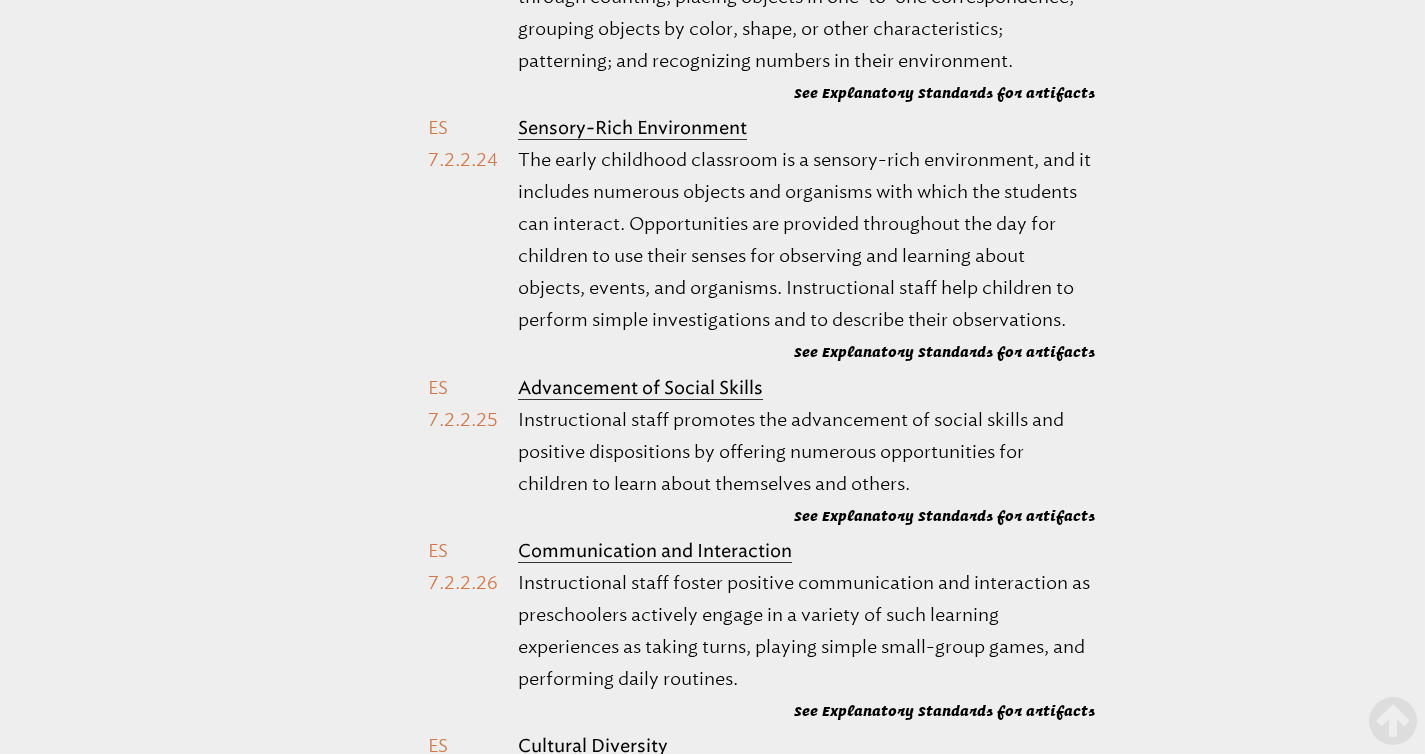 scroll, scrollTop: 68303, scrollLeft: 0, axis: vertical 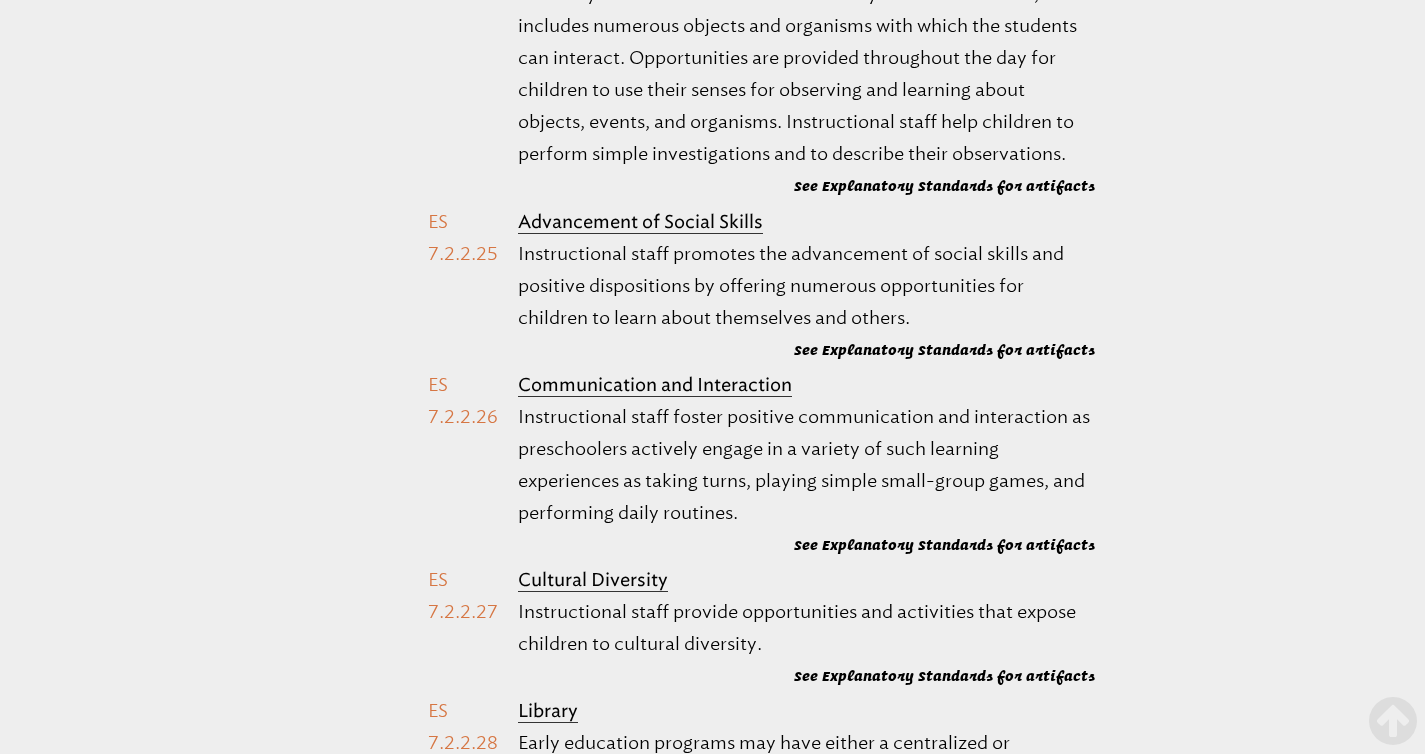 drag, startPoint x: 737, startPoint y: 181, endPoint x: 492, endPoint y: 169, distance: 245.2937 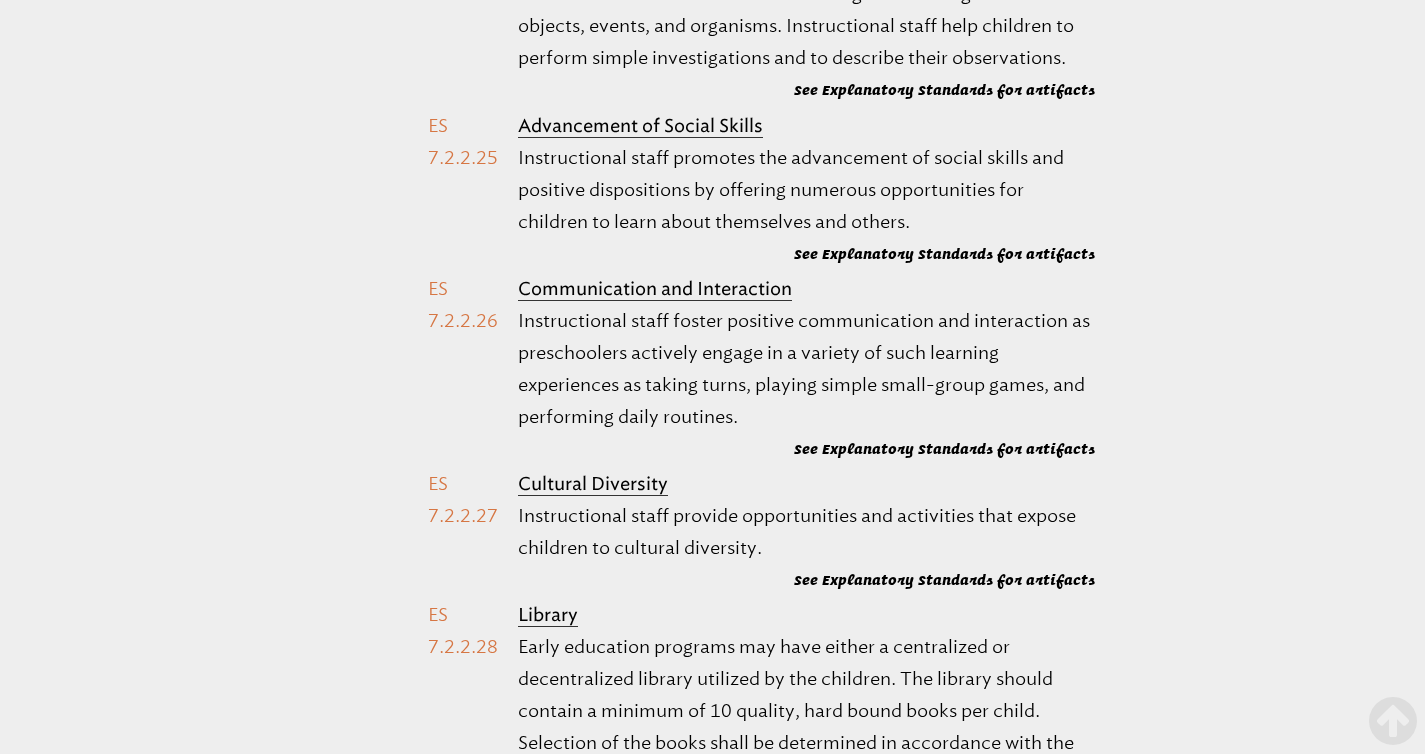 scroll, scrollTop: 68658, scrollLeft: 0, axis: vertical 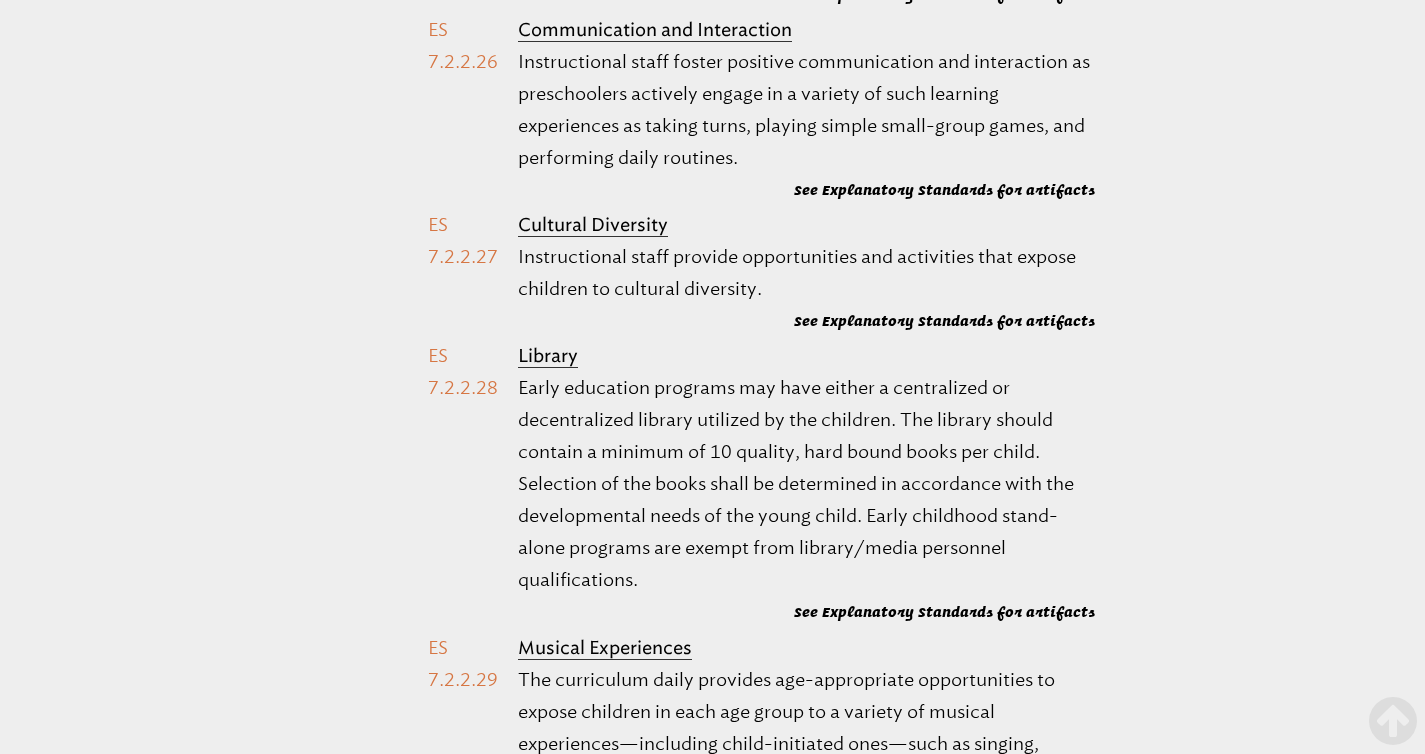 drag, startPoint x: 772, startPoint y: 347, endPoint x: 510, endPoint y: 353, distance: 262.0687 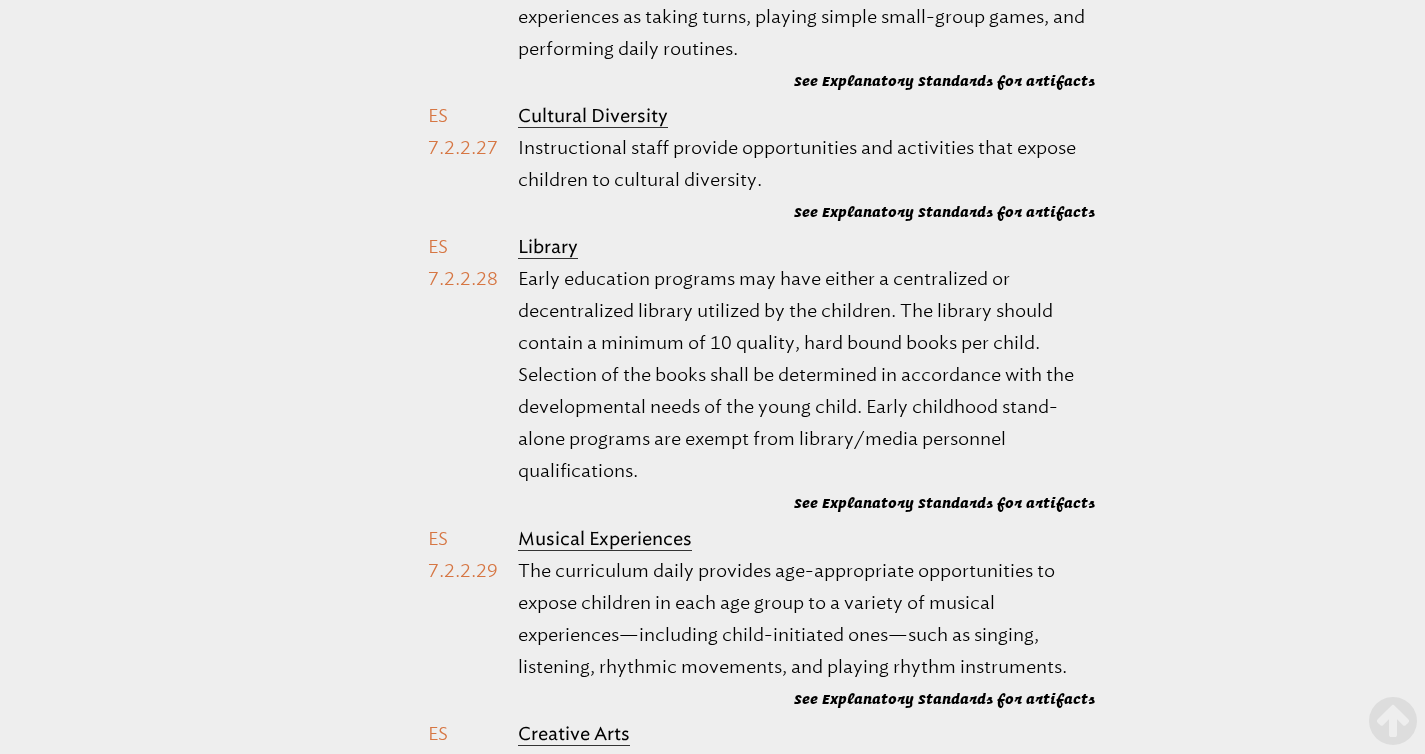 scroll, scrollTop: 69020, scrollLeft: 0, axis: vertical 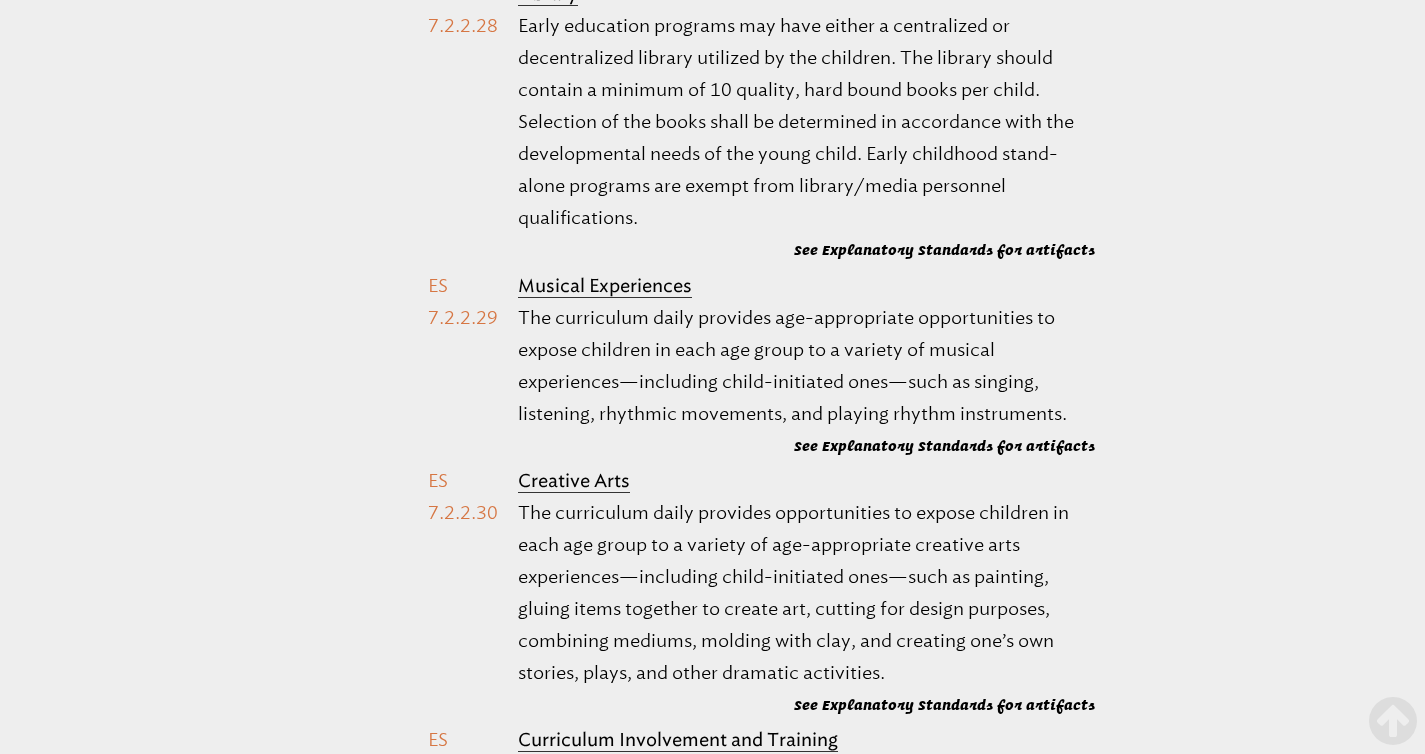 drag, startPoint x: 809, startPoint y: 157, endPoint x: 520, endPoint y: 157, distance: 289 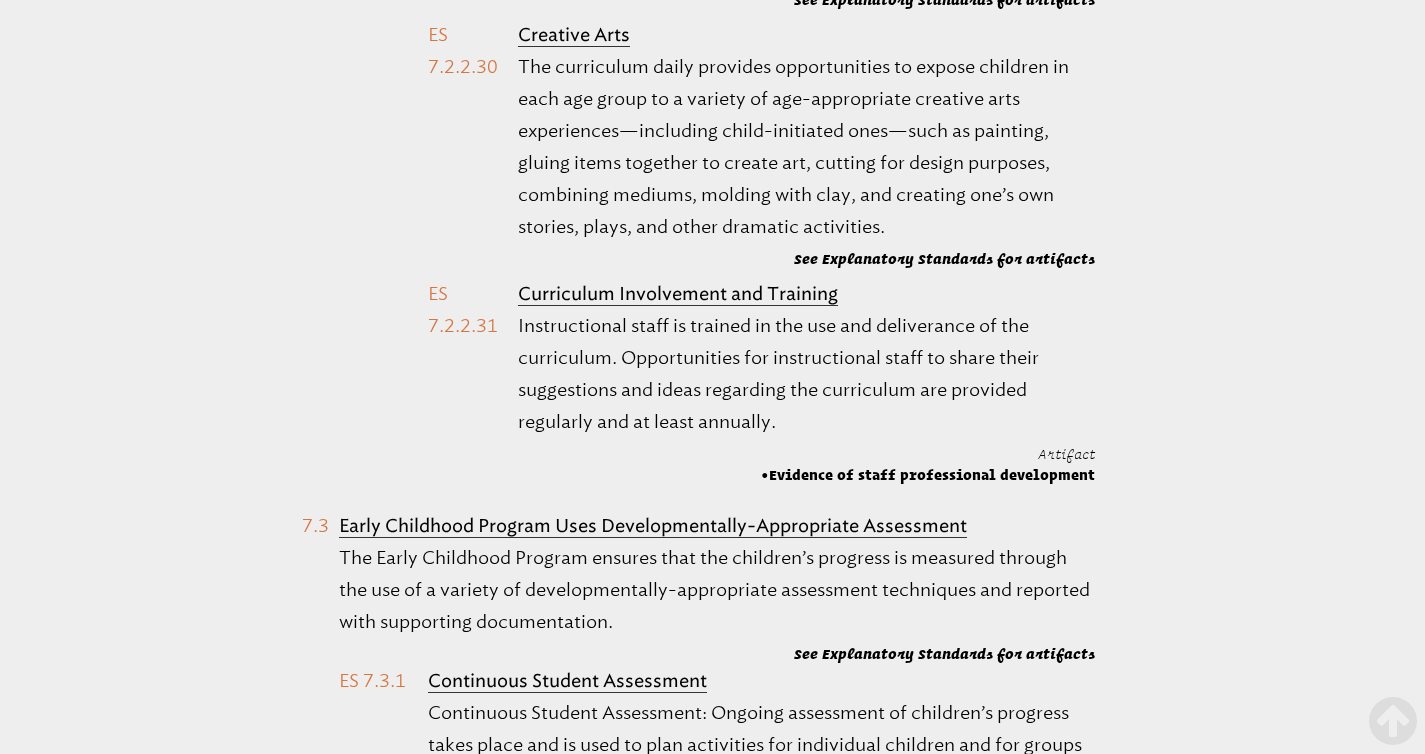 scroll, scrollTop: 69706, scrollLeft: 0, axis: vertical 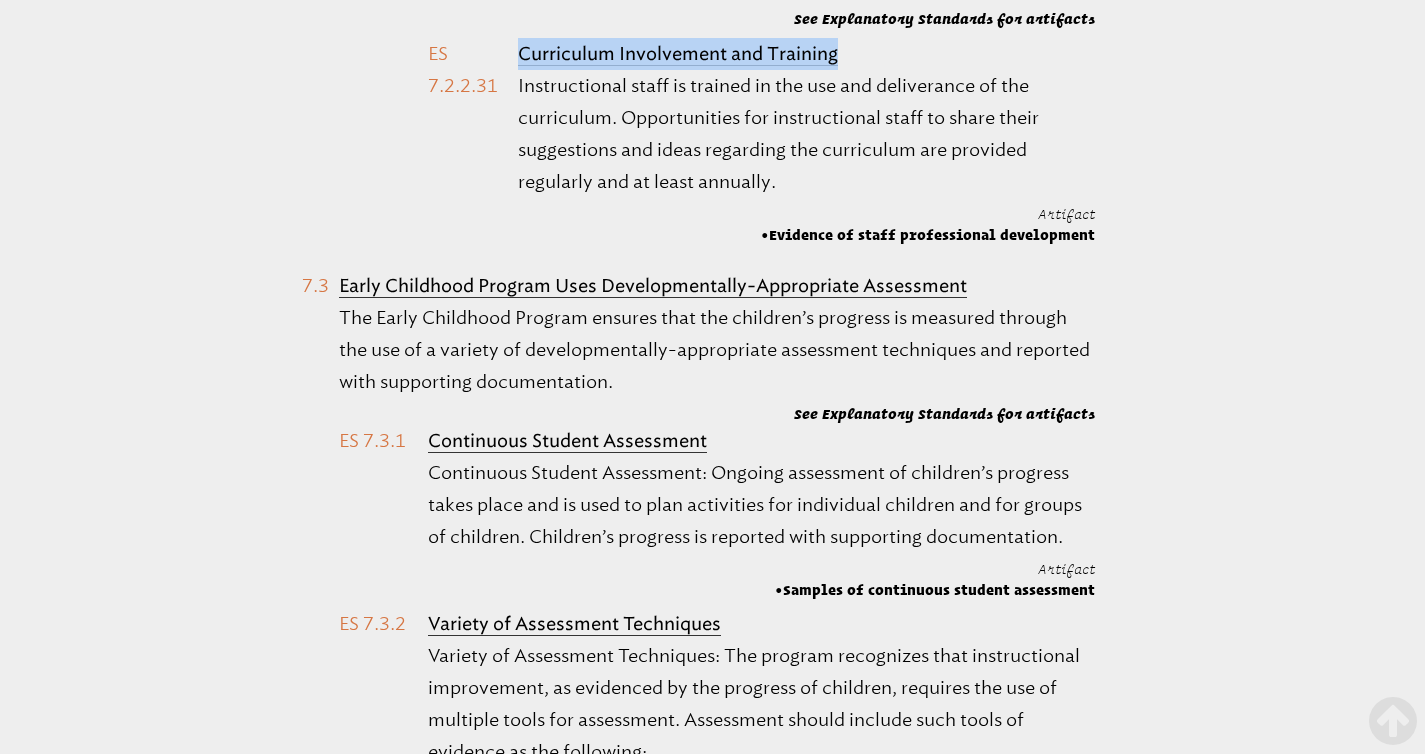 drag, startPoint x: 841, startPoint y: 532, endPoint x: 514, endPoint y: 537, distance: 327.03824 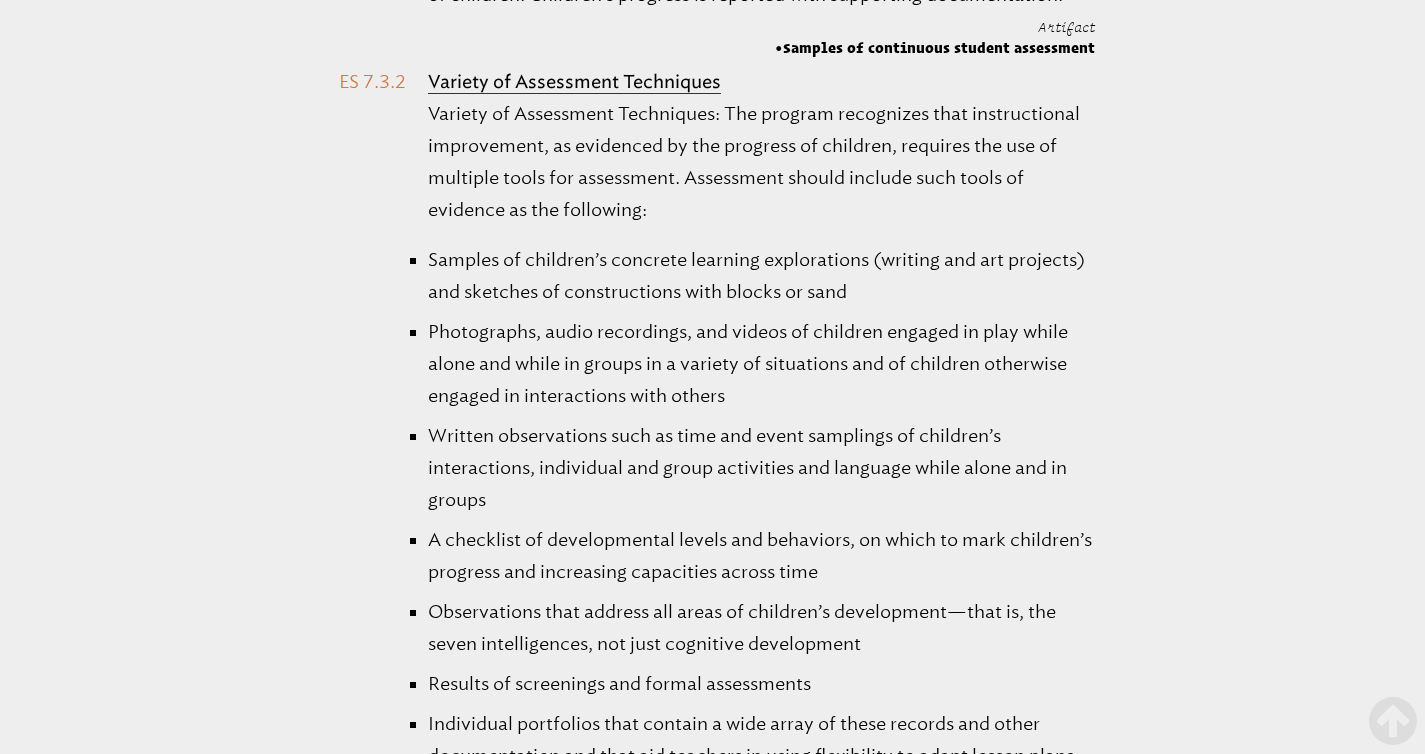 scroll, scrollTop: 70249, scrollLeft: 0, axis: vertical 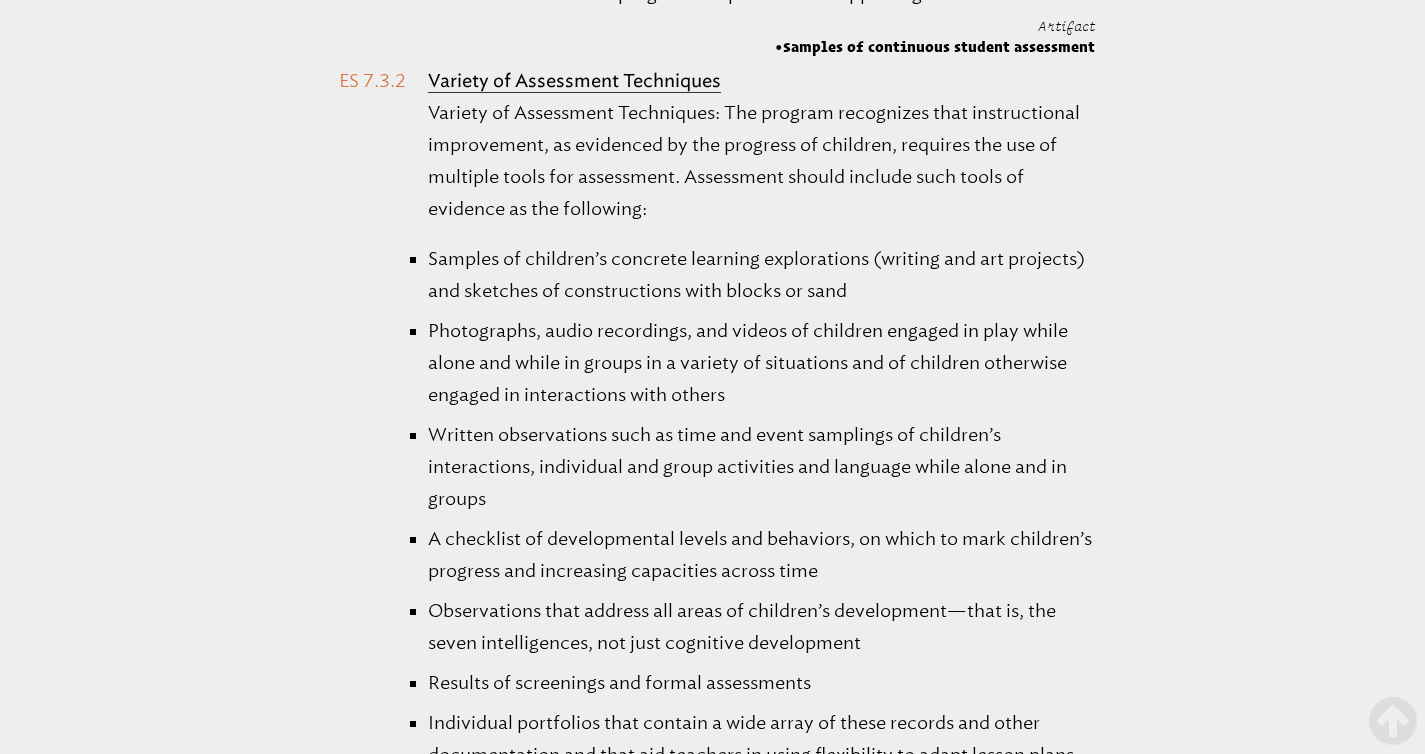 drag, startPoint x: 979, startPoint y: 222, endPoint x: 332, endPoint y: 227, distance: 647.01935 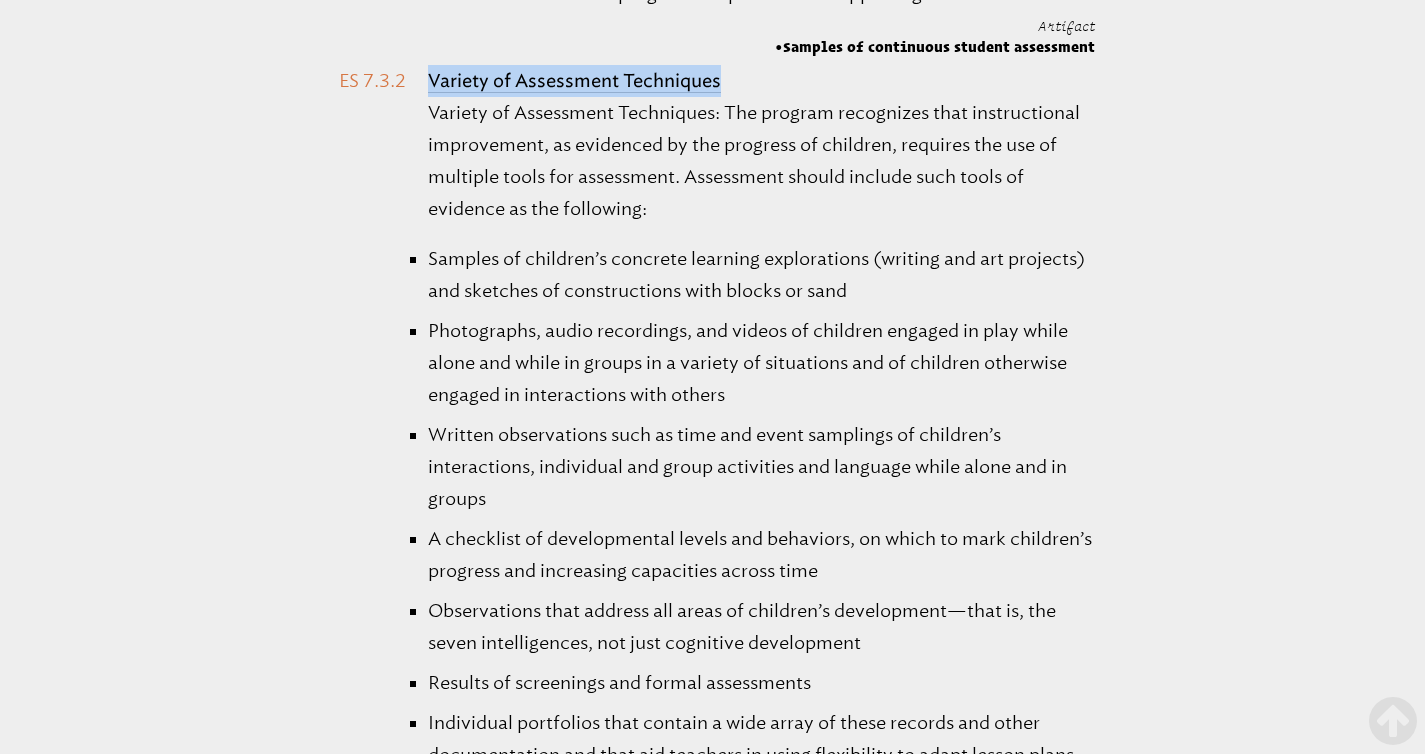 drag, startPoint x: 698, startPoint y: 554, endPoint x: 415, endPoint y: 563, distance: 283.14307 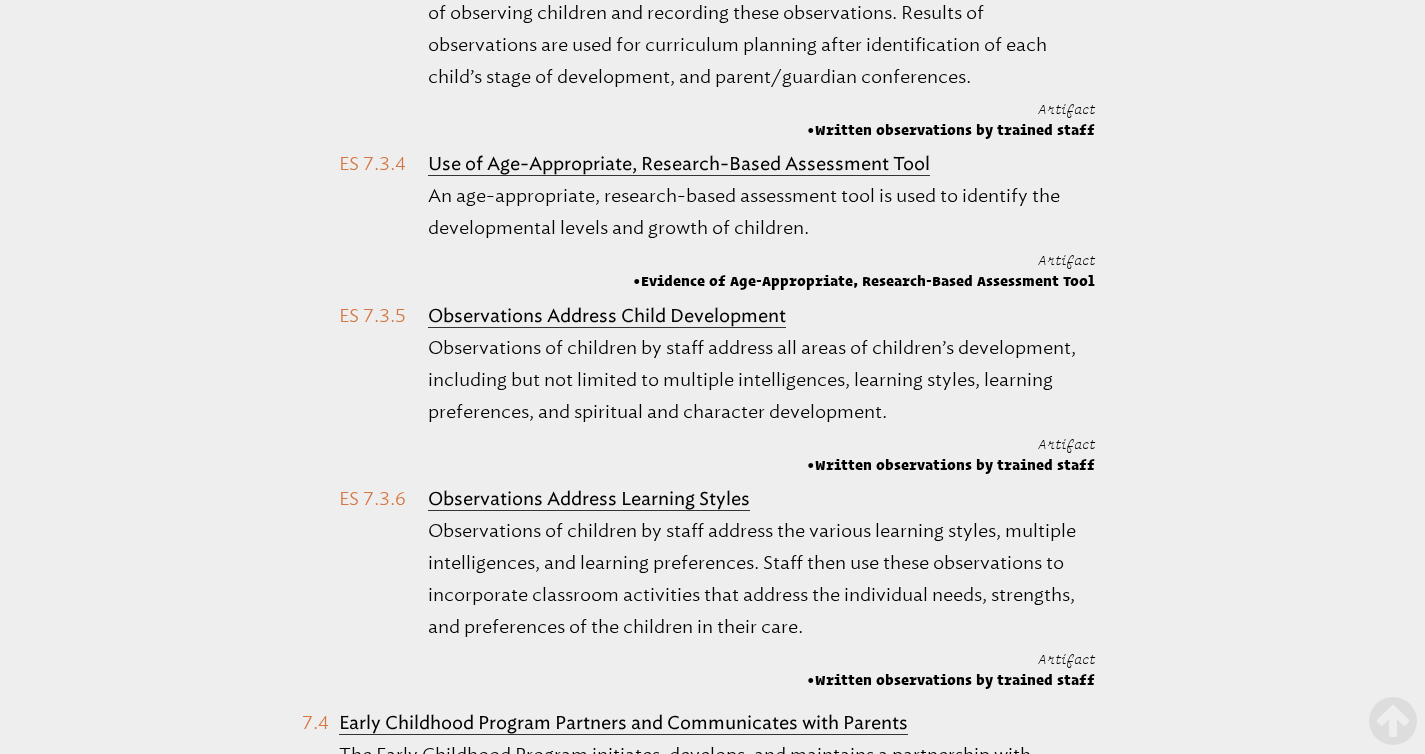 scroll, scrollTop: 71425, scrollLeft: 0, axis: vertical 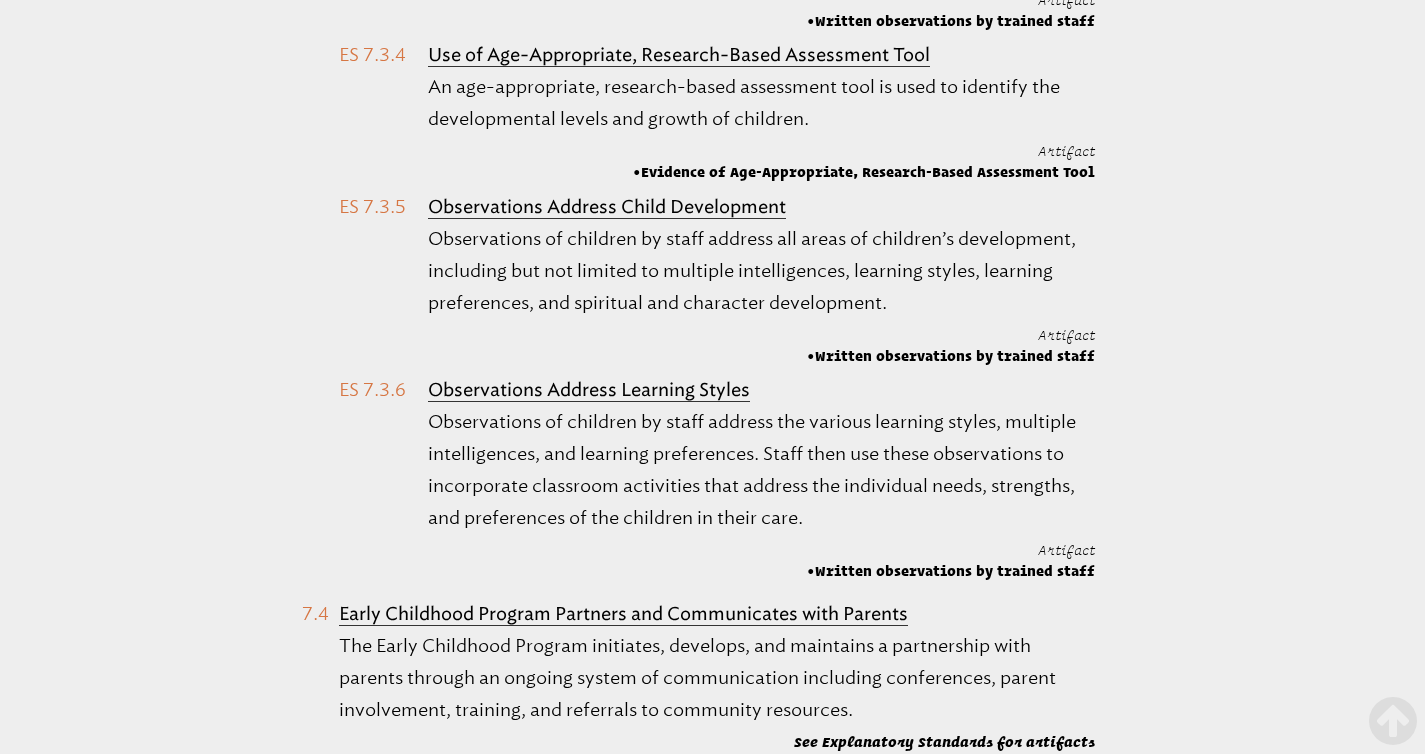 drag, startPoint x: 818, startPoint y: 286, endPoint x: 433, endPoint y: 294, distance: 385.0831 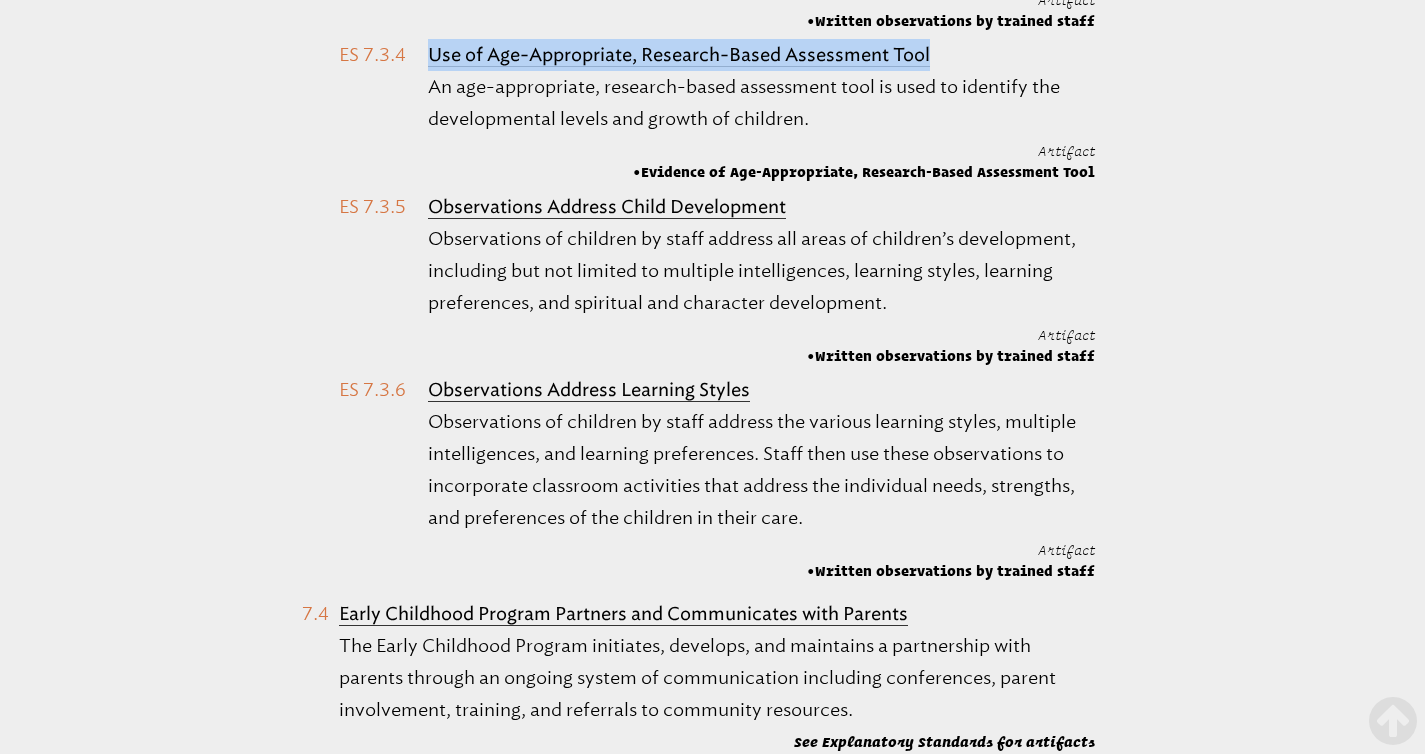 drag, startPoint x: 838, startPoint y: 529, endPoint x: 422, endPoint y: 544, distance: 416.27036 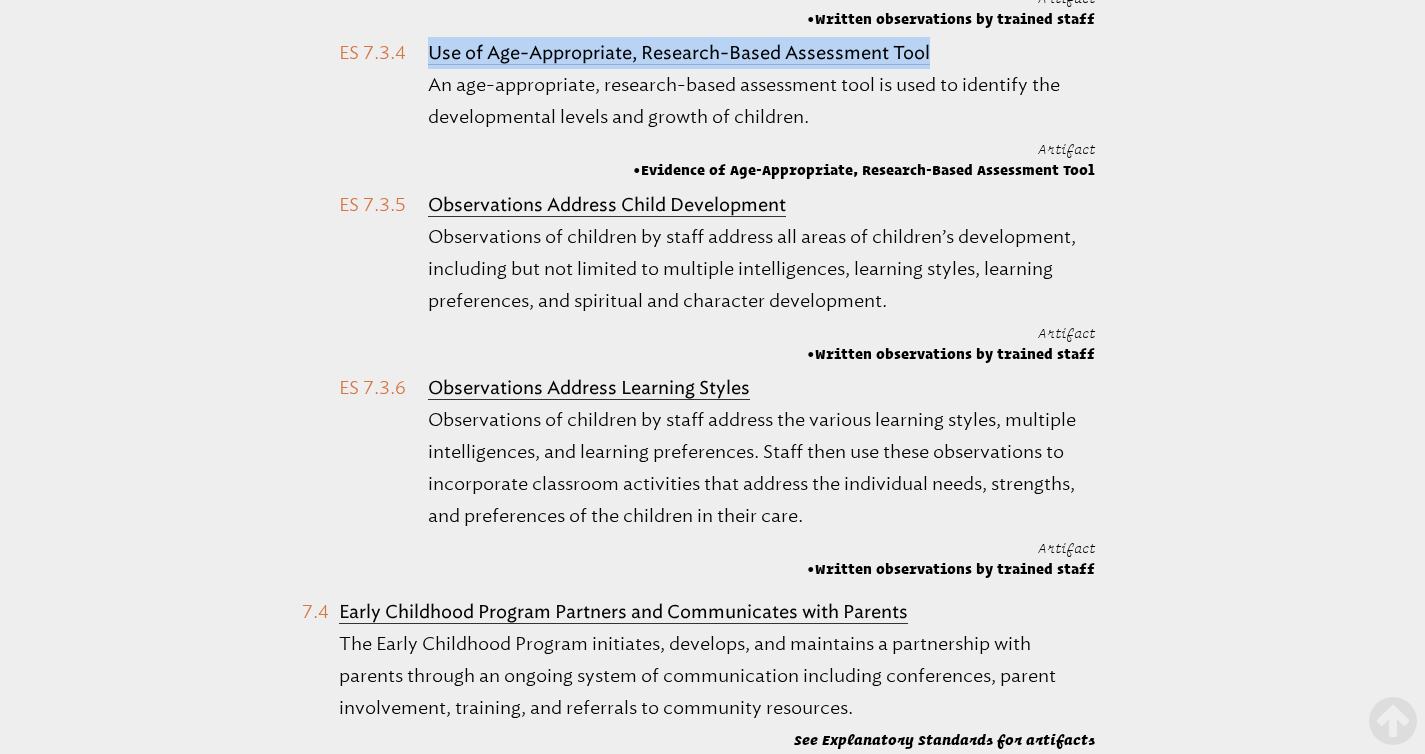 scroll, scrollTop: 71791, scrollLeft: 0, axis: vertical 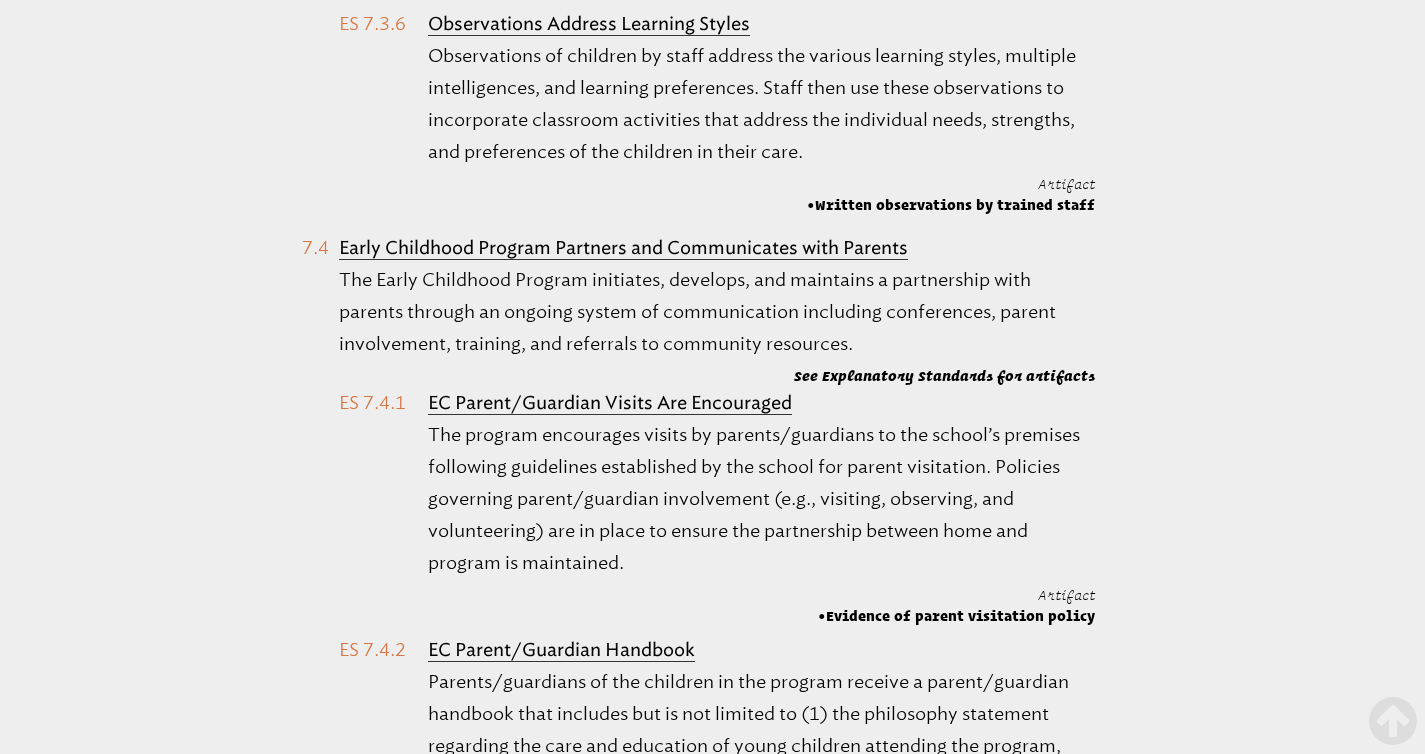 drag, startPoint x: 796, startPoint y: 315, endPoint x: 422, endPoint y: 323, distance: 374.08554 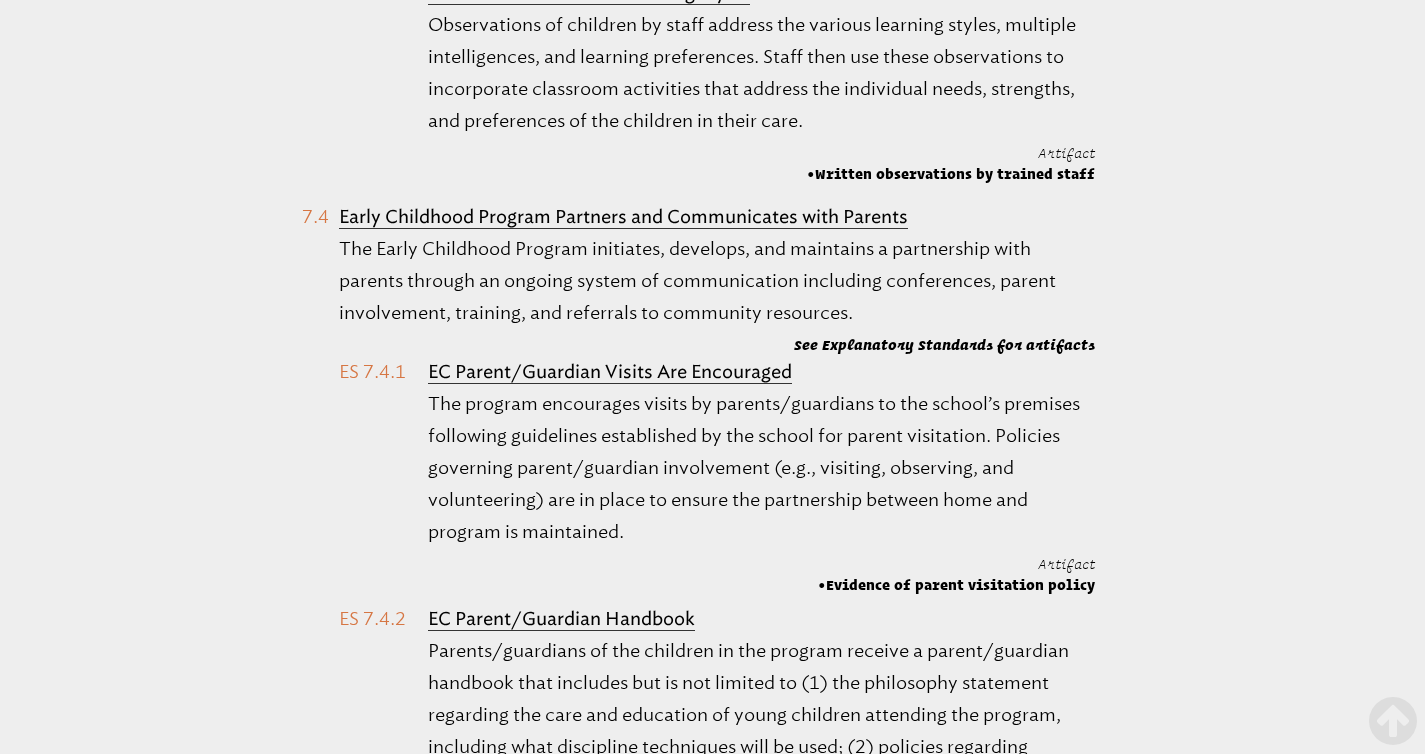 scroll, scrollTop: 71825, scrollLeft: 0, axis: vertical 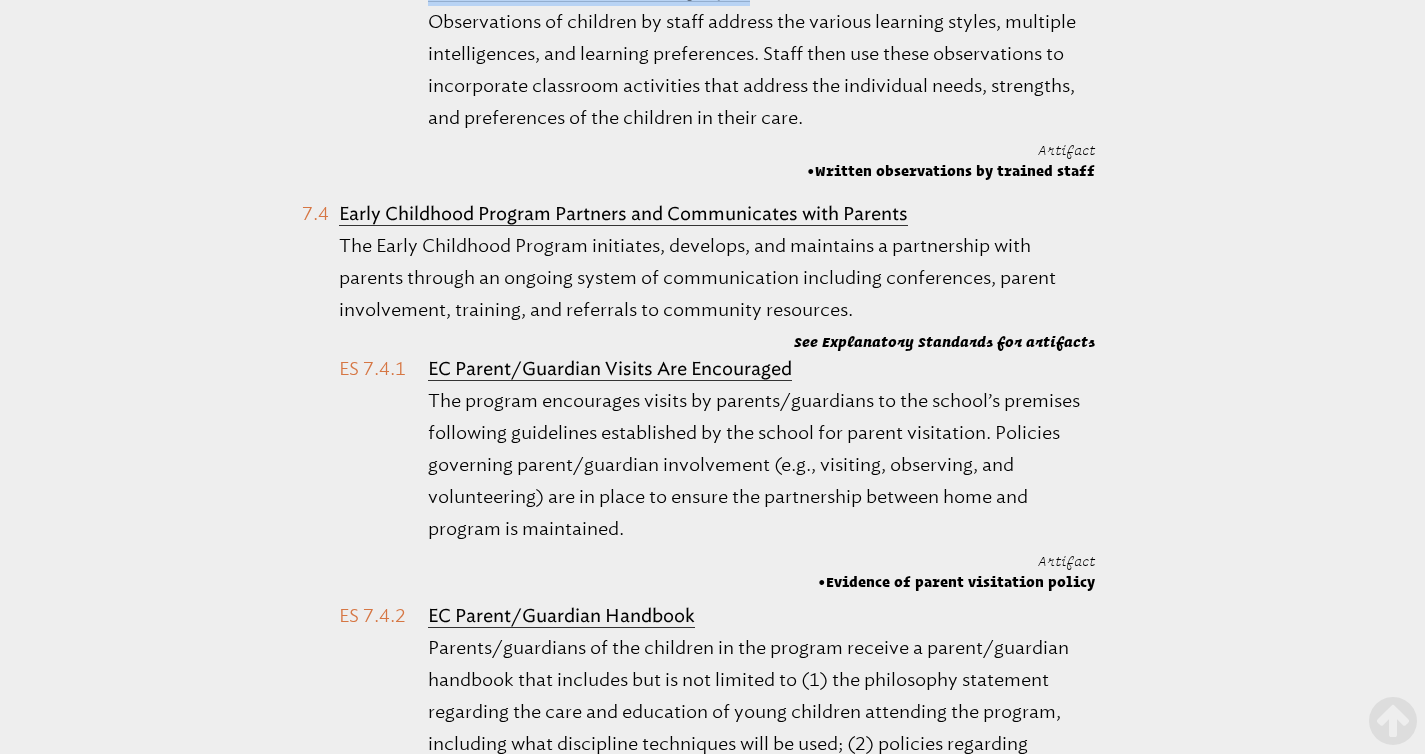 drag, startPoint x: 772, startPoint y: 466, endPoint x: 420, endPoint y: 472, distance: 352.05115 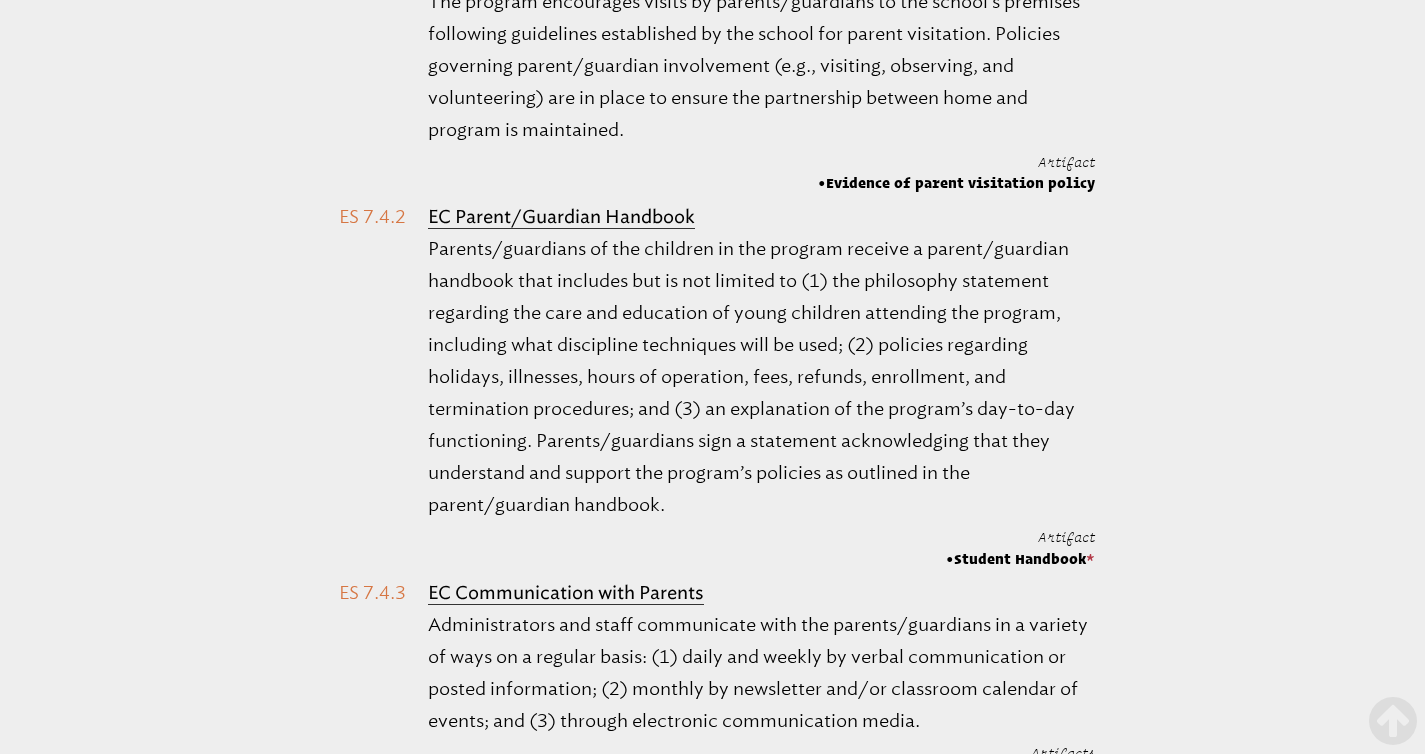 scroll, scrollTop: 72321, scrollLeft: 0, axis: vertical 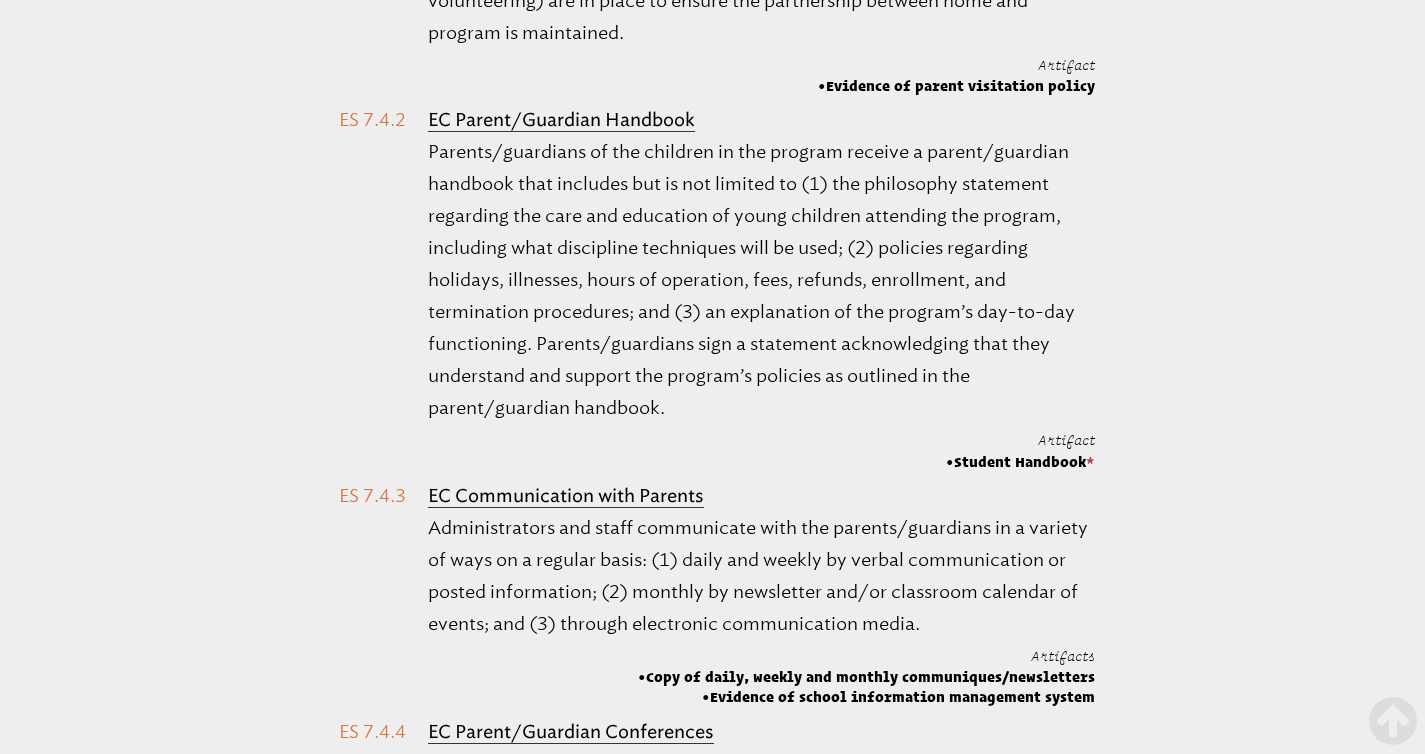drag, startPoint x: 926, startPoint y: 187, endPoint x: 324, endPoint y: 195, distance: 602.05316 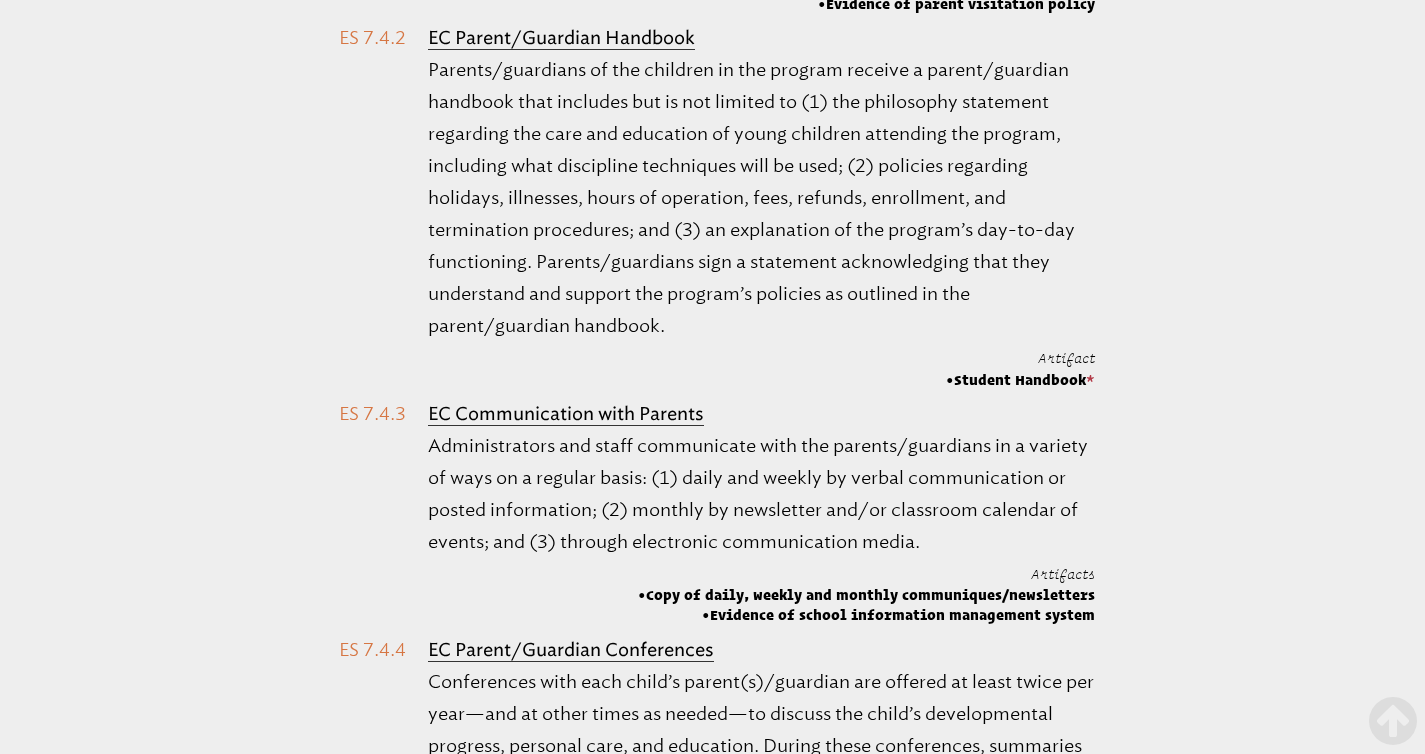 scroll, scrollTop: 72694, scrollLeft: 0, axis: vertical 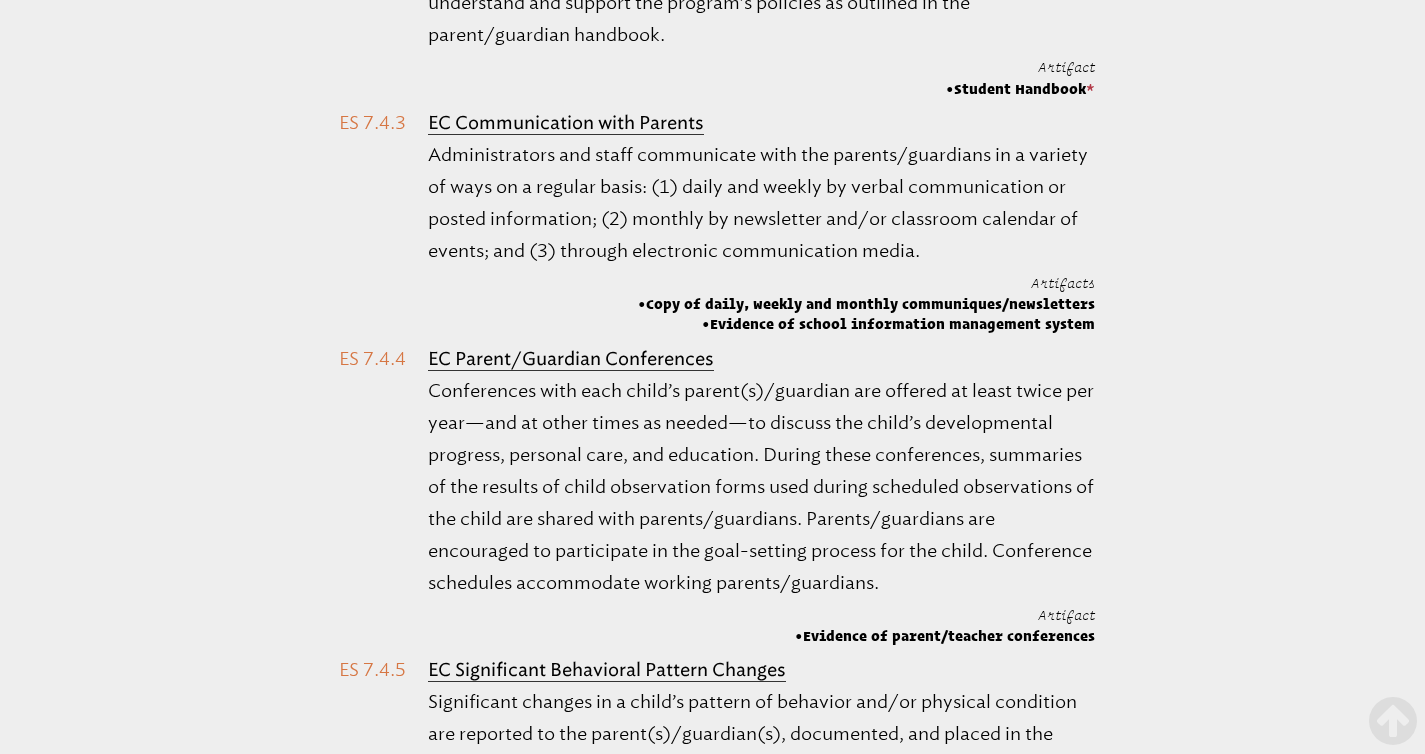 drag, startPoint x: 733, startPoint y: 217, endPoint x: 429, endPoint y: 228, distance: 304.19894 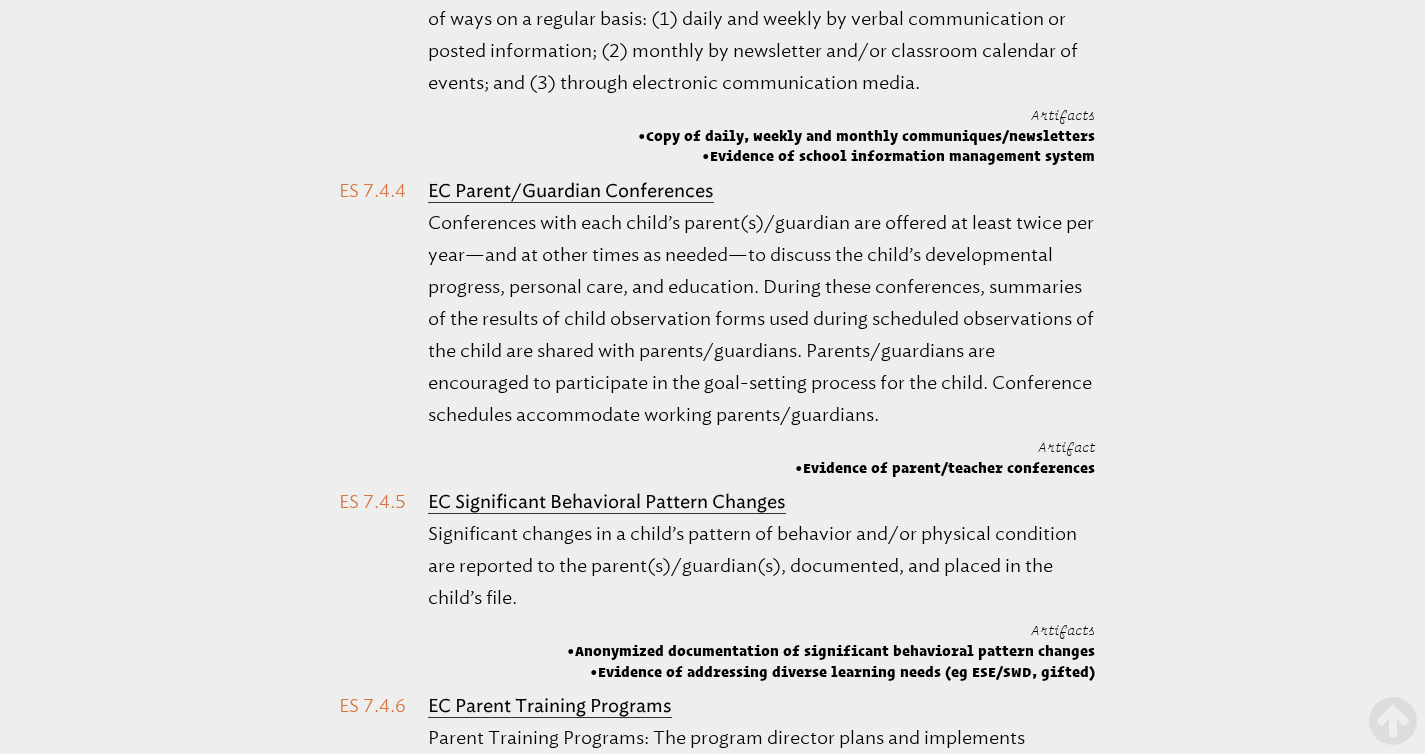 scroll, scrollTop: 72898, scrollLeft: 0, axis: vertical 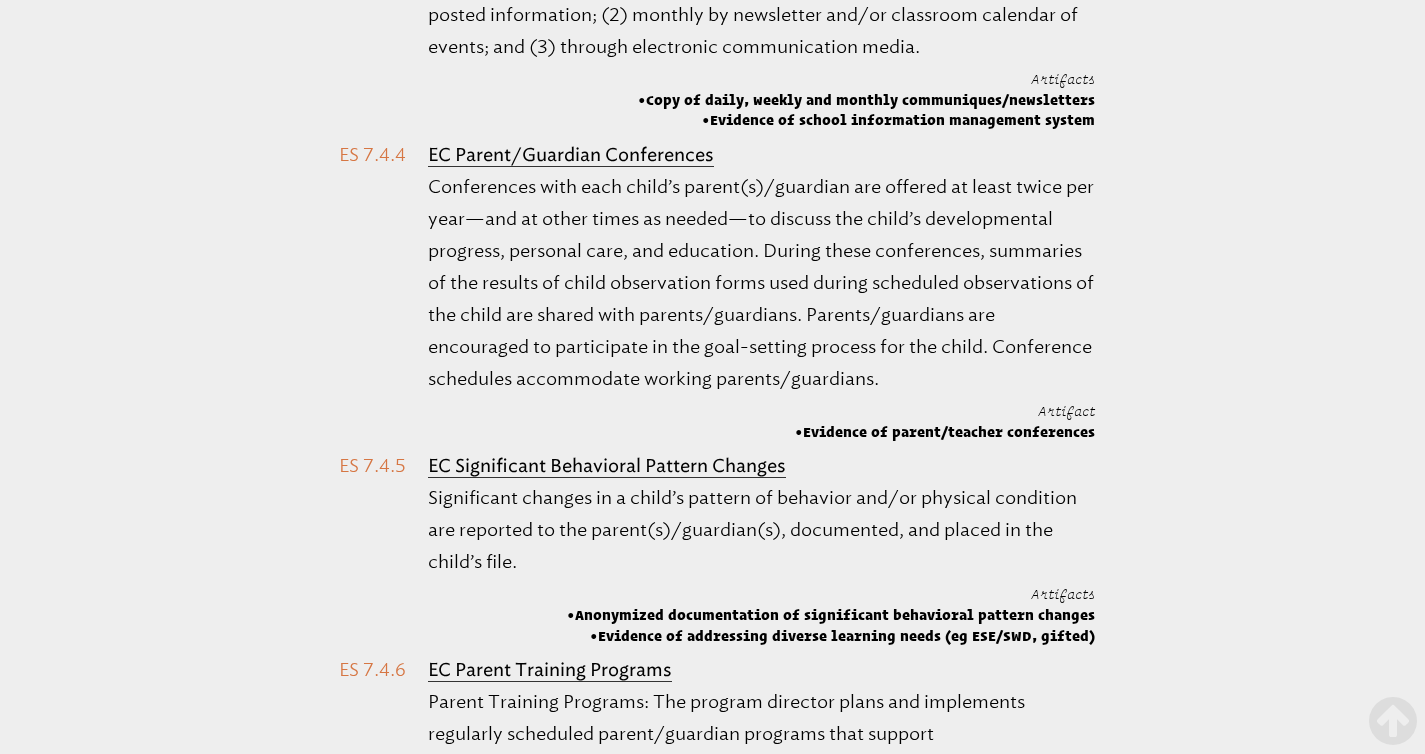 drag, startPoint x: 715, startPoint y: 385, endPoint x: 435, endPoint y: 369, distance: 280.45676 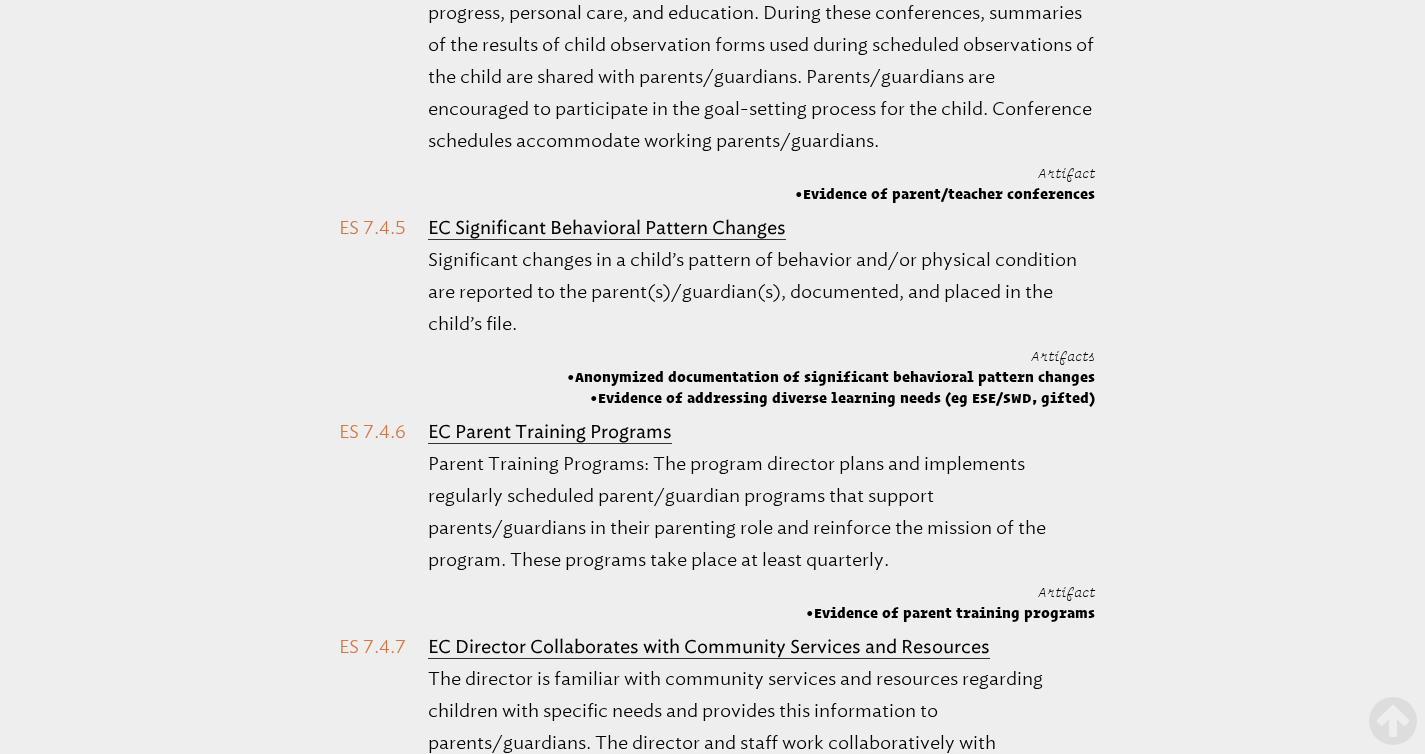 scroll, scrollTop: 73286, scrollLeft: 0, axis: vertical 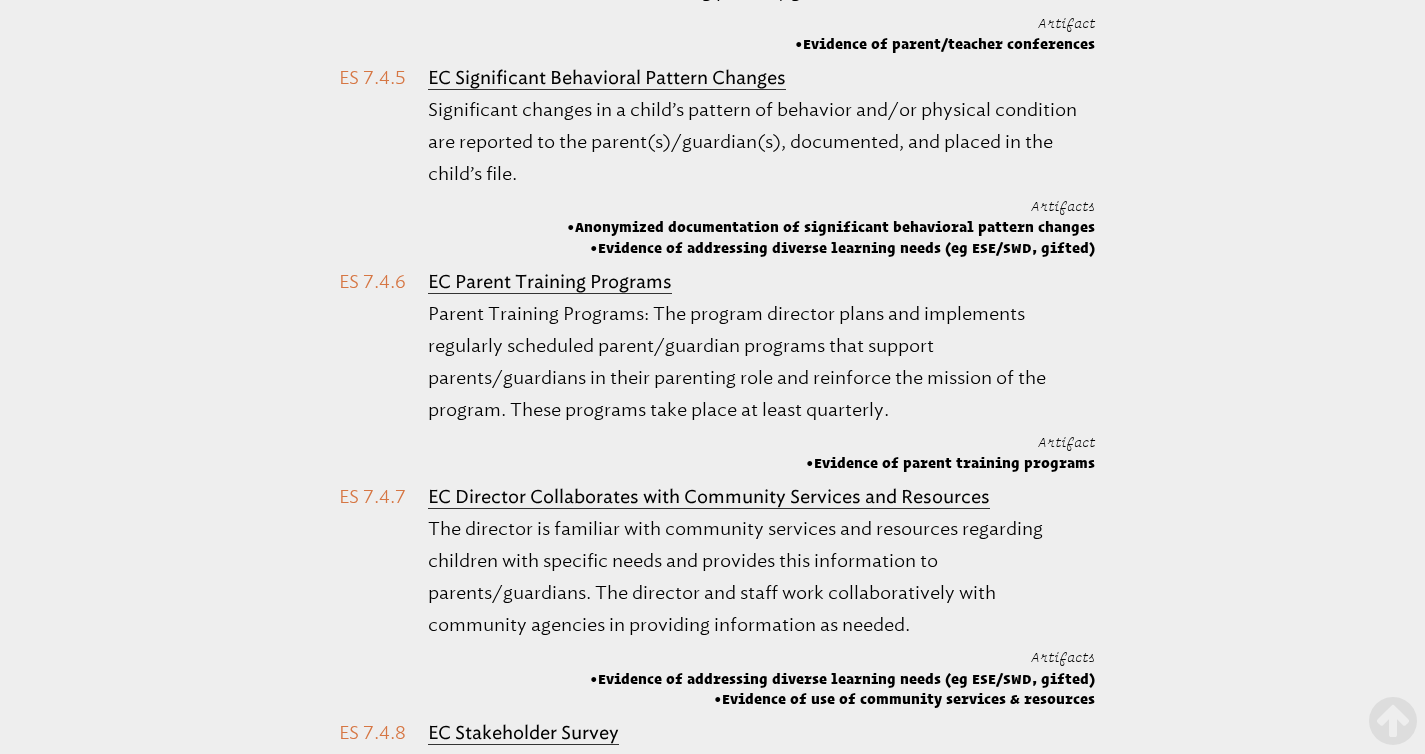 drag, startPoint x: 733, startPoint y: 268, endPoint x: 452, endPoint y: 254, distance: 281.34854 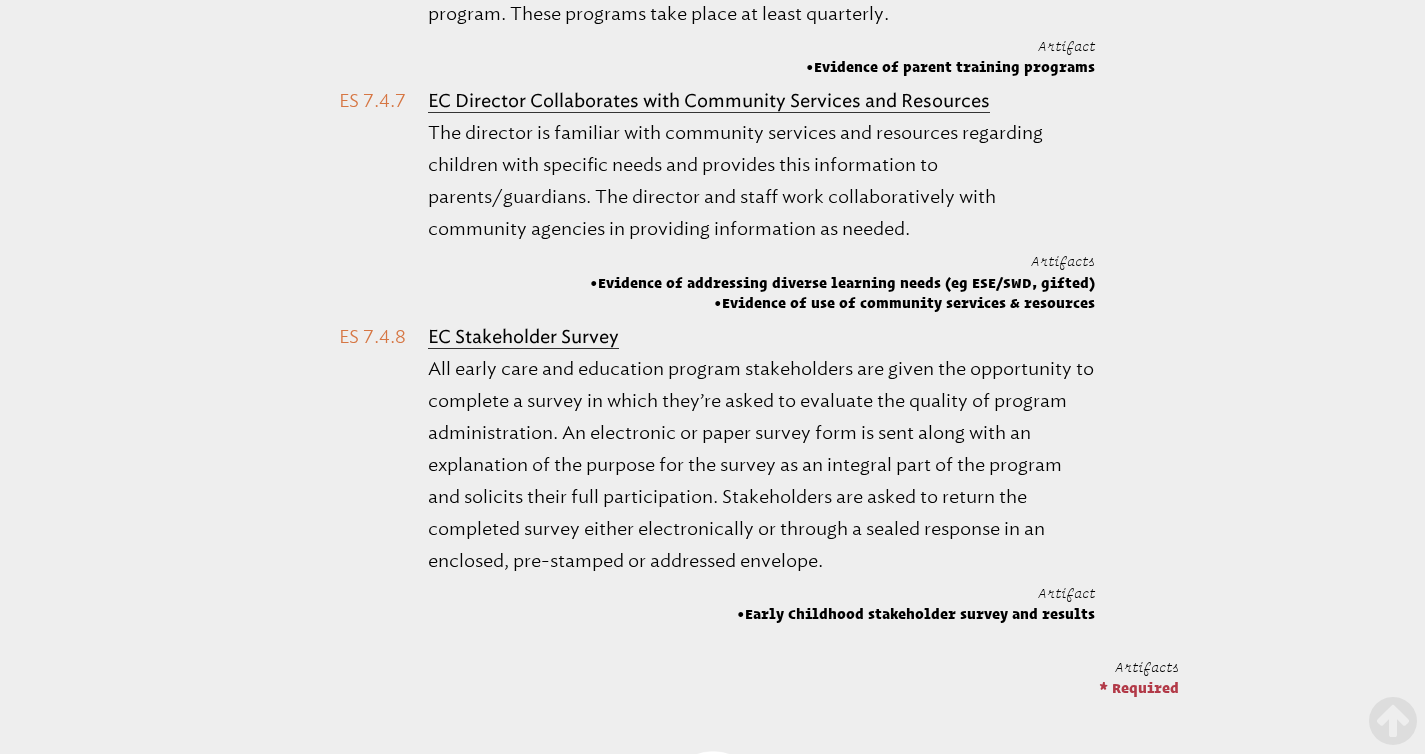 scroll, scrollTop: 73701, scrollLeft: 0, axis: vertical 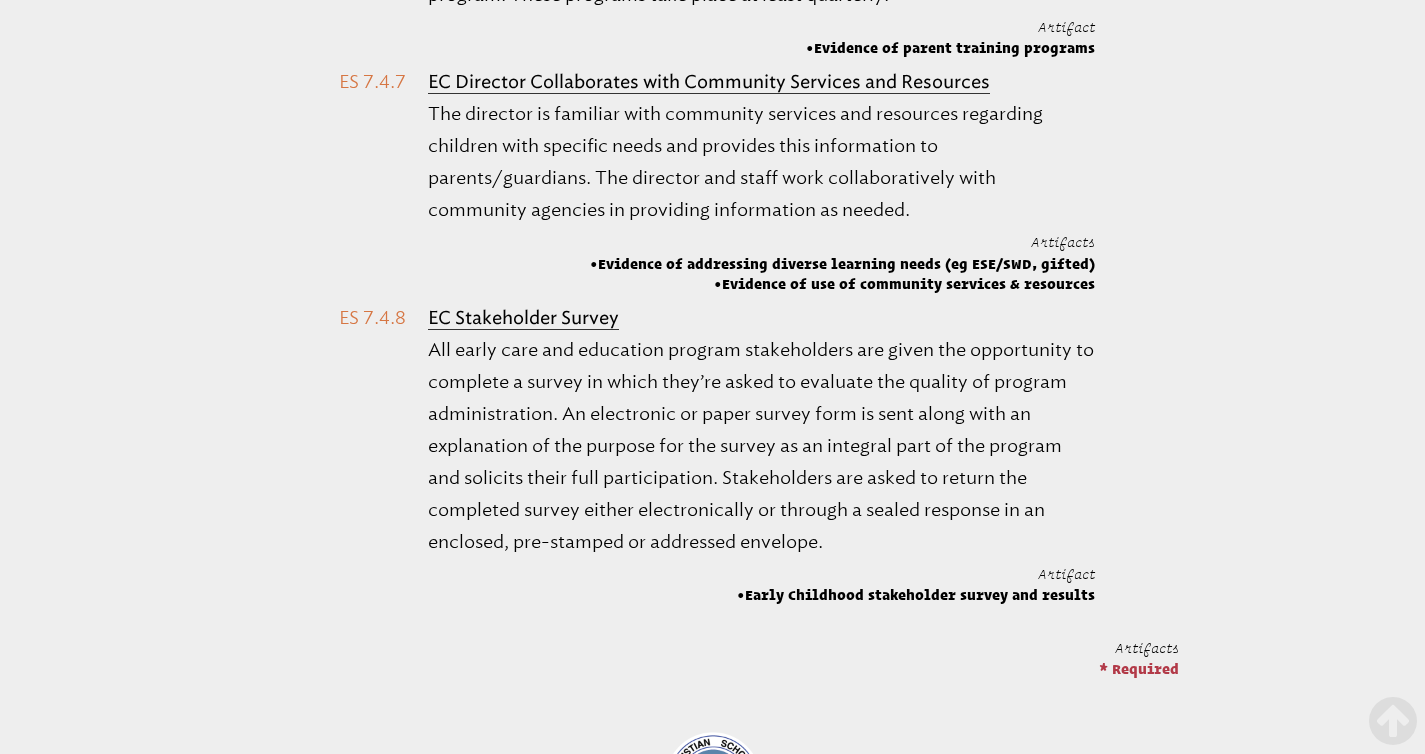 drag, startPoint x: 801, startPoint y: 197, endPoint x: 421, endPoint y: 205, distance: 380.0842 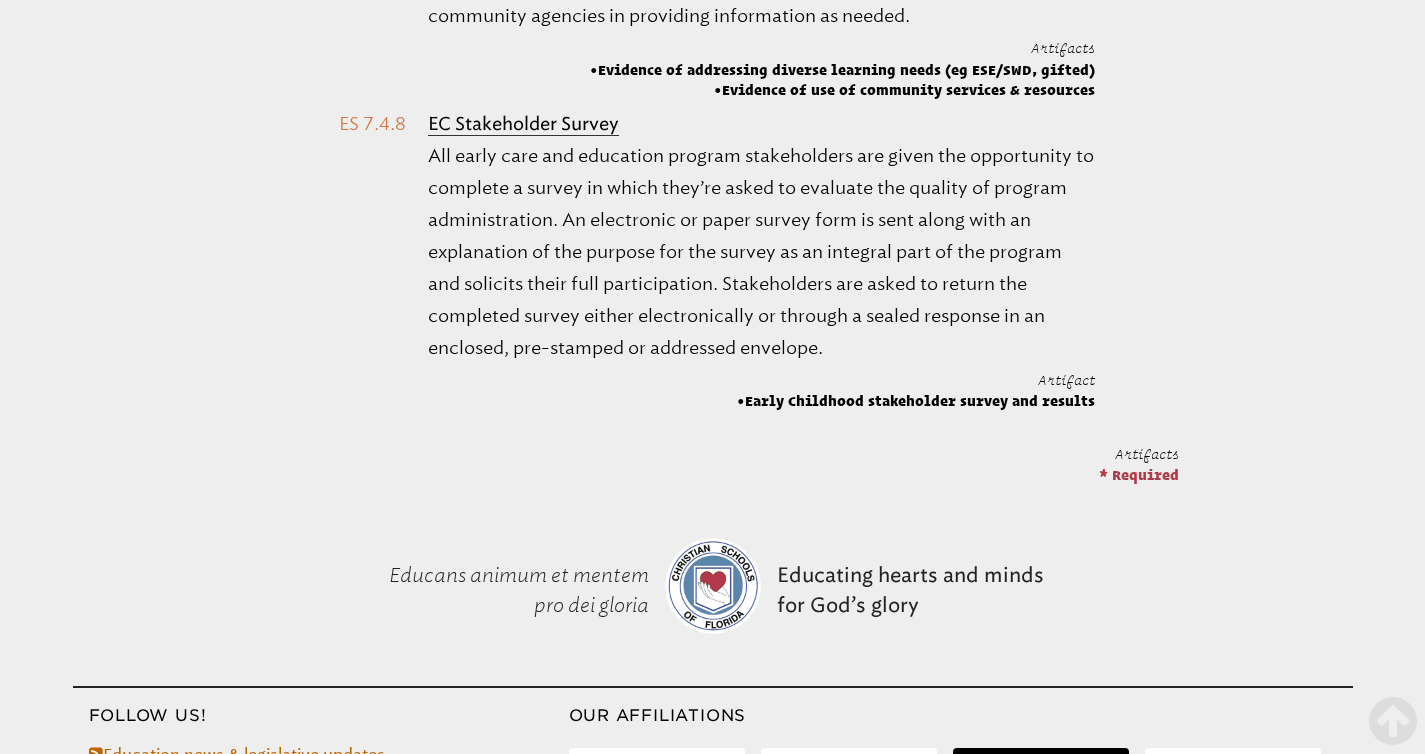 scroll, scrollTop: 73916, scrollLeft: 0, axis: vertical 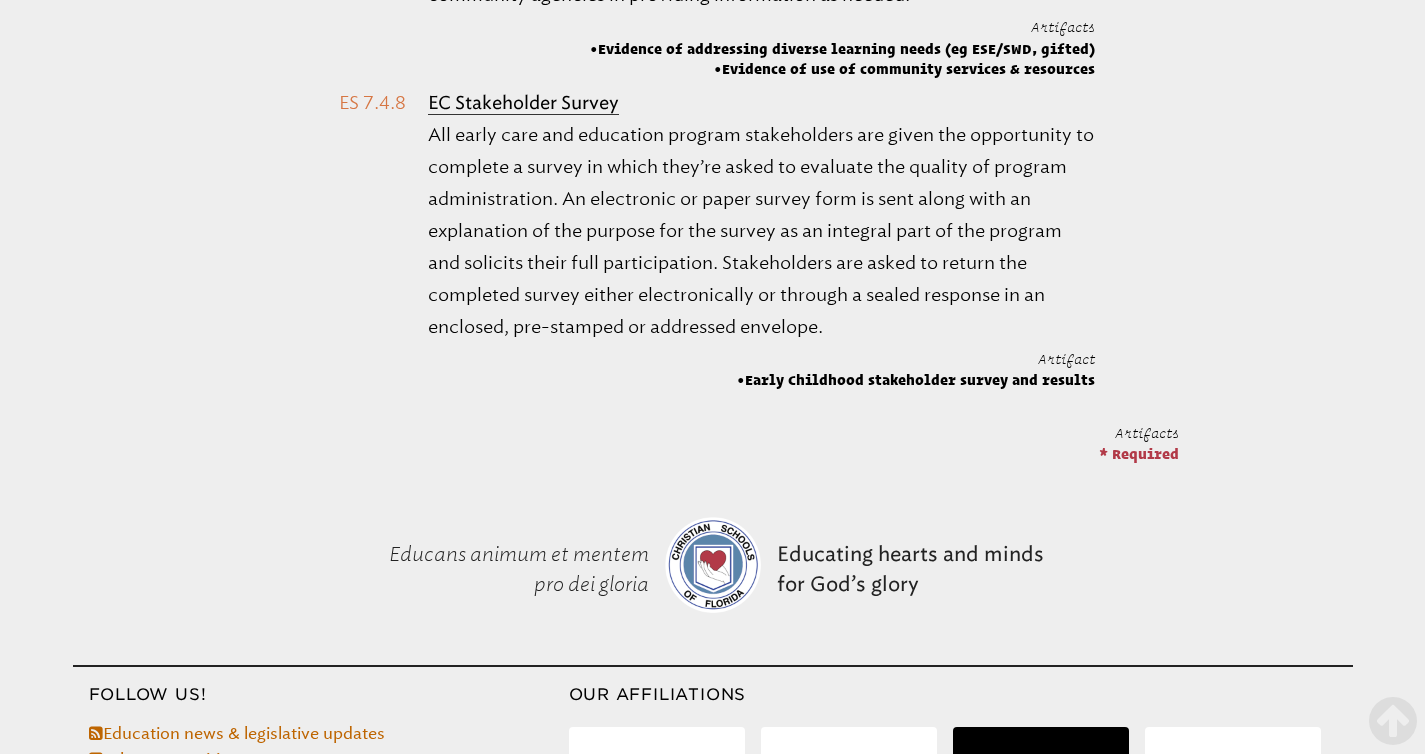 drag, startPoint x: 1001, startPoint y: 403, endPoint x: 430, endPoint y: 403, distance: 571 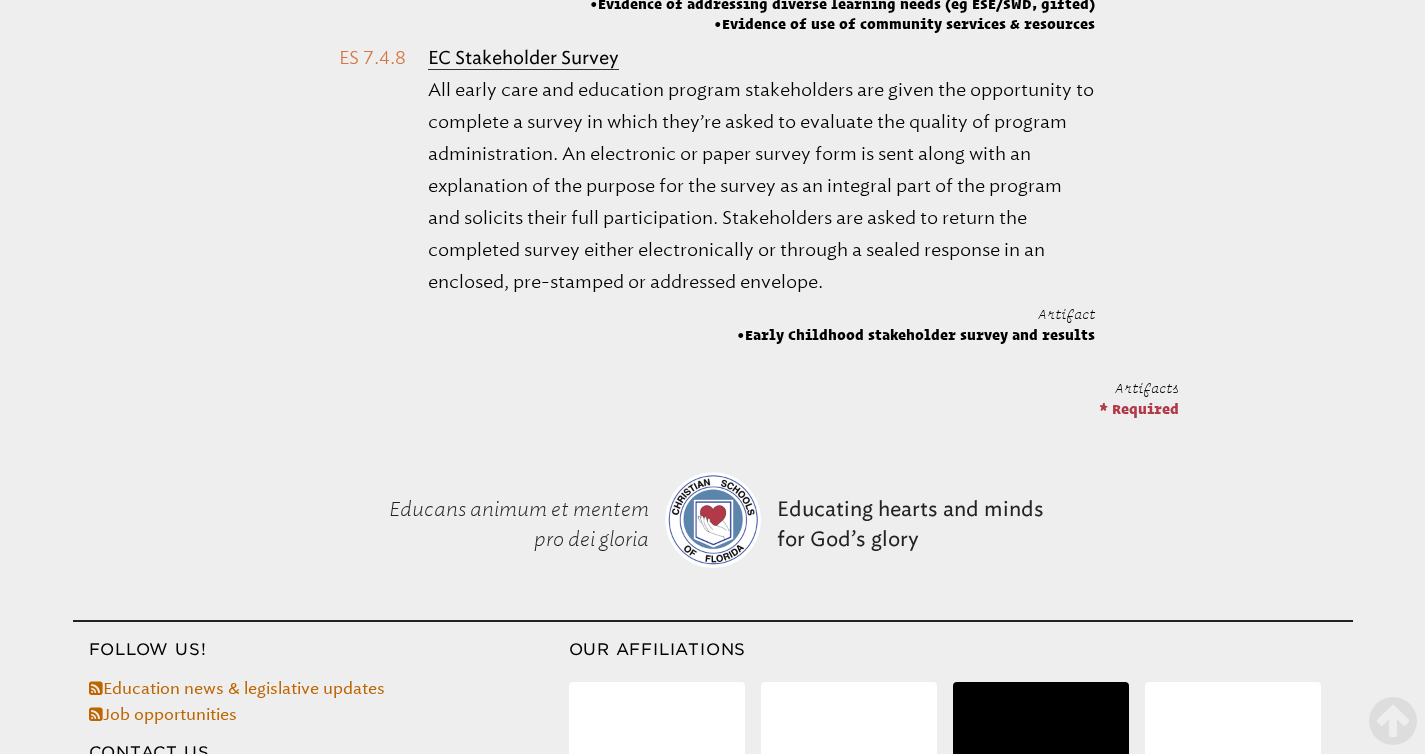 scroll, scrollTop: 74066, scrollLeft: 0, axis: vertical 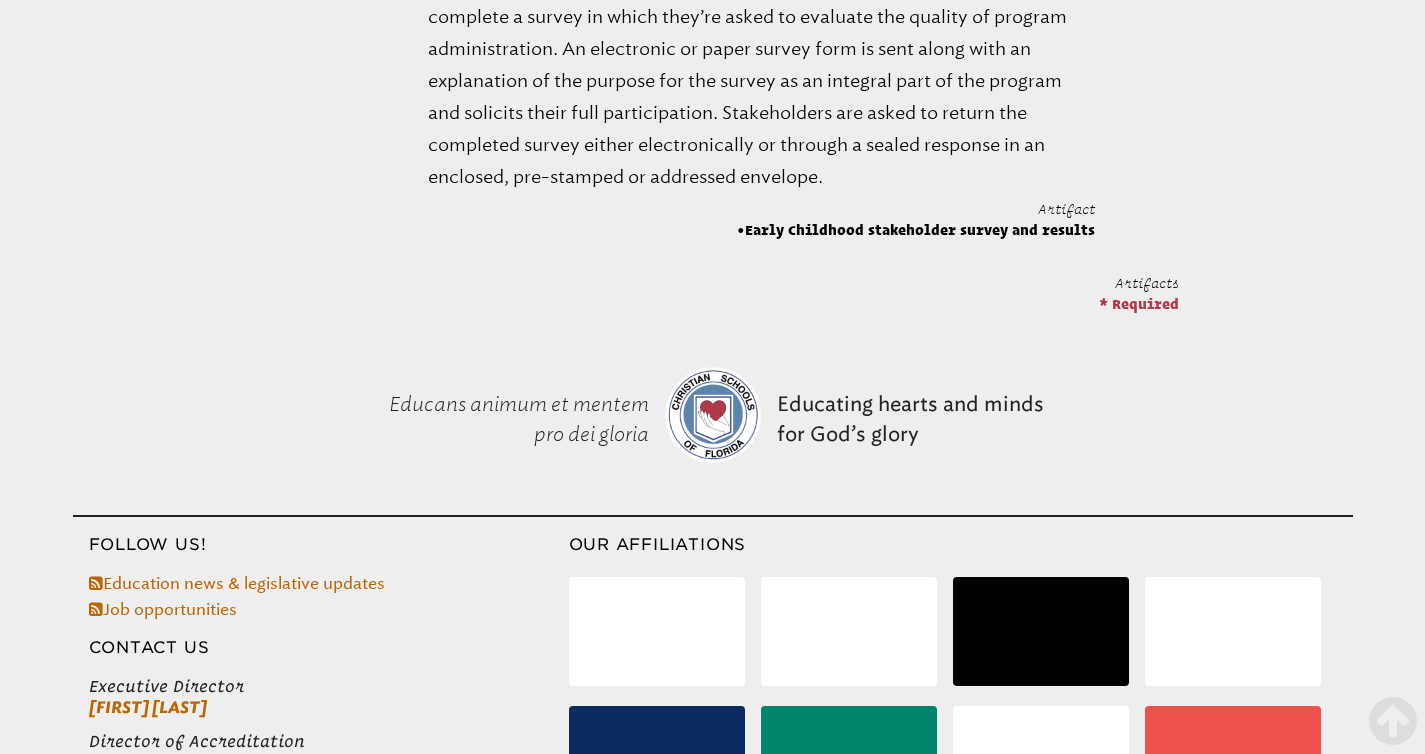 drag, startPoint x: 631, startPoint y: 497, endPoint x: 424, endPoint y: 486, distance: 207.29207 